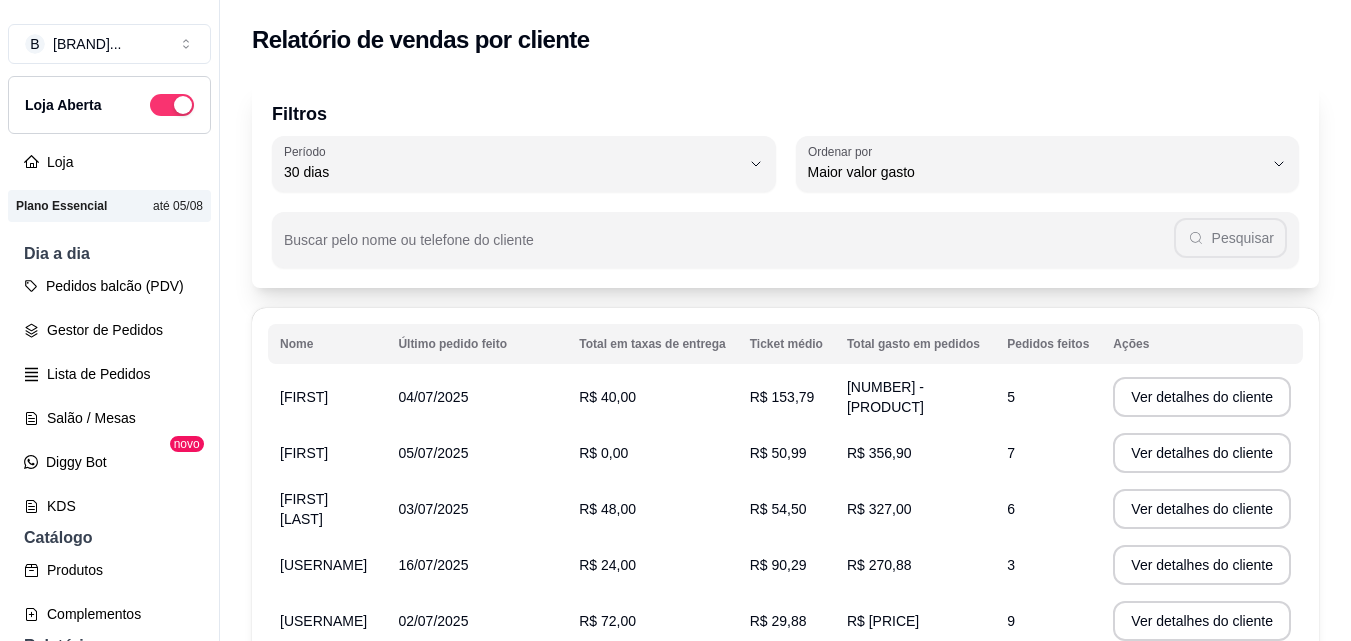 select on "30" 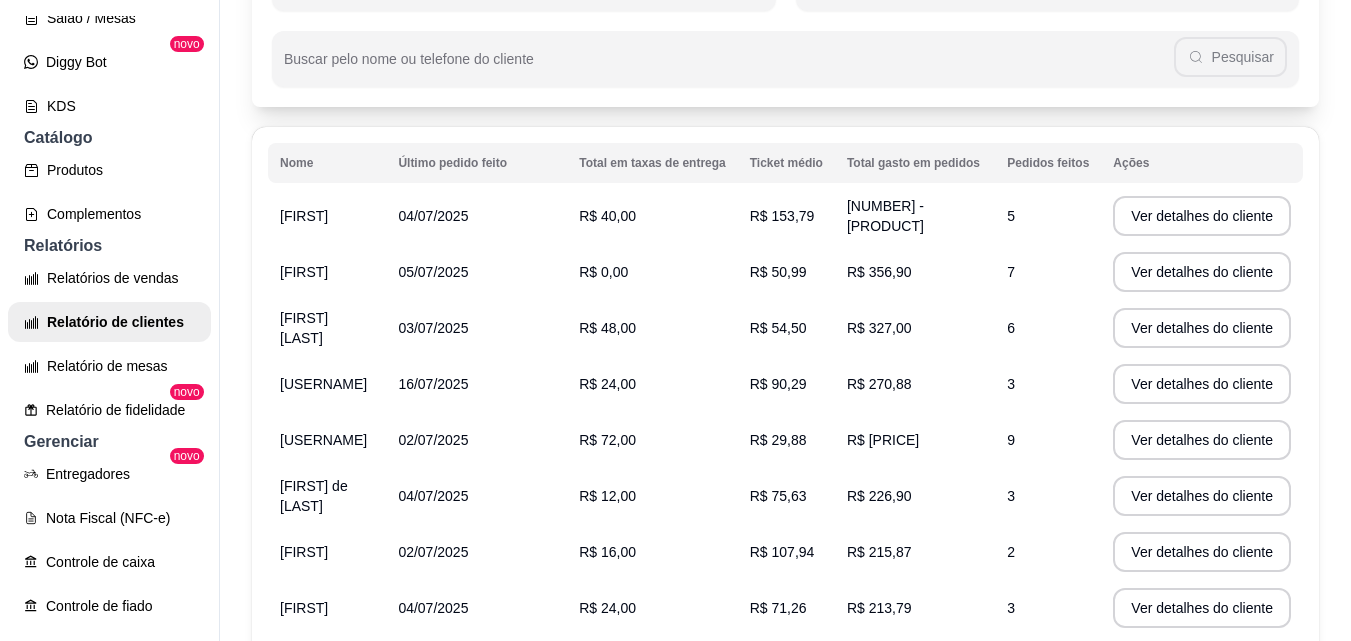 scroll, scrollTop: 200, scrollLeft: 0, axis: vertical 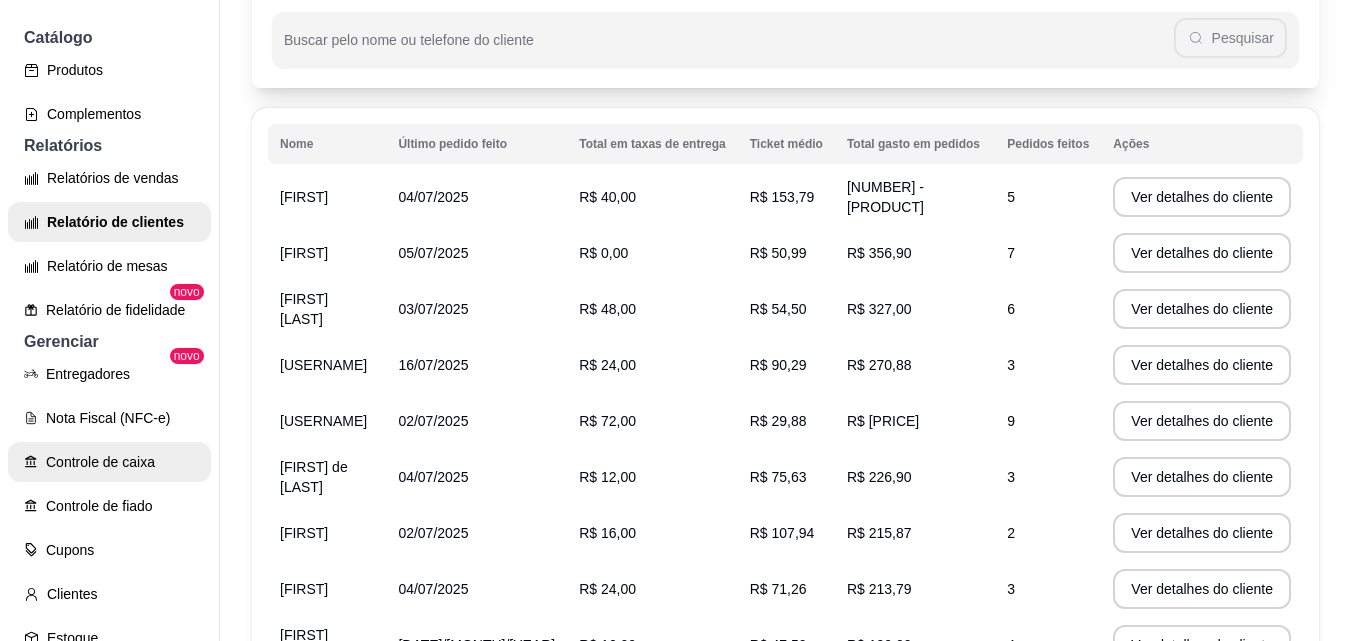 click on "Controle de caixa" at bounding box center [109, 462] 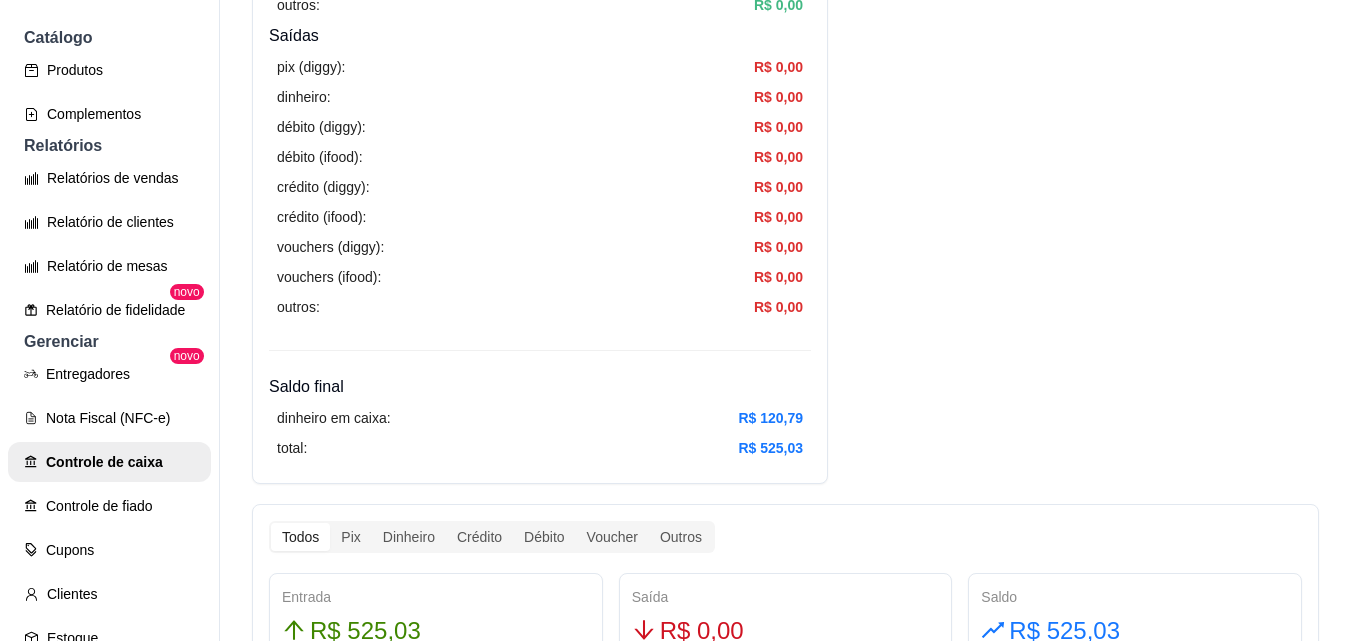 scroll, scrollTop: 700, scrollLeft: 0, axis: vertical 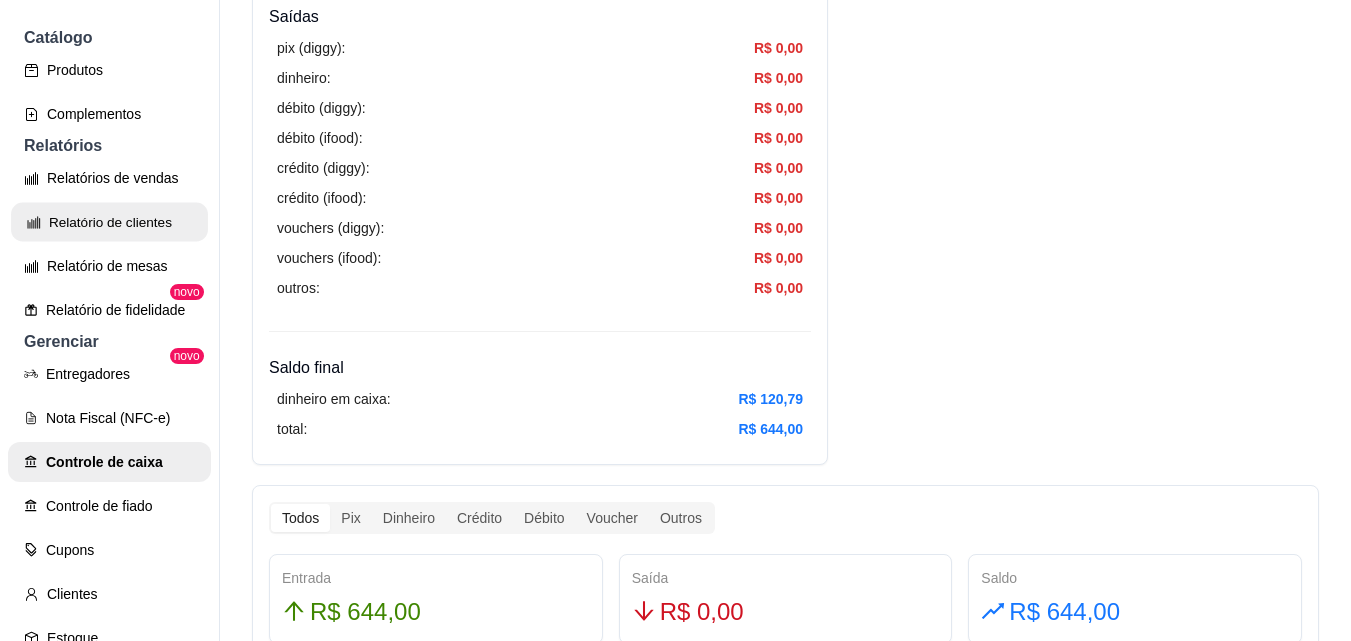 click on "Relatório de clientes" at bounding box center [109, 222] 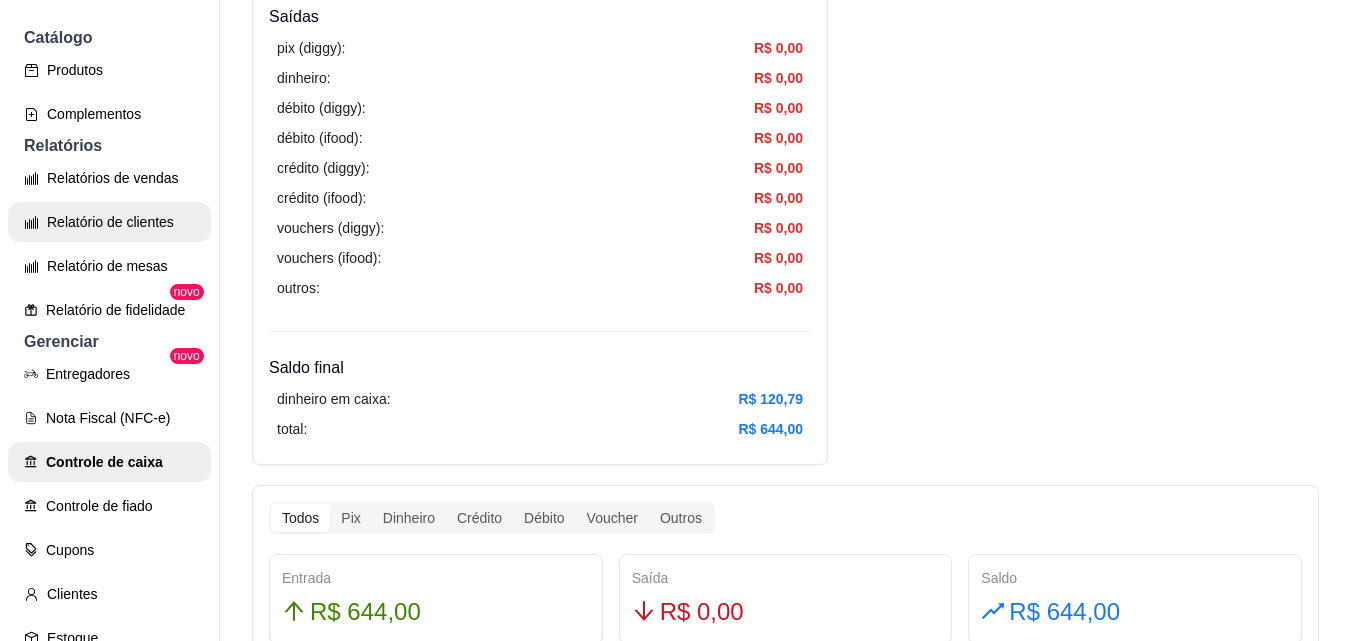 select on "30" 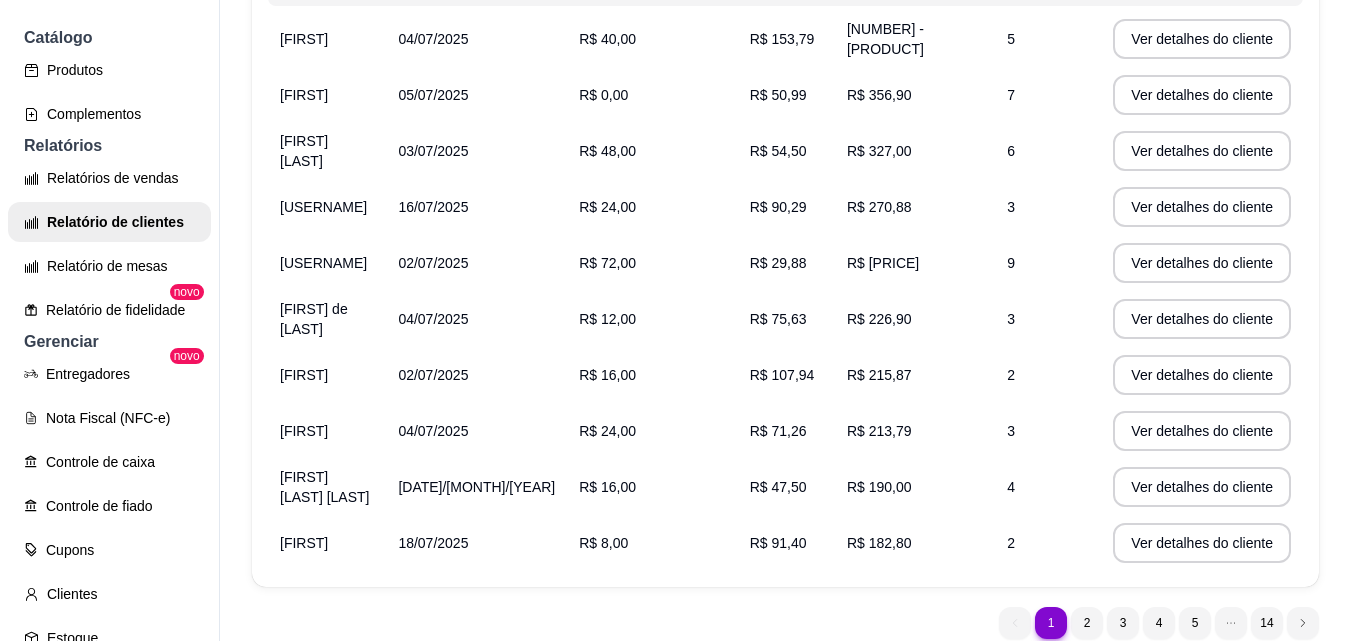 scroll, scrollTop: 400, scrollLeft: 0, axis: vertical 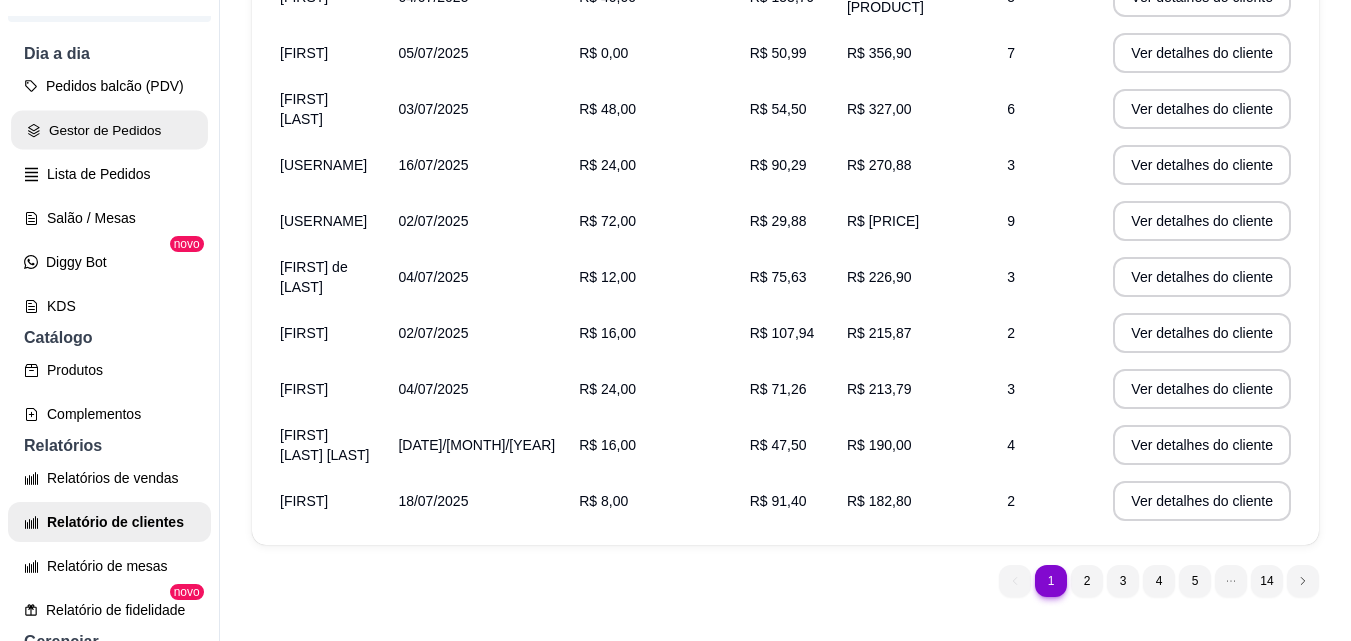 click on "Gestor de Pedidos" at bounding box center (109, 130) 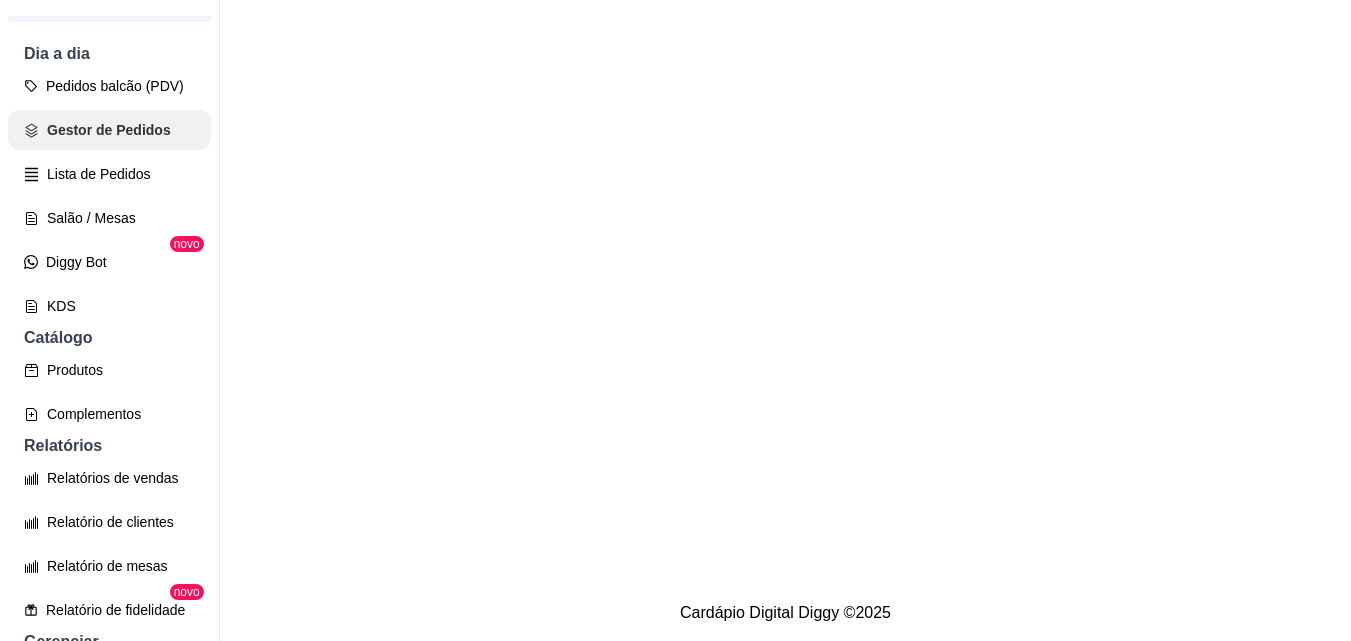scroll, scrollTop: 0, scrollLeft: 0, axis: both 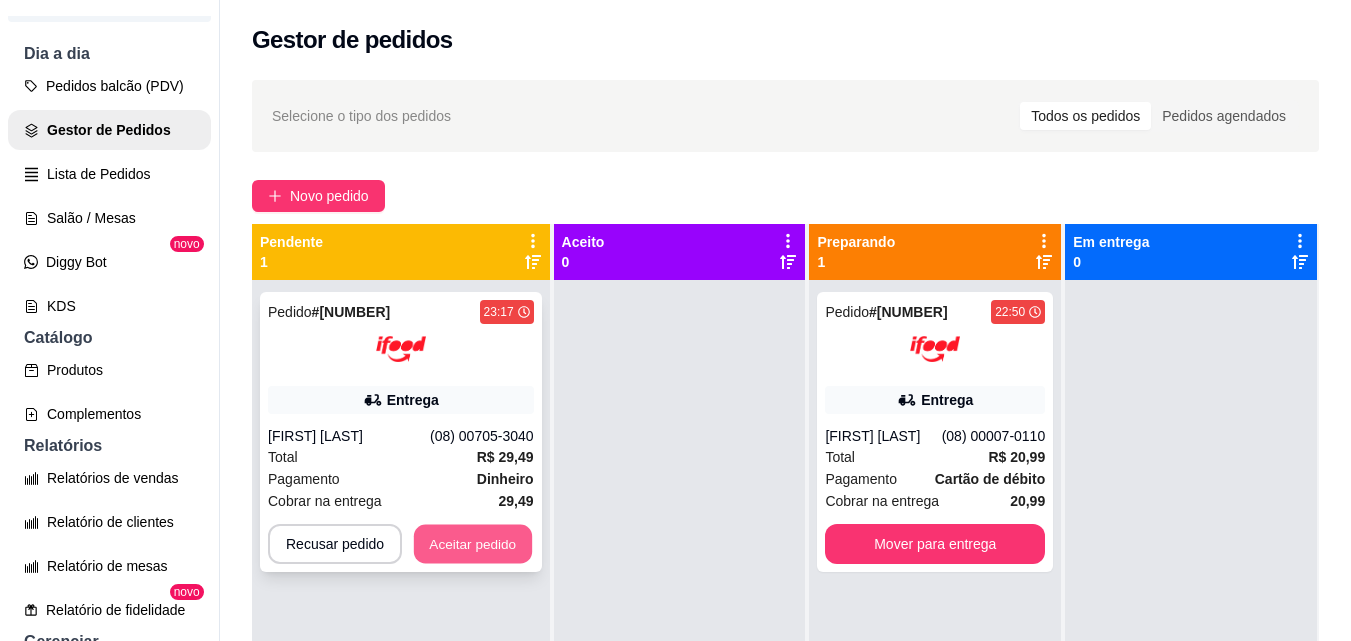 click on "Aceitar pedido" at bounding box center [473, 544] 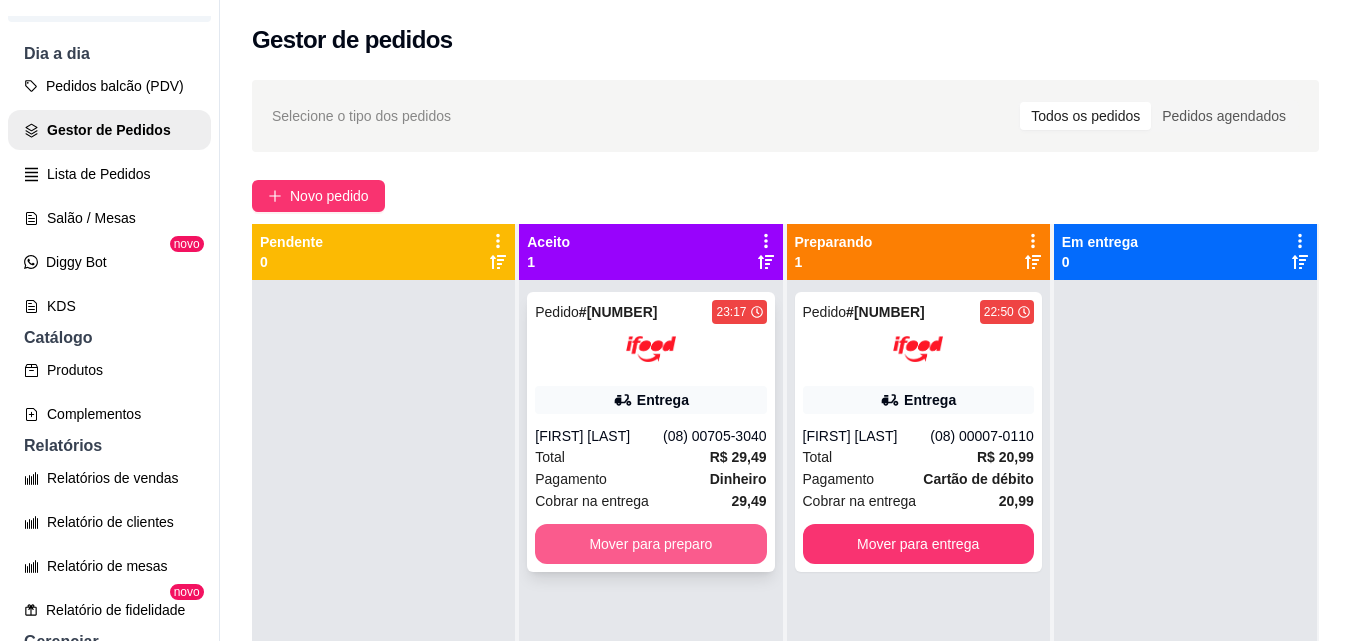 click on "Mover para preparo" at bounding box center [650, 544] 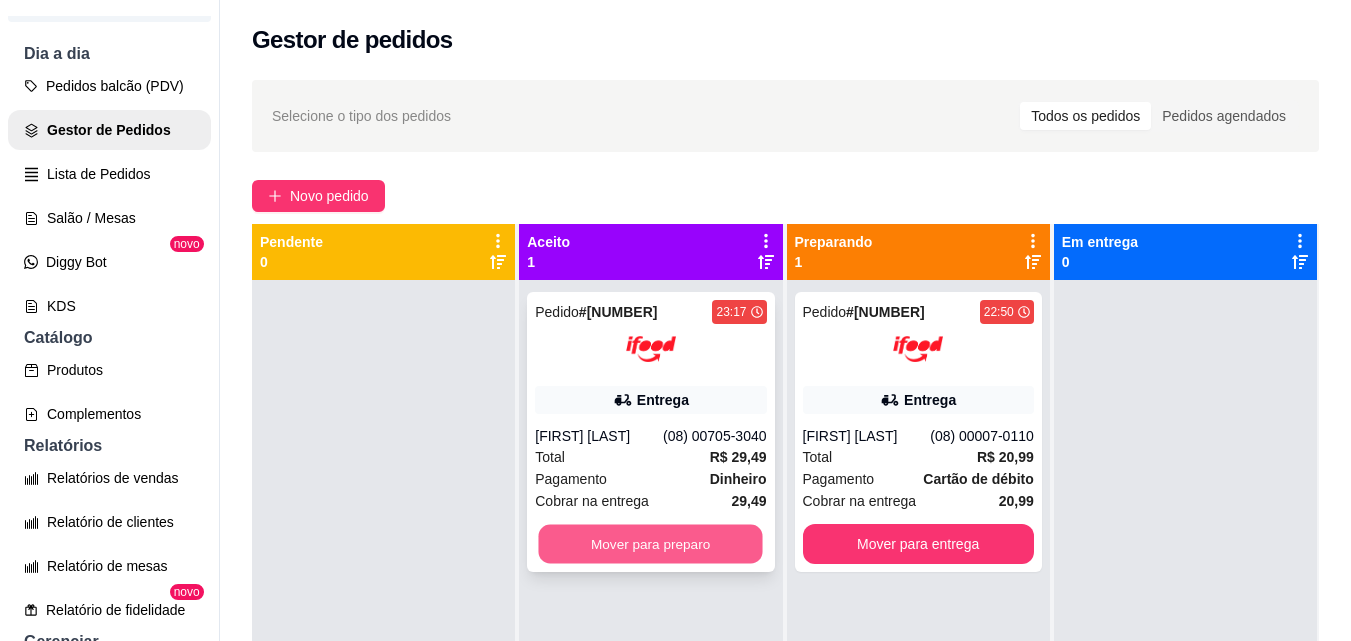 click on "Mover para preparo" at bounding box center (651, 544) 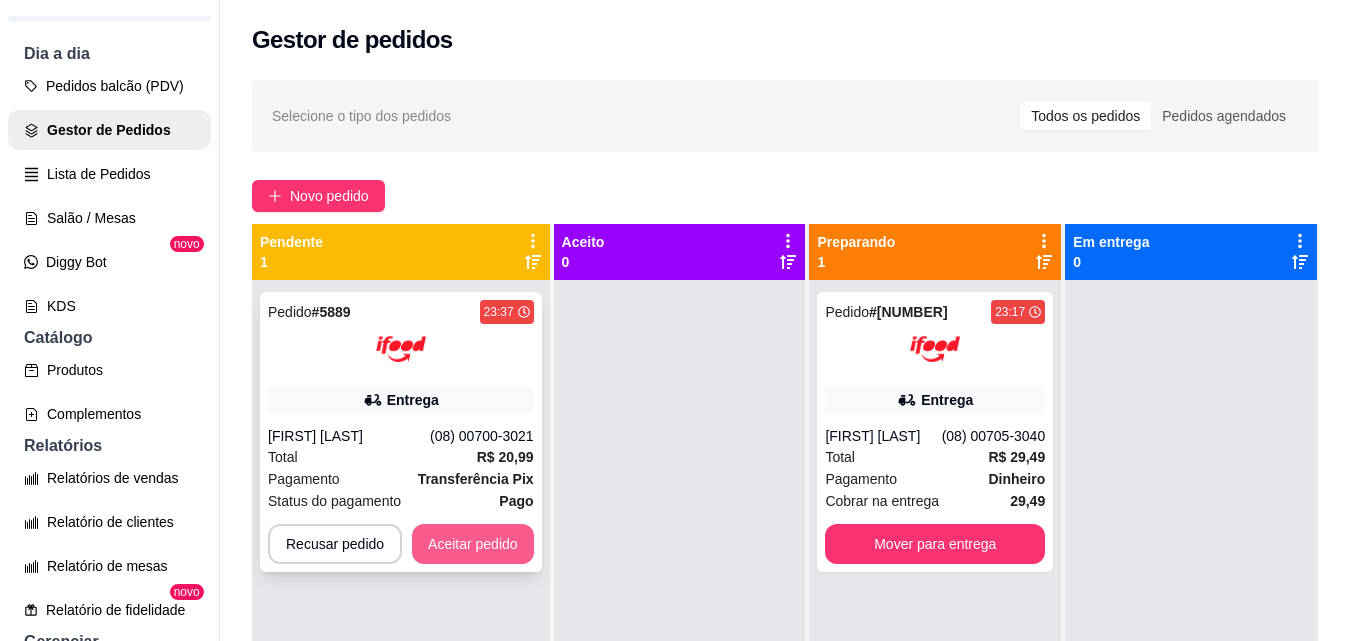 click on "Aceitar pedido" at bounding box center (473, 544) 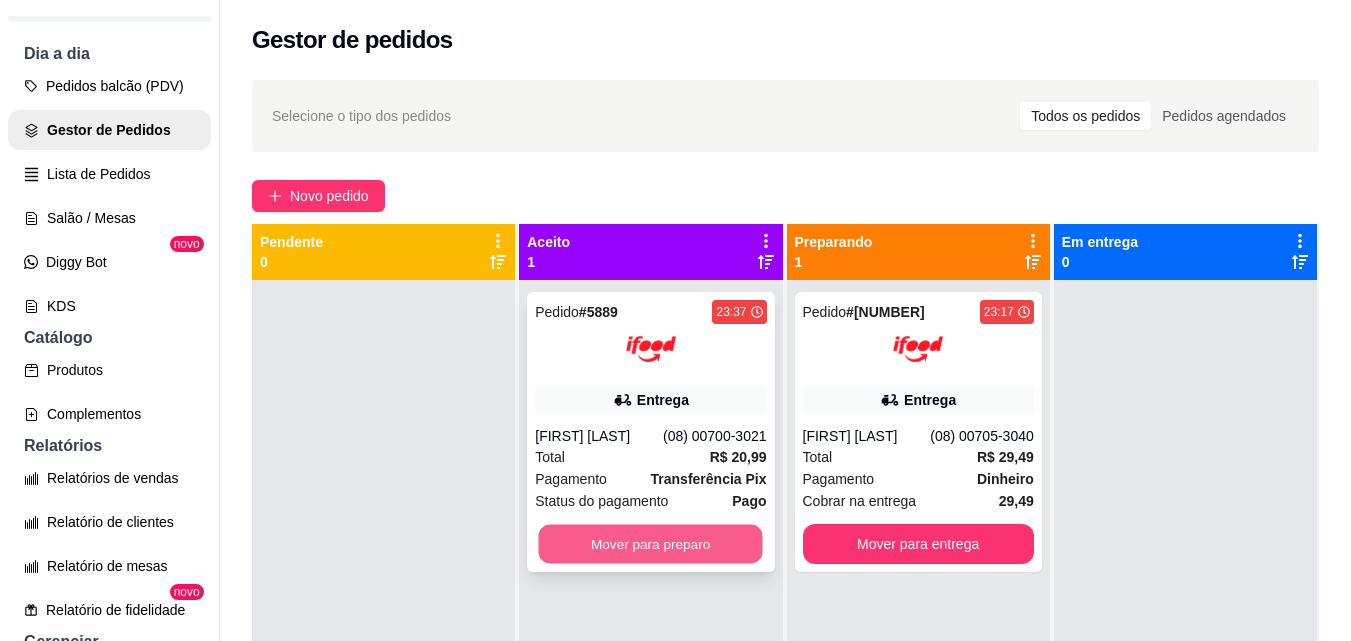 click on "Mover para preparo" at bounding box center (651, 544) 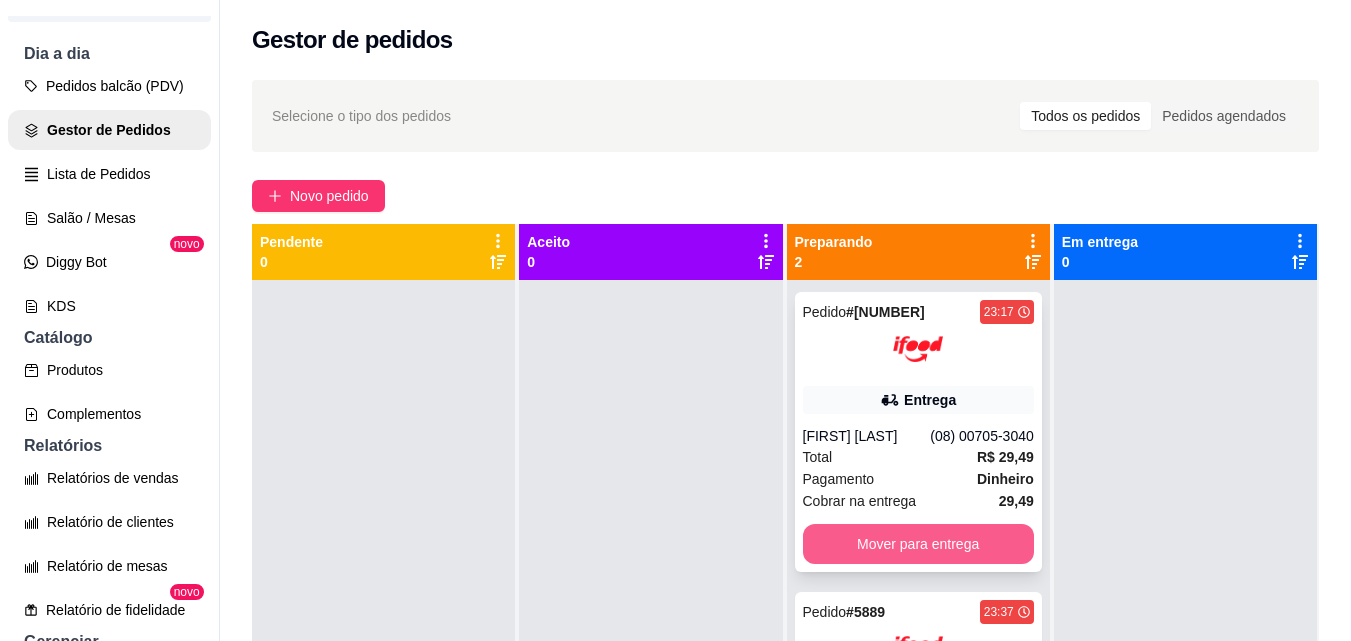 click on "Mover para entrega" at bounding box center (918, 544) 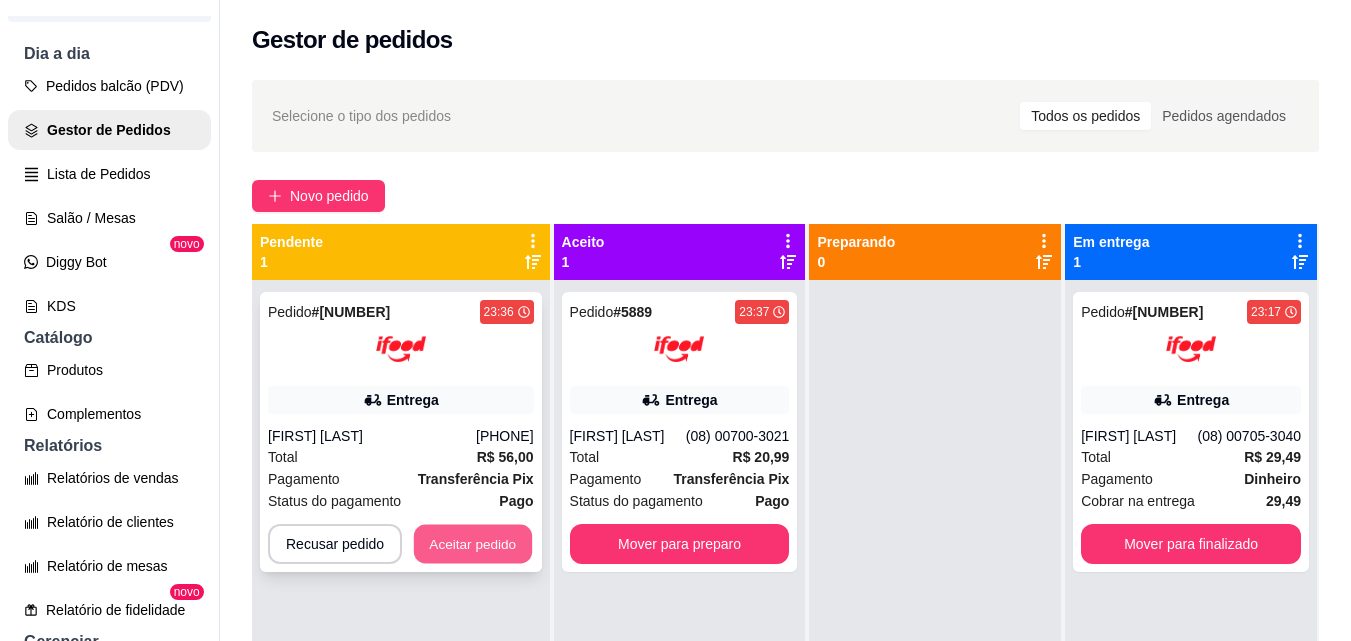 click on "Aceitar pedido" at bounding box center (473, 544) 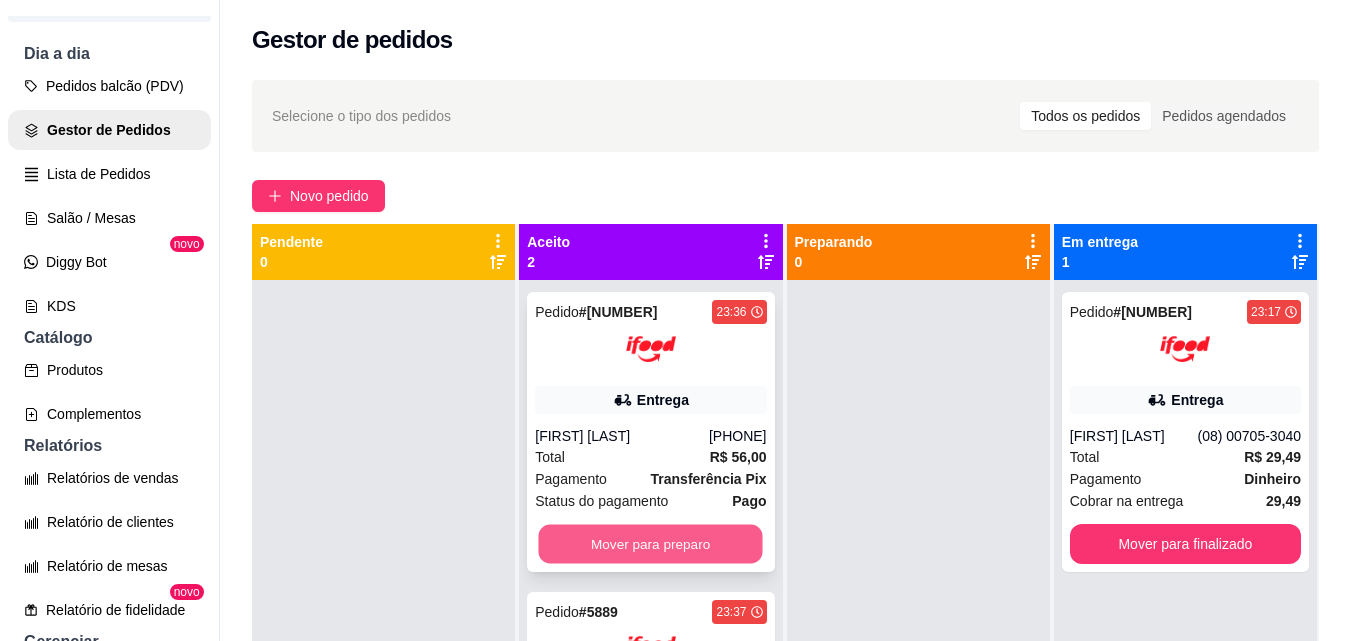 click on "Mover para preparo" at bounding box center [651, 544] 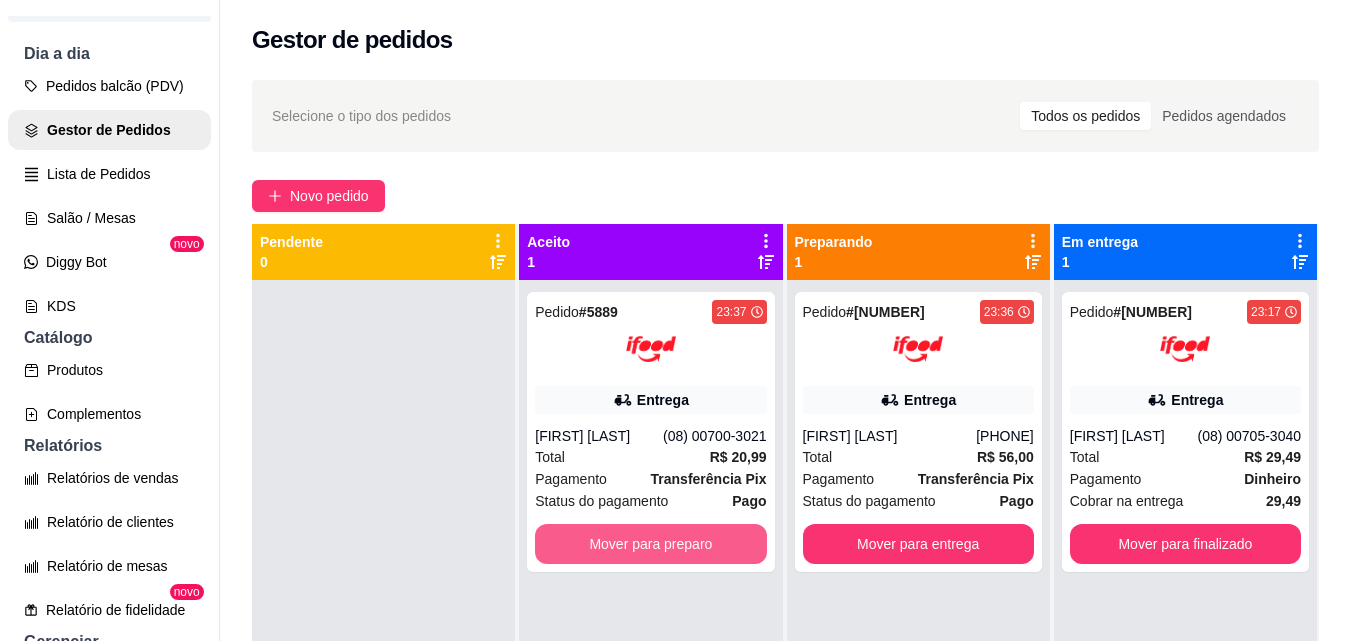 click on "Mover para preparo" at bounding box center [650, 544] 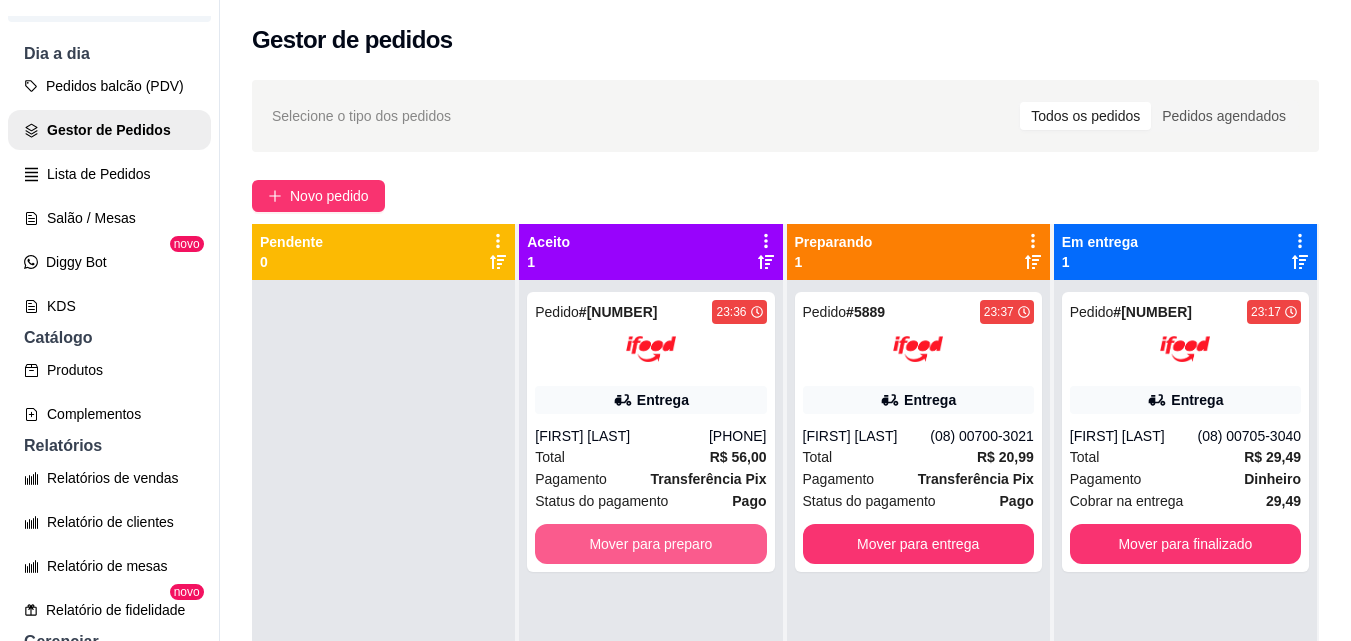 click on "Mover para preparo" at bounding box center (650, 544) 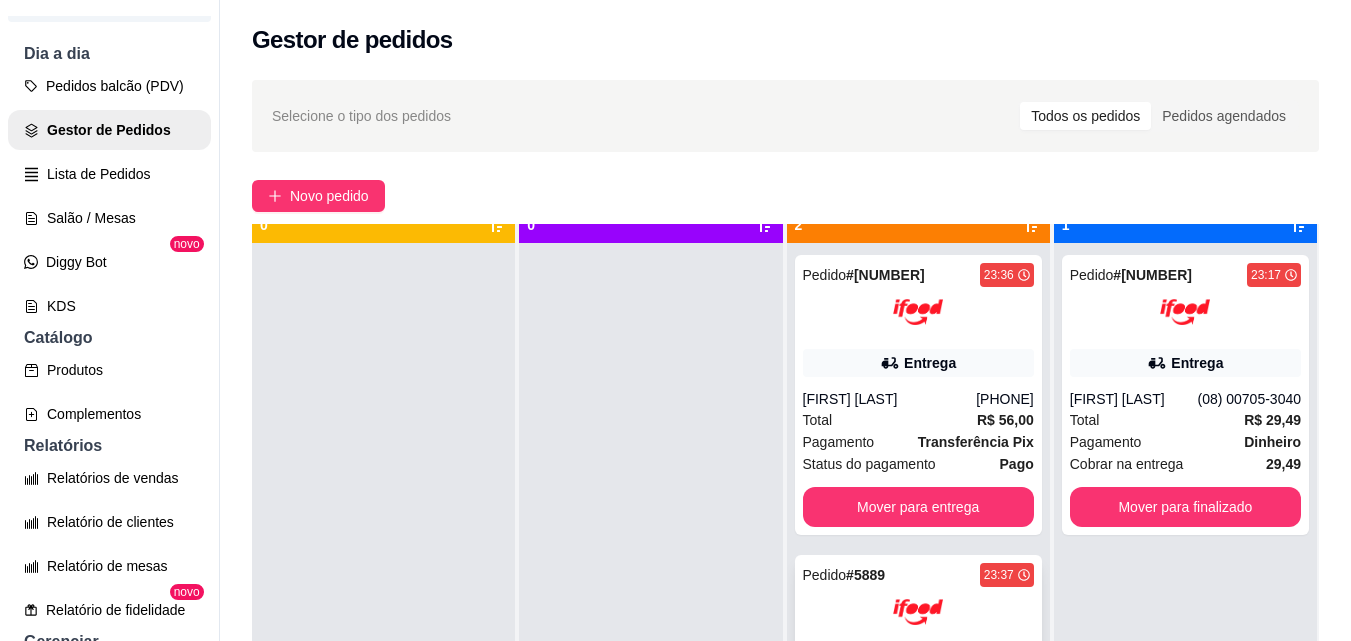 scroll, scrollTop: 56, scrollLeft: 0, axis: vertical 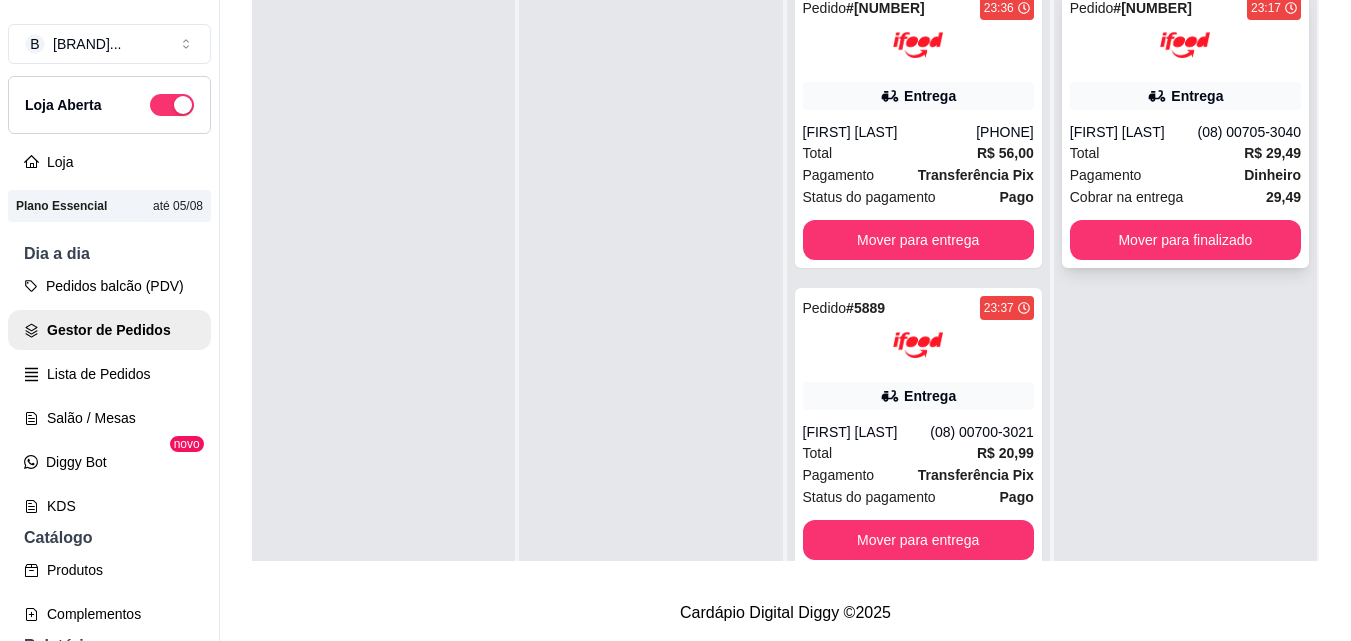 click on "Pedido # [NUMBER] [TIME] Entrega [FIRST] [LAST] ([PHONE]) Total R$ [PRICE] Pagamento Dinheiro Cobrar na entrega [PRICE] Mover para finalizado" at bounding box center (1185, 128) 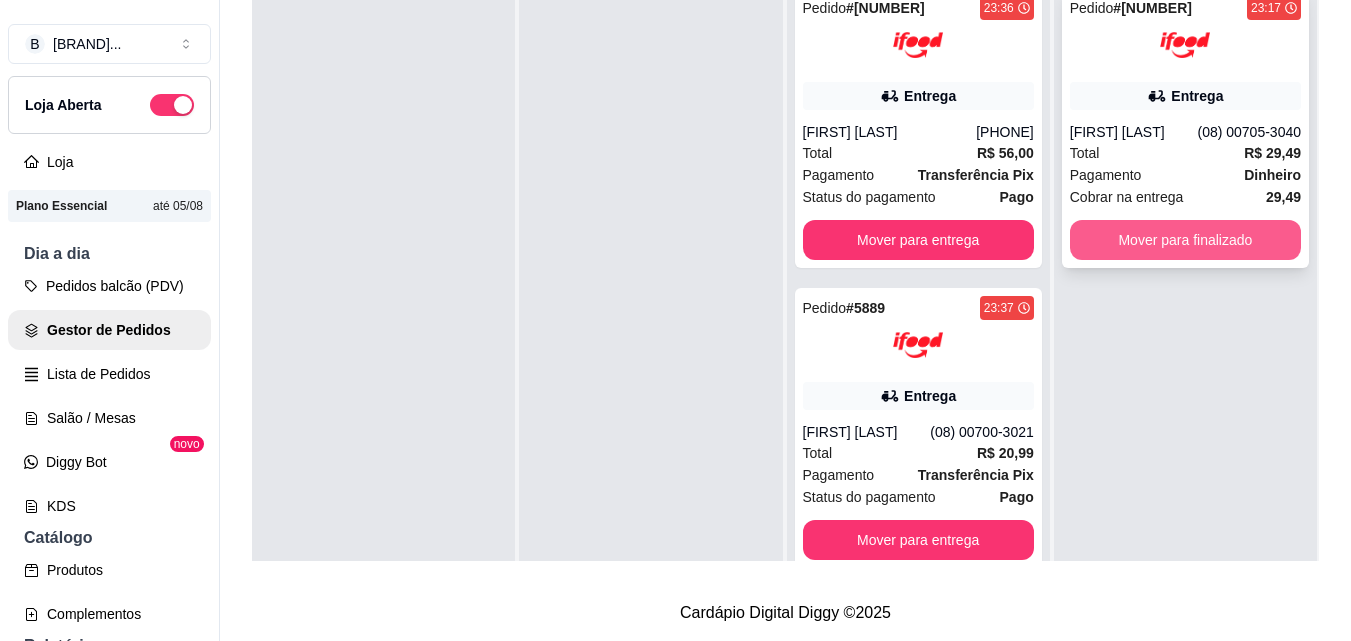 click on "Mover para finalizado" at bounding box center (1185, 240) 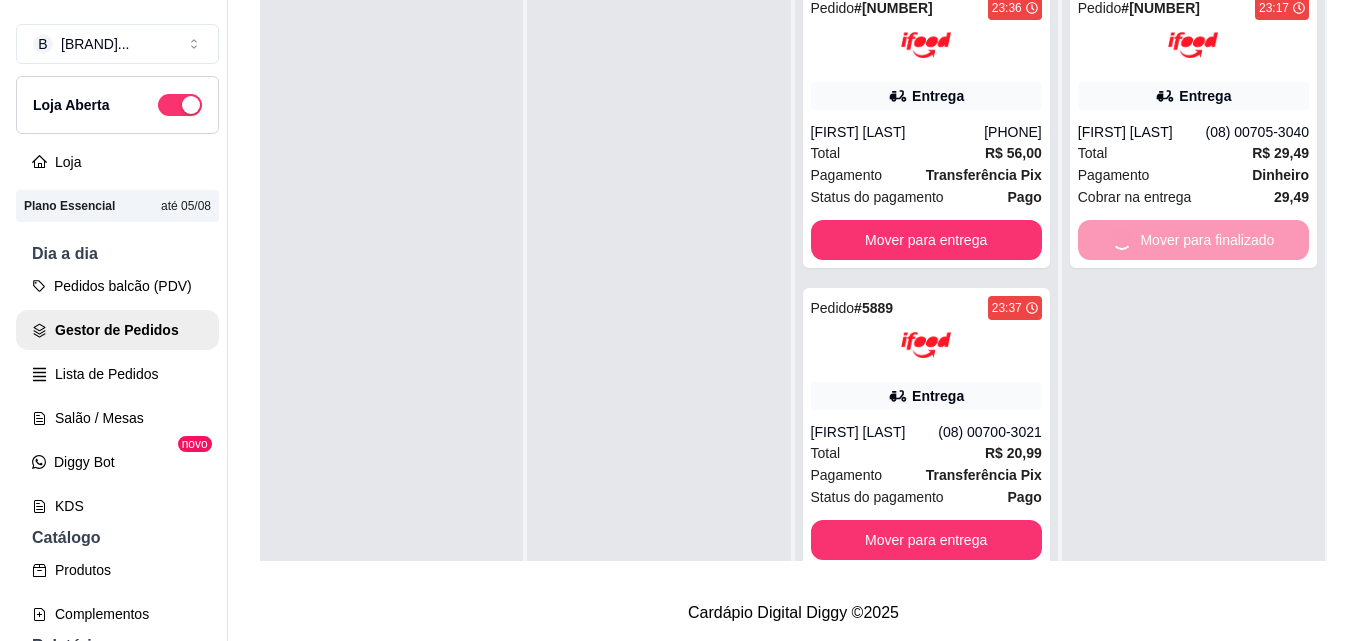 scroll, scrollTop: 0, scrollLeft: 0, axis: both 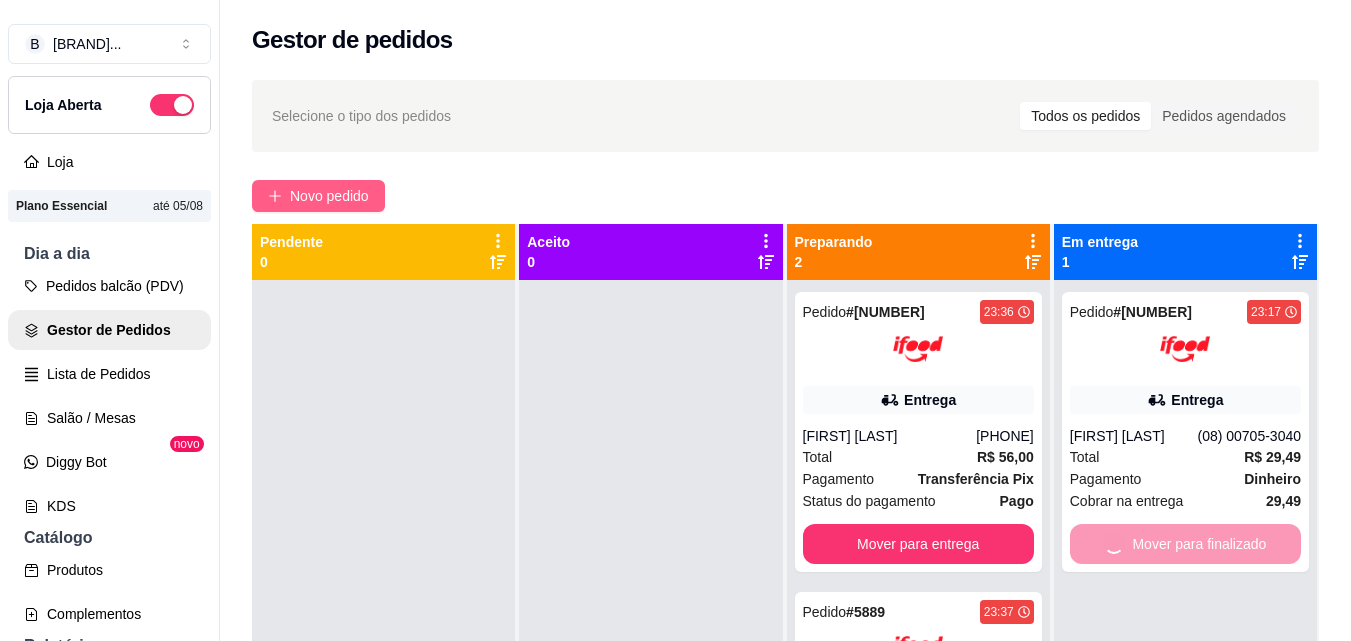 click on "Novo pedido" at bounding box center [318, 196] 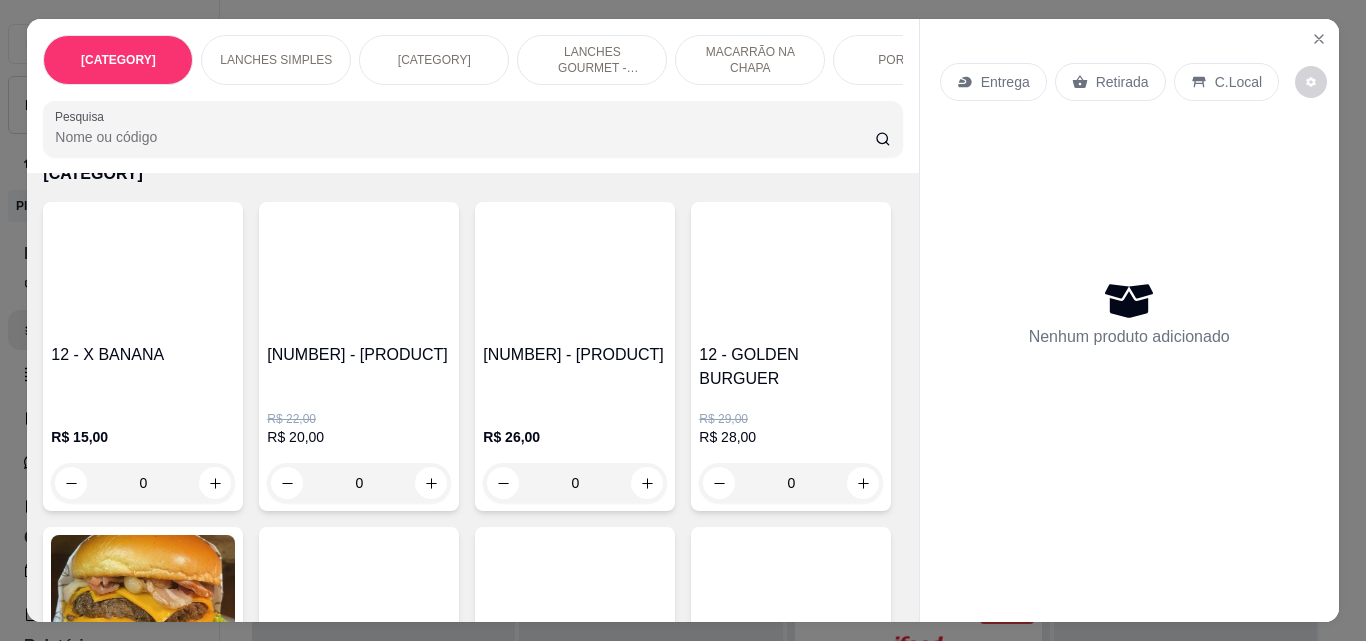 scroll, scrollTop: 2100, scrollLeft: 0, axis: vertical 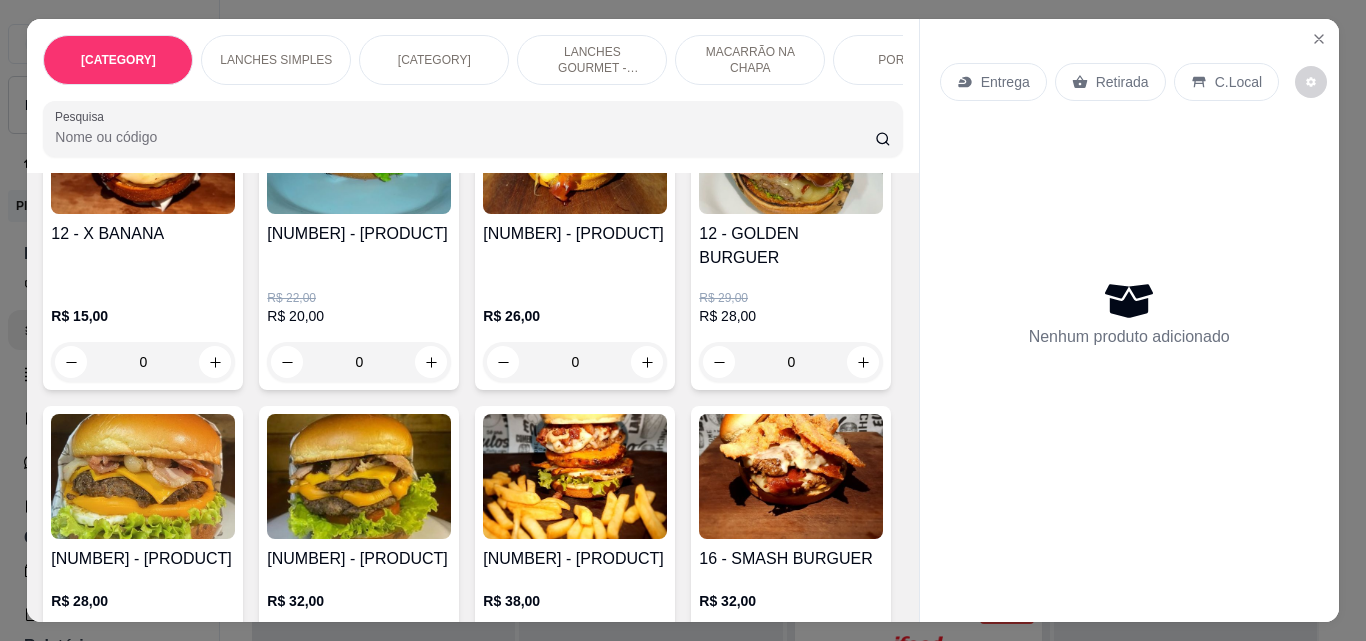 click at bounding box center (863, -312) 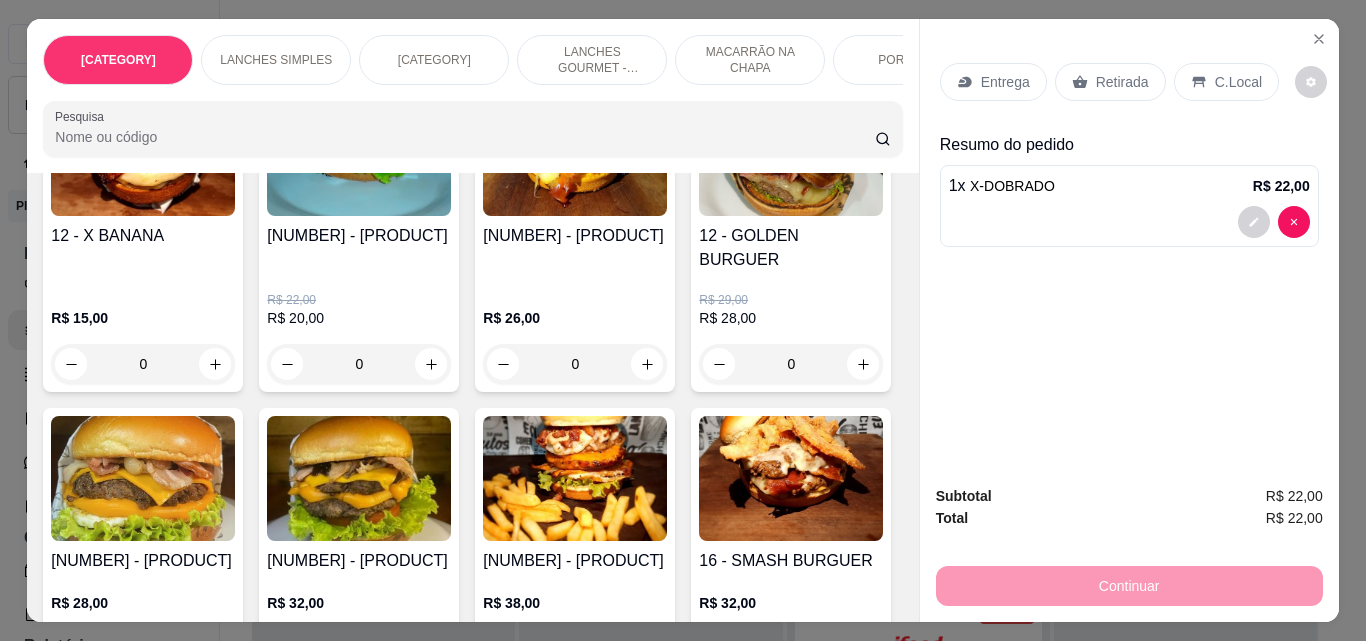 scroll, scrollTop: 0, scrollLeft: 752, axis: horizontal 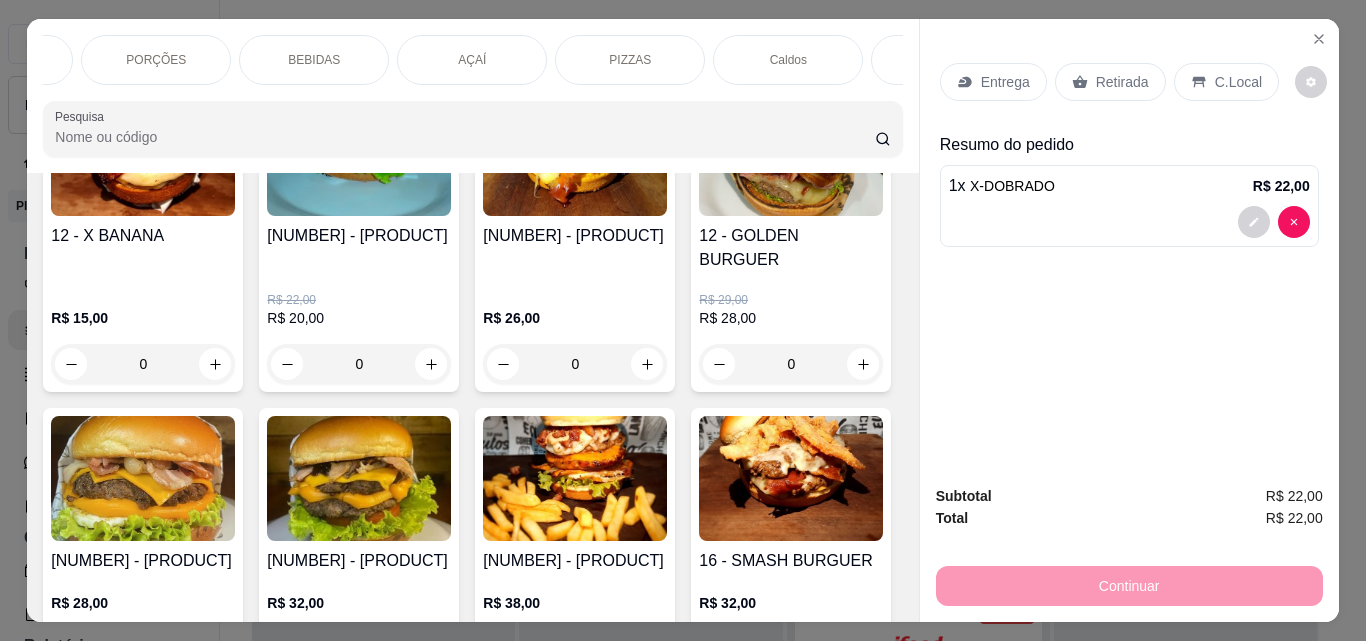 click on "BEBIDAS" at bounding box center (314, 60) 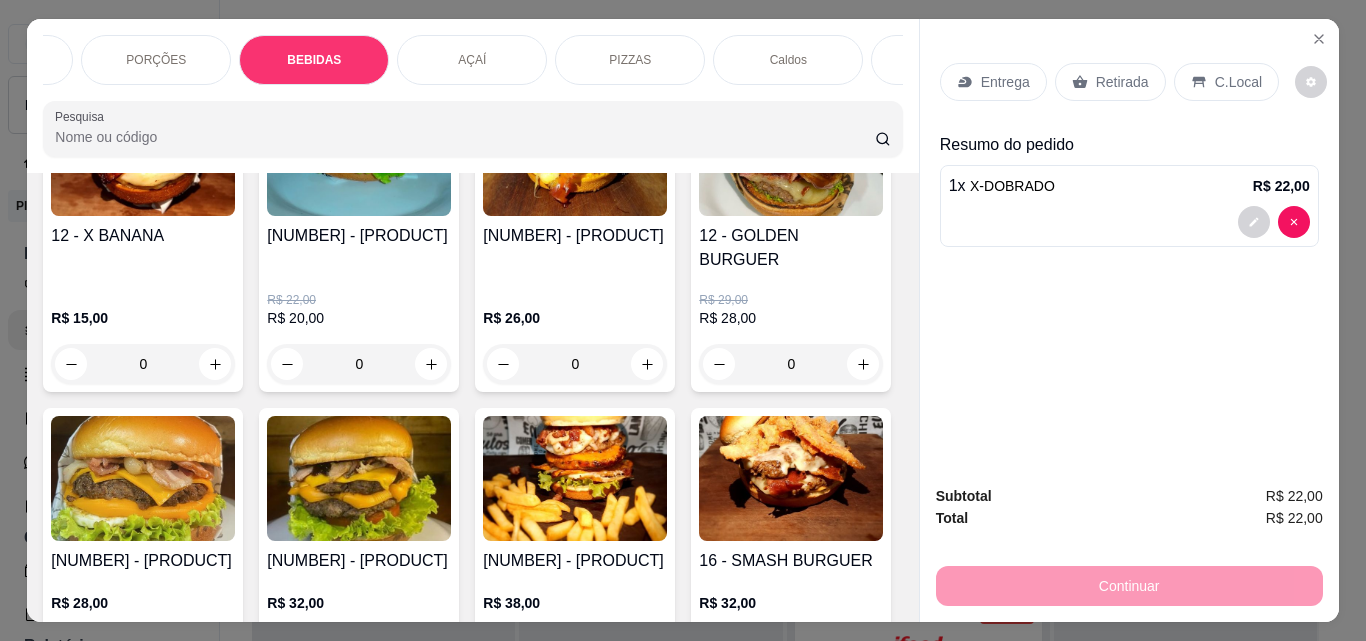 scroll, scrollTop: 6019, scrollLeft: 0, axis: vertical 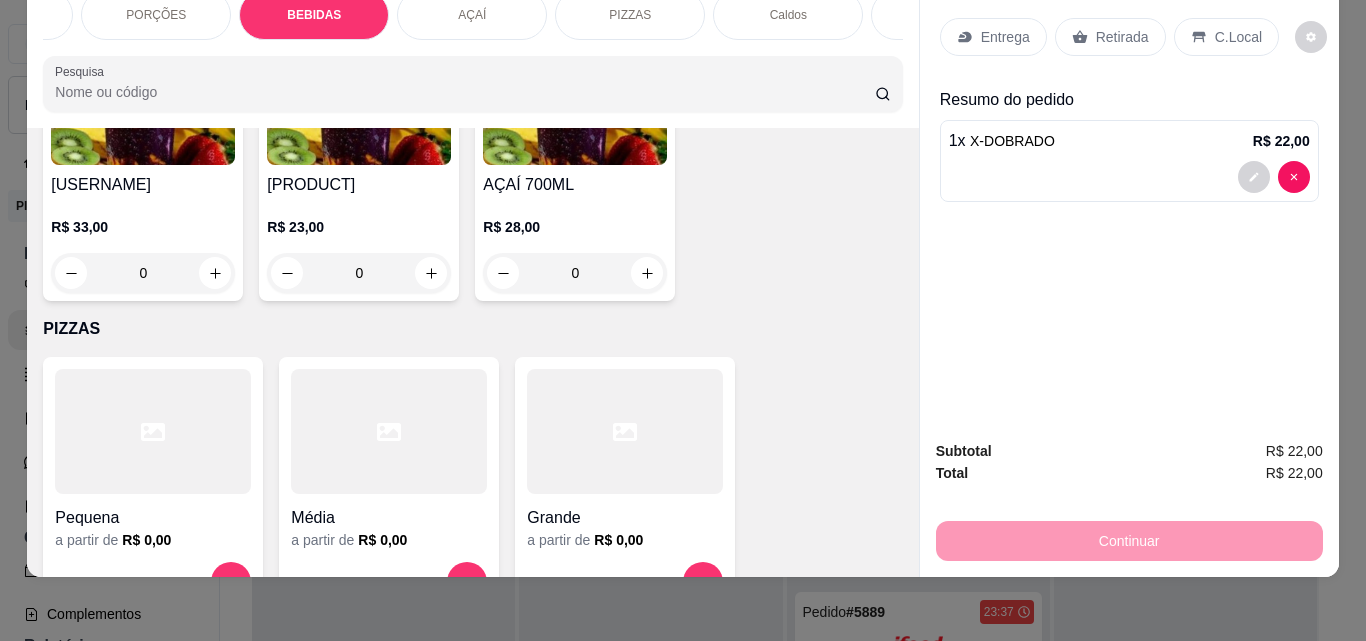 click 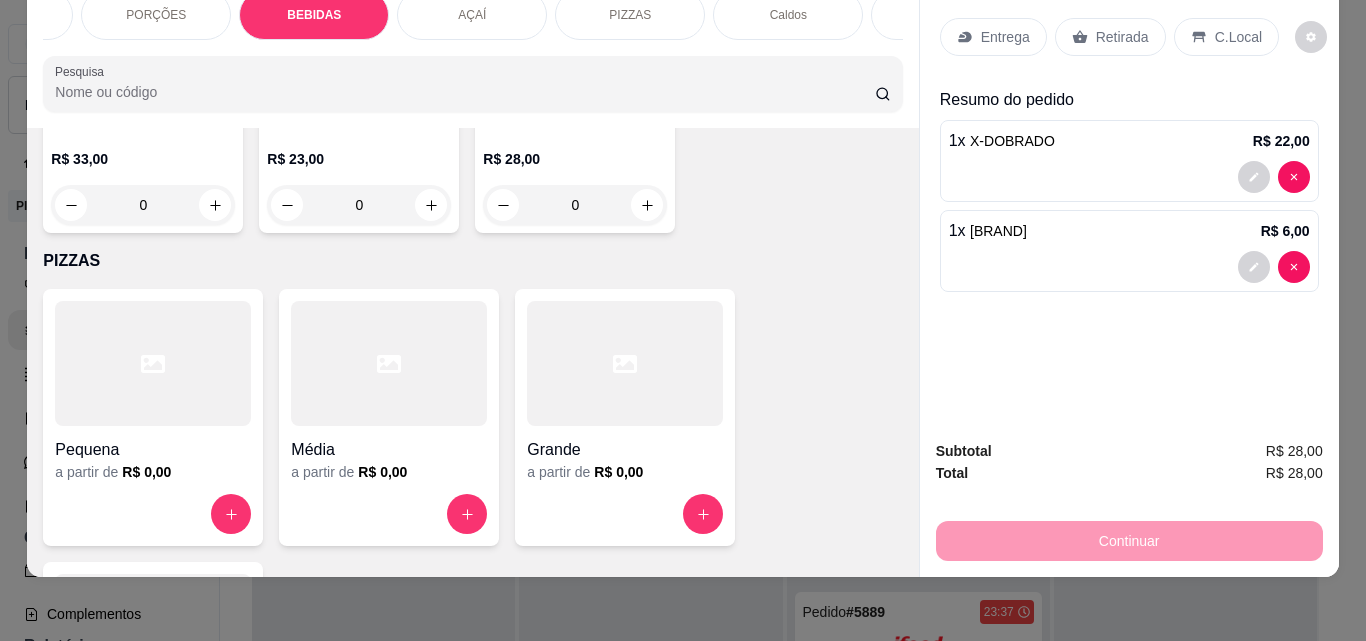 scroll, scrollTop: 6319, scrollLeft: 0, axis: vertical 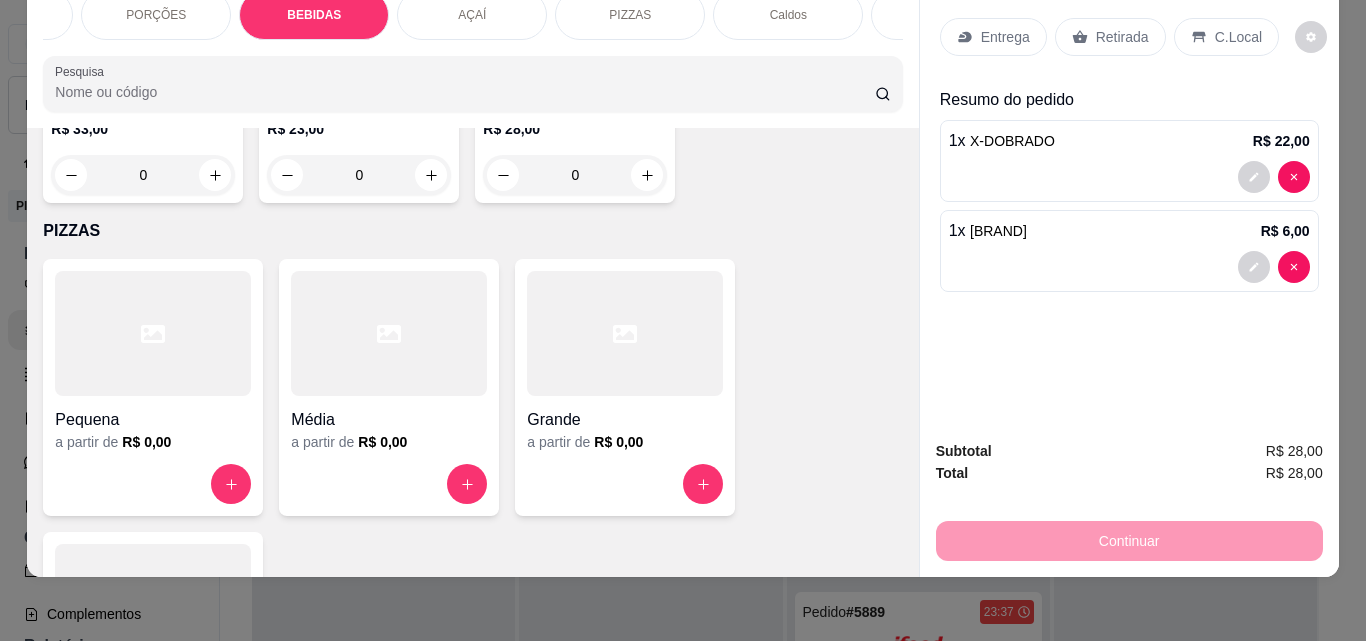 click on "Continuar" at bounding box center [1129, 538] 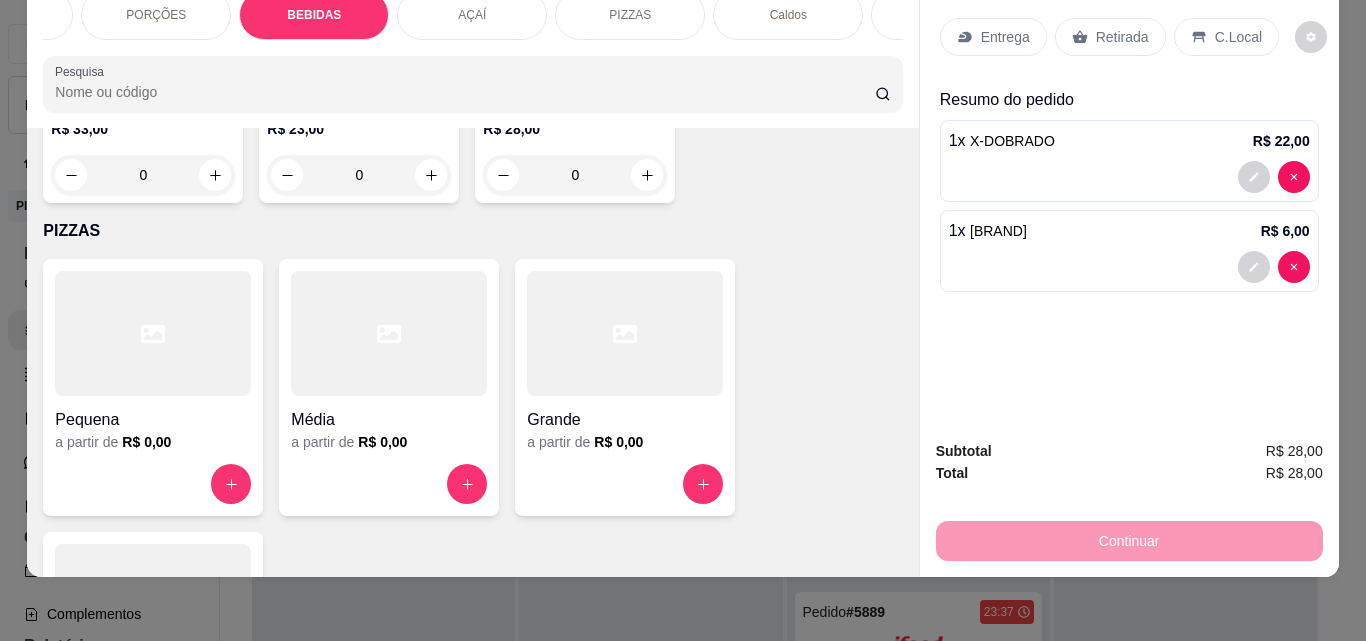click on "Retirada" at bounding box center [1110, 37] 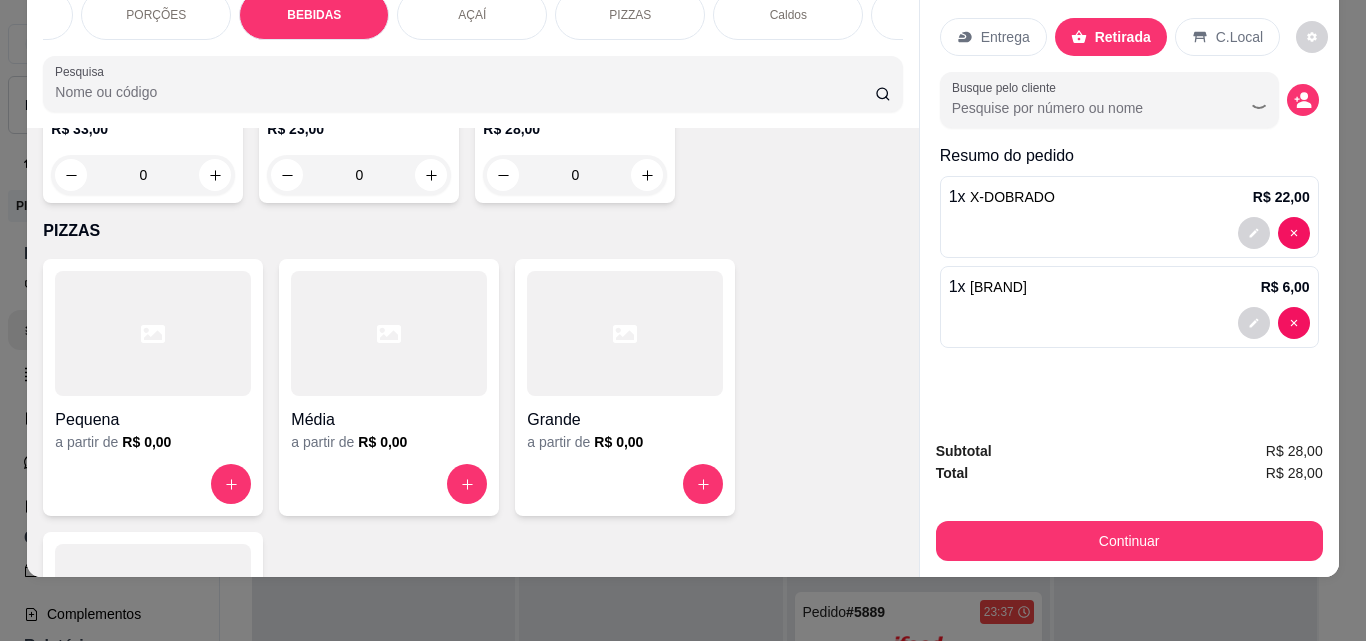 click on "Retirada" at bounding box center [1111, 37] 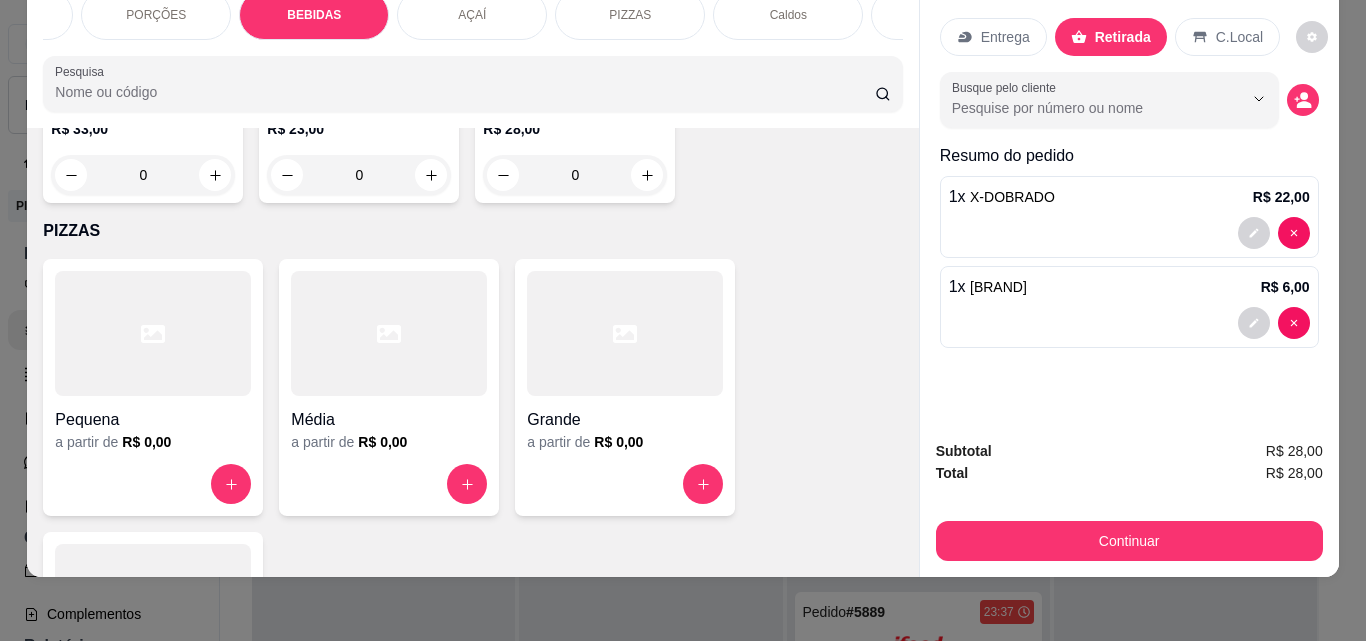 click on "C.Local" at bounding box center (1239, 37) 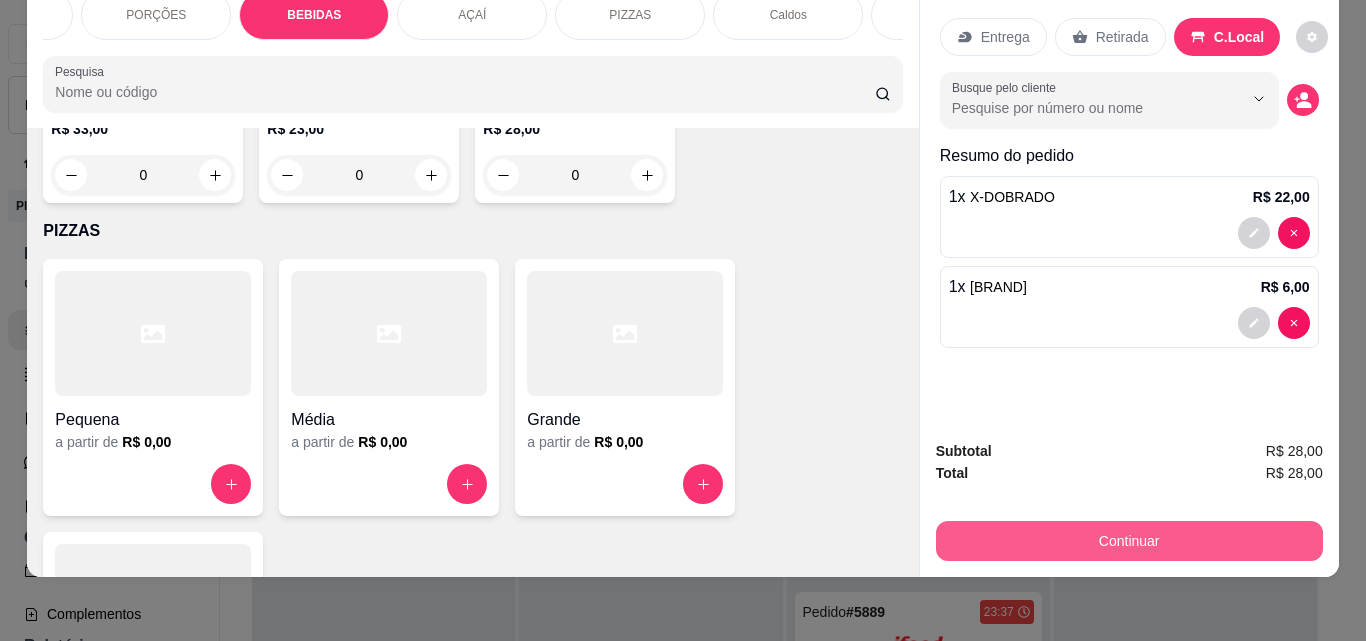 click on "Continuar" at bounding box center [1129, 541] 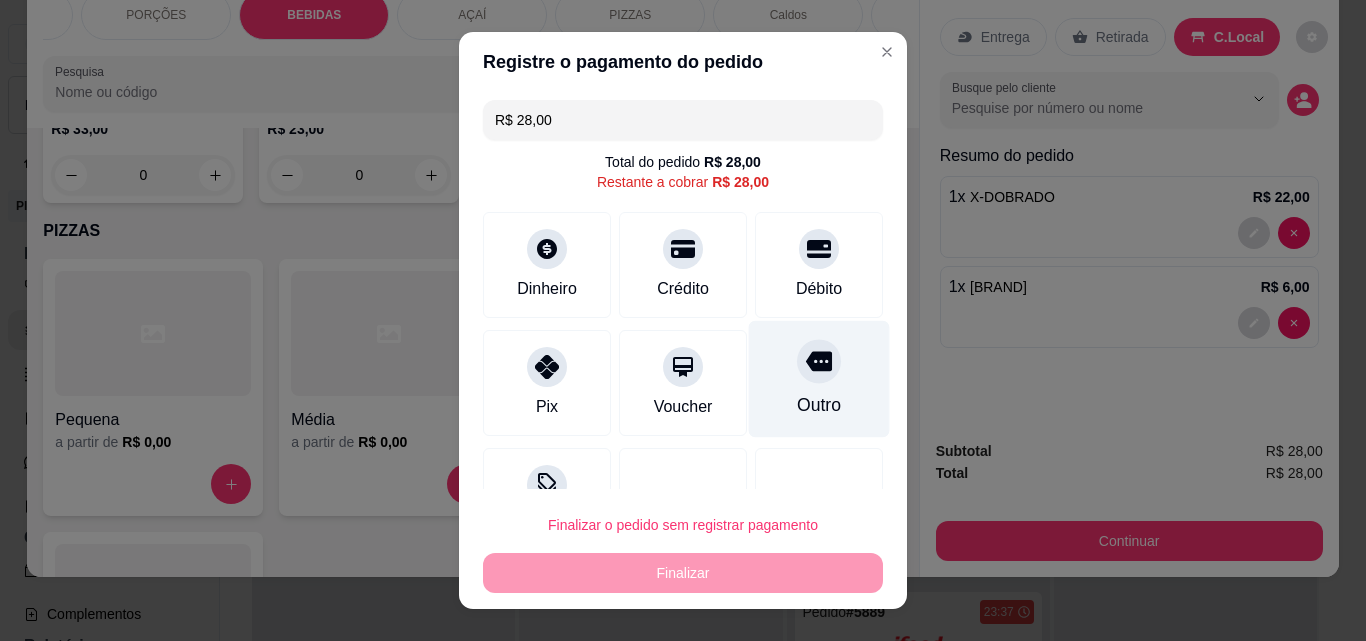 click on "Outro" at bounding box center (819, 405) 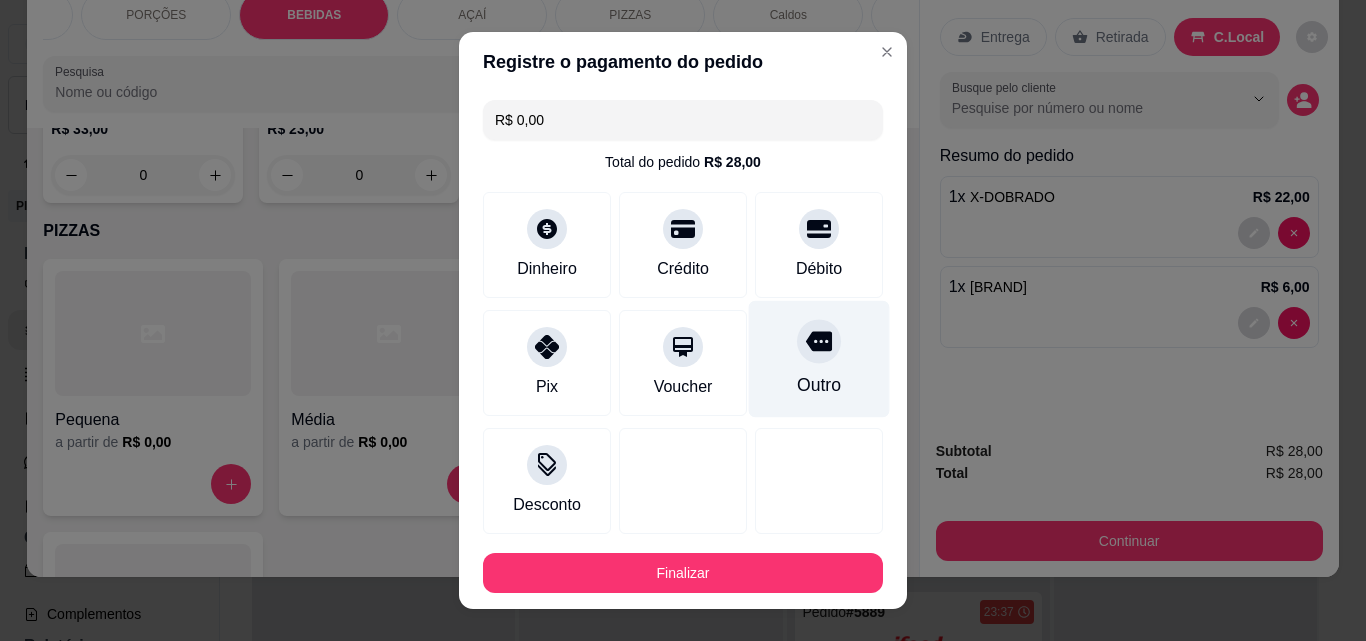 type on "R$ 0,00" 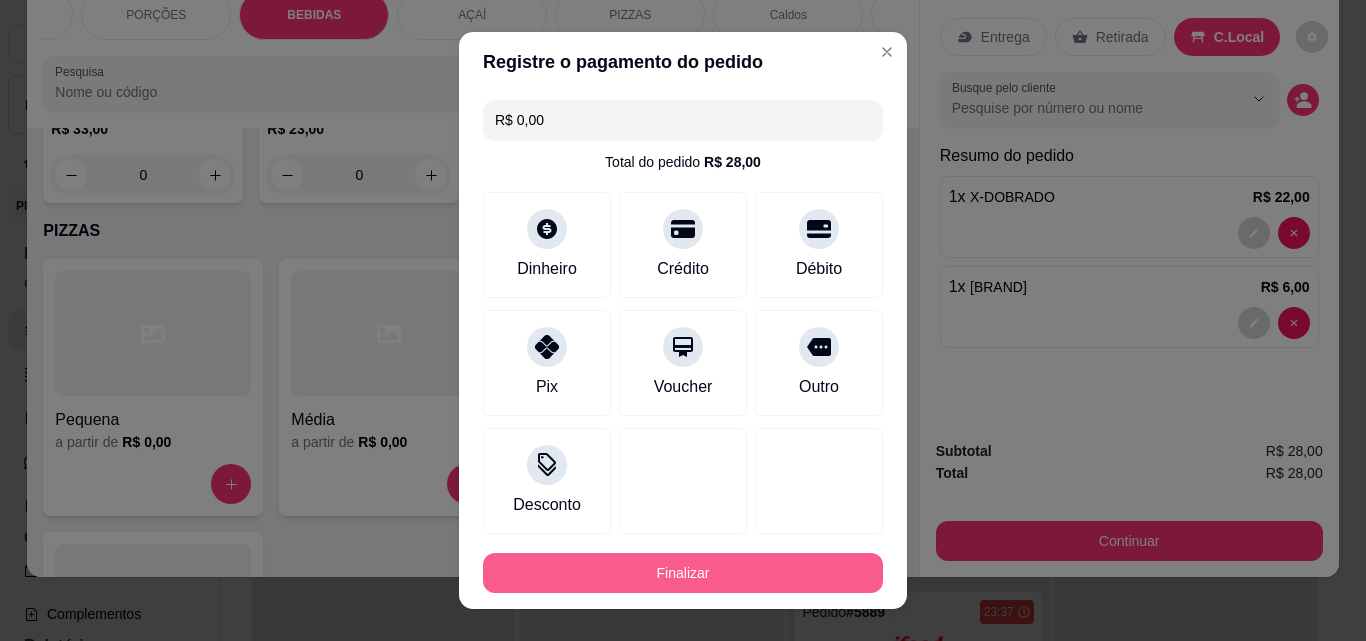 click on "Finalizar" at bounding box center (683, 573) 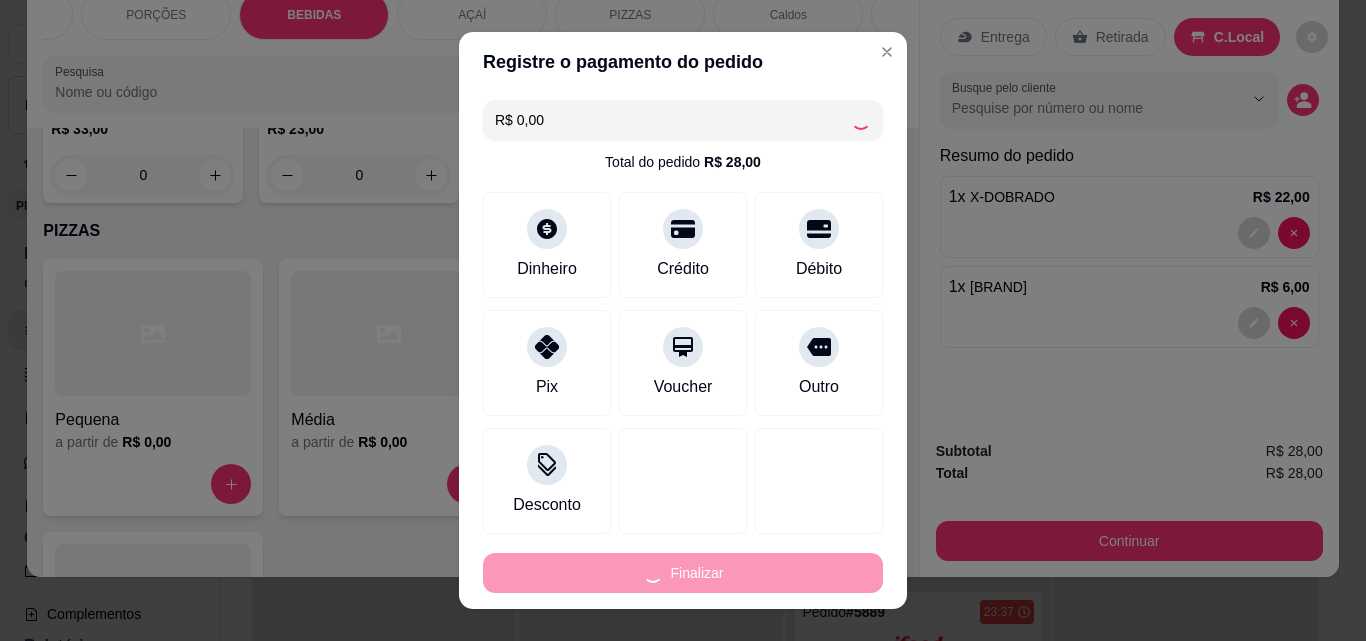 type on "0" 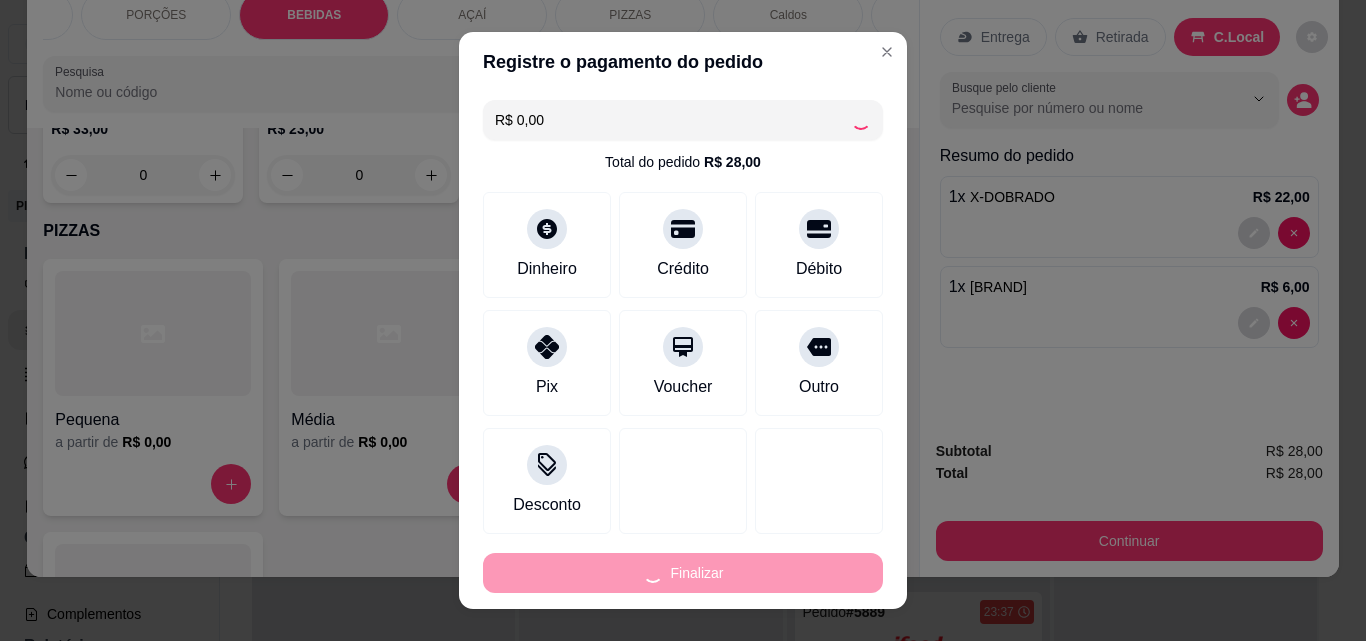 type on "0" 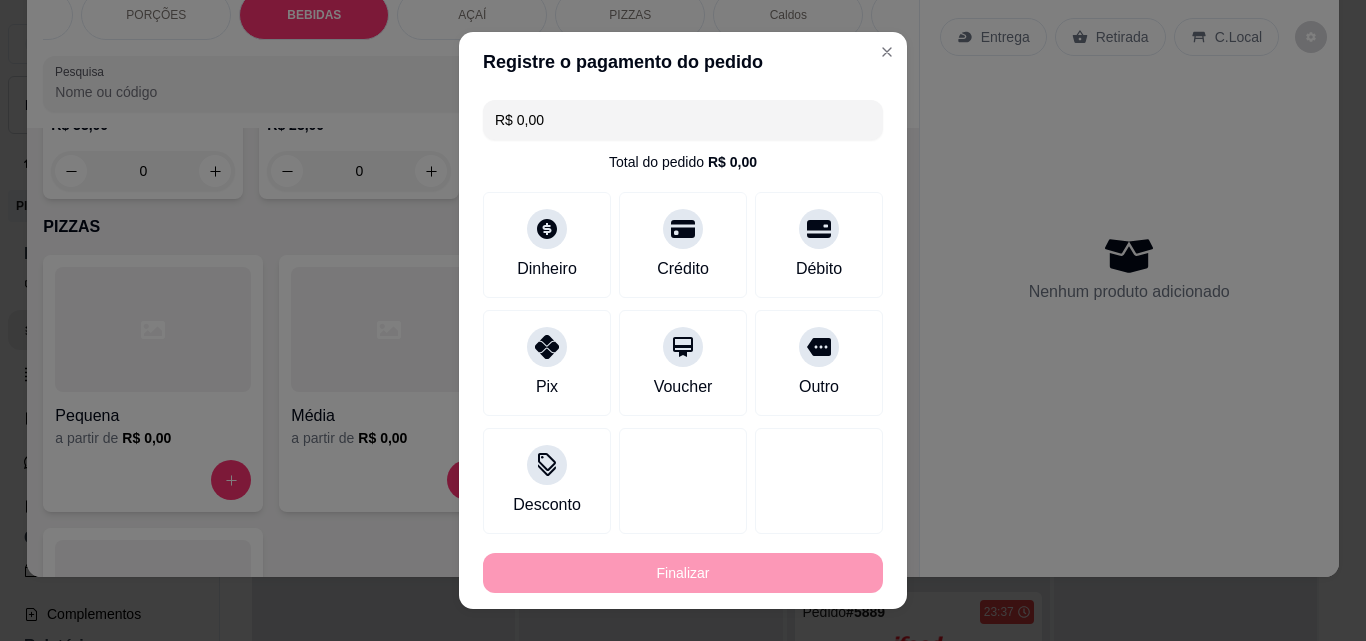 type on "-R$ 28,00" 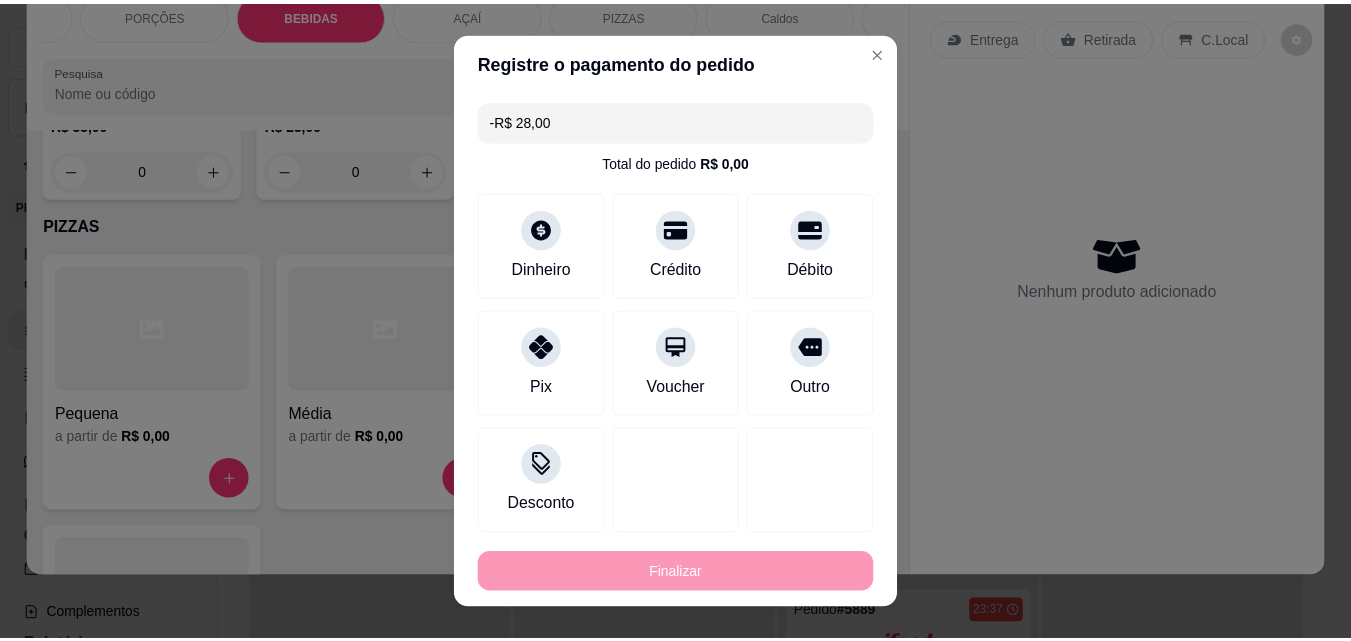 scroll, scrollTop: 6317, scrollLeft: 0, axis: vertical 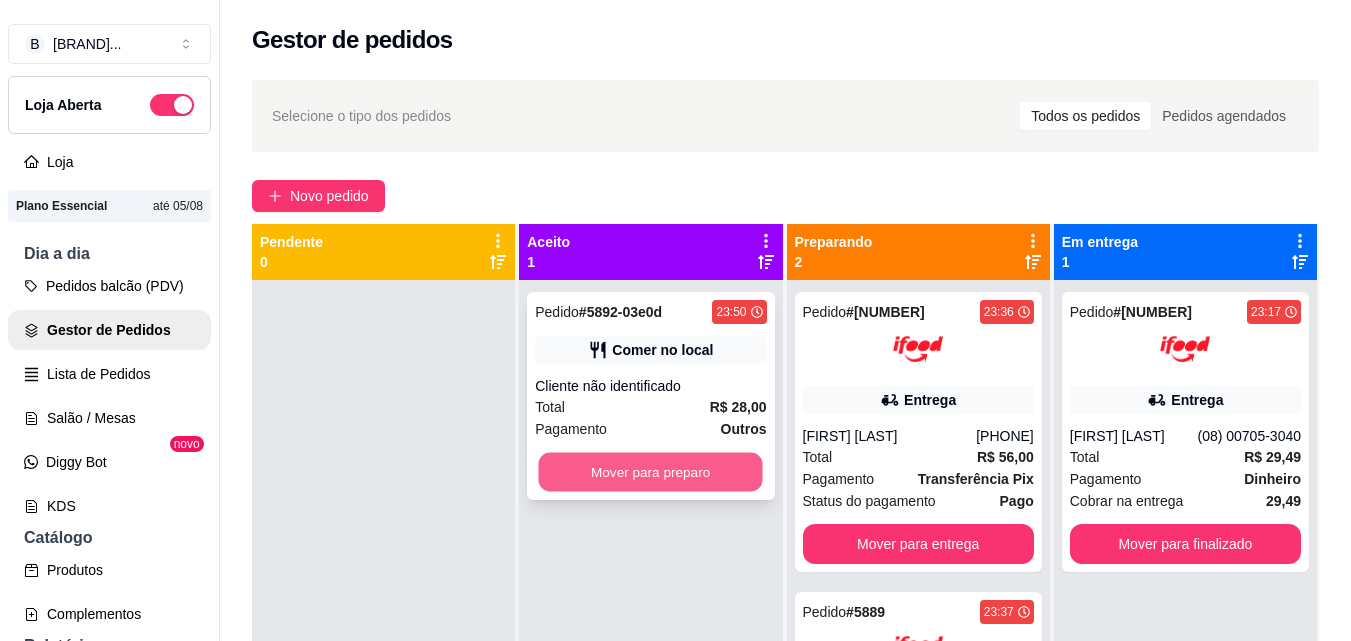 click on "Mover para preparo" at bounding box center (651, 472) 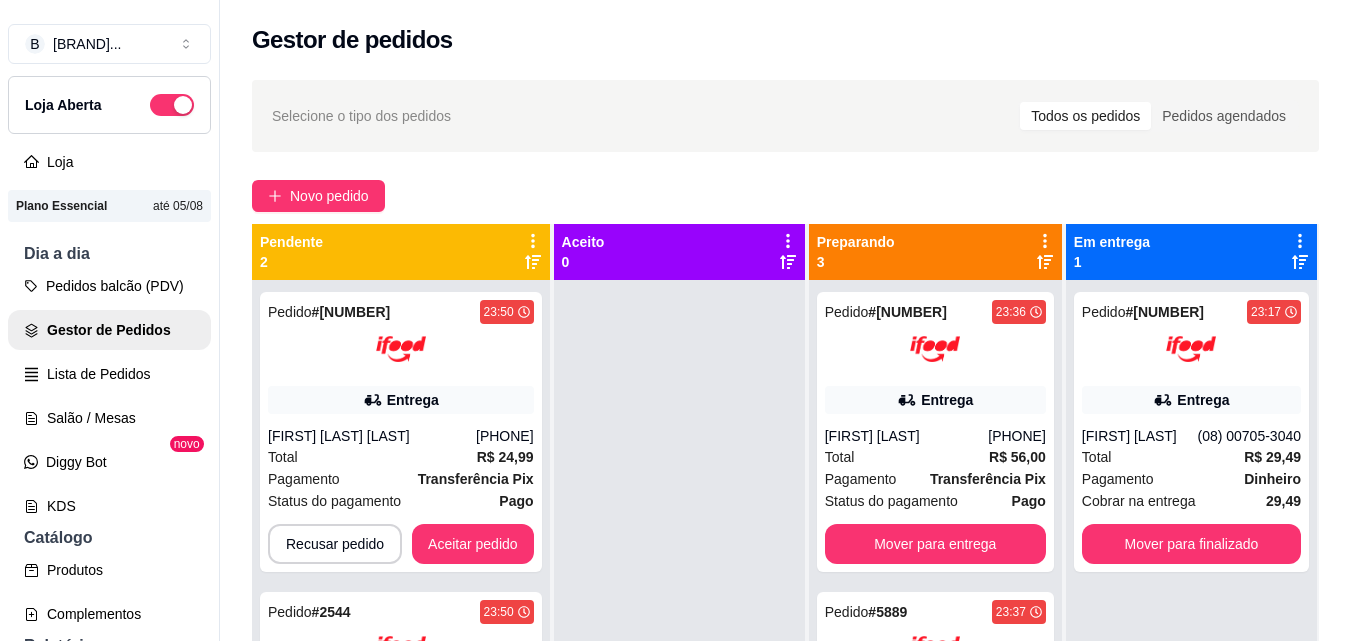 scroll, scrollTop: 71, scrollLeft: 0, axis: vertical 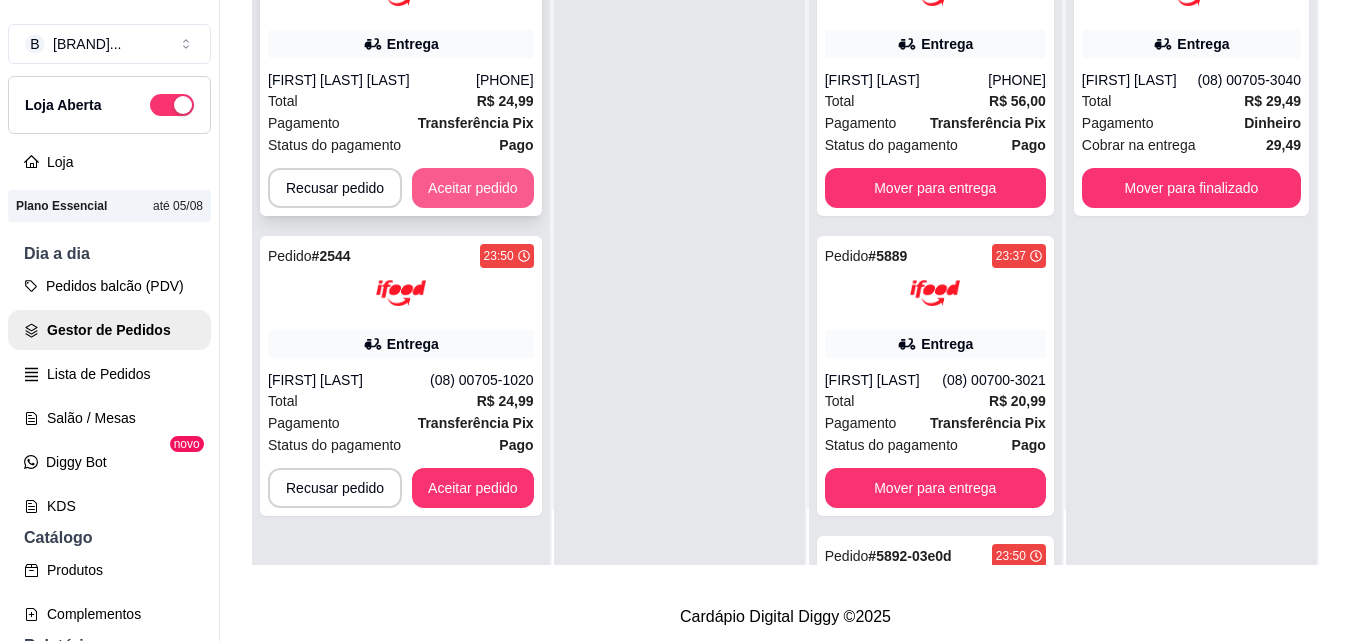 click on "Aceitar pedido" at bounding box center (473, 188) 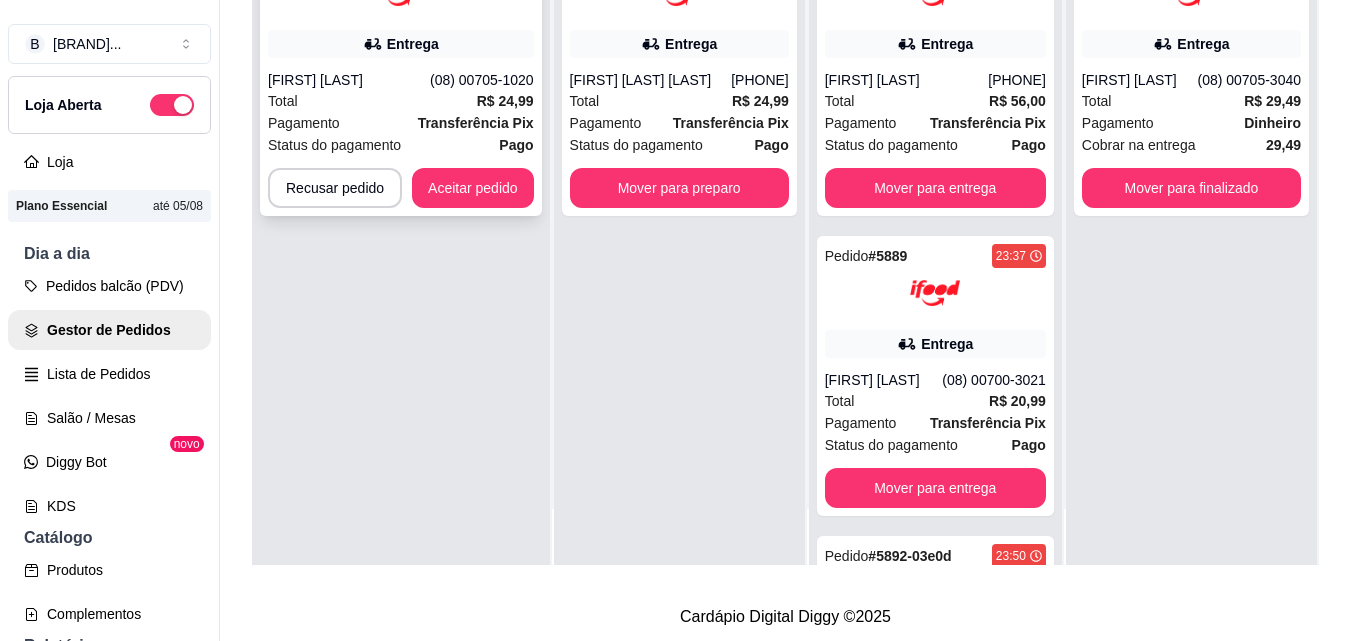 scroll, scrollTop: 0, scrollLeft: 0, axis: both 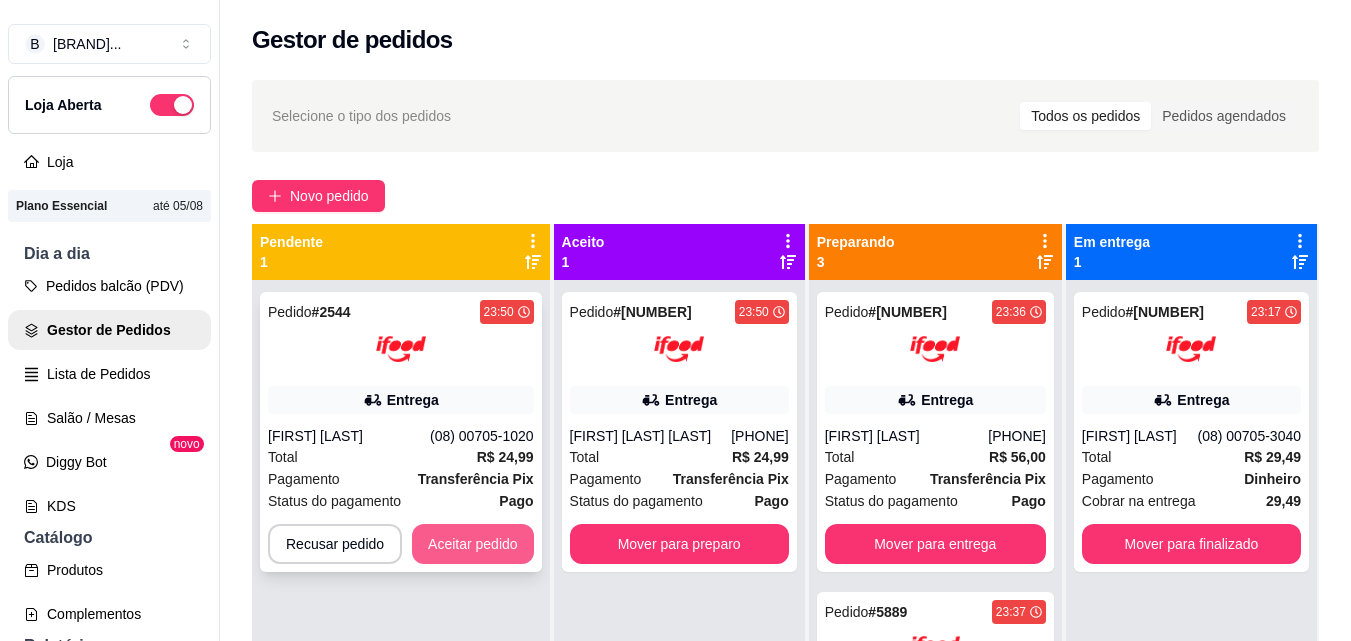 click on "Aceitar pedido" at bounding box center (473, 544) 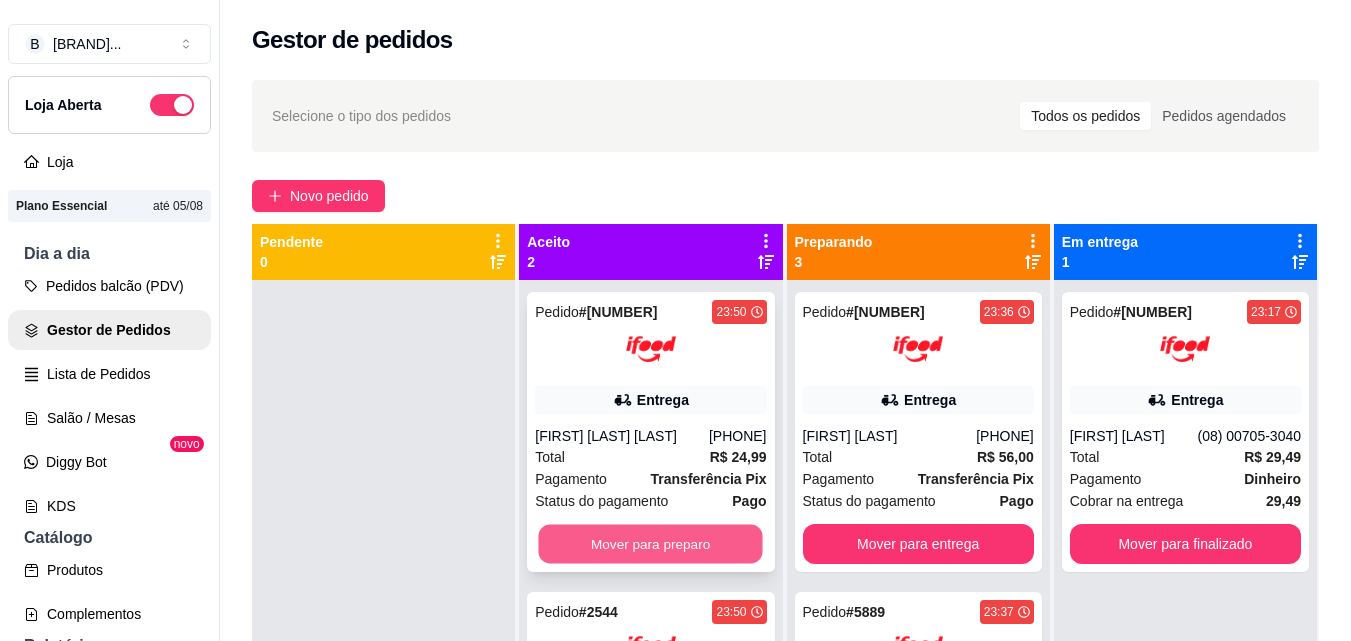 click on "Mover para preparo" at bounding box center (651, 544) 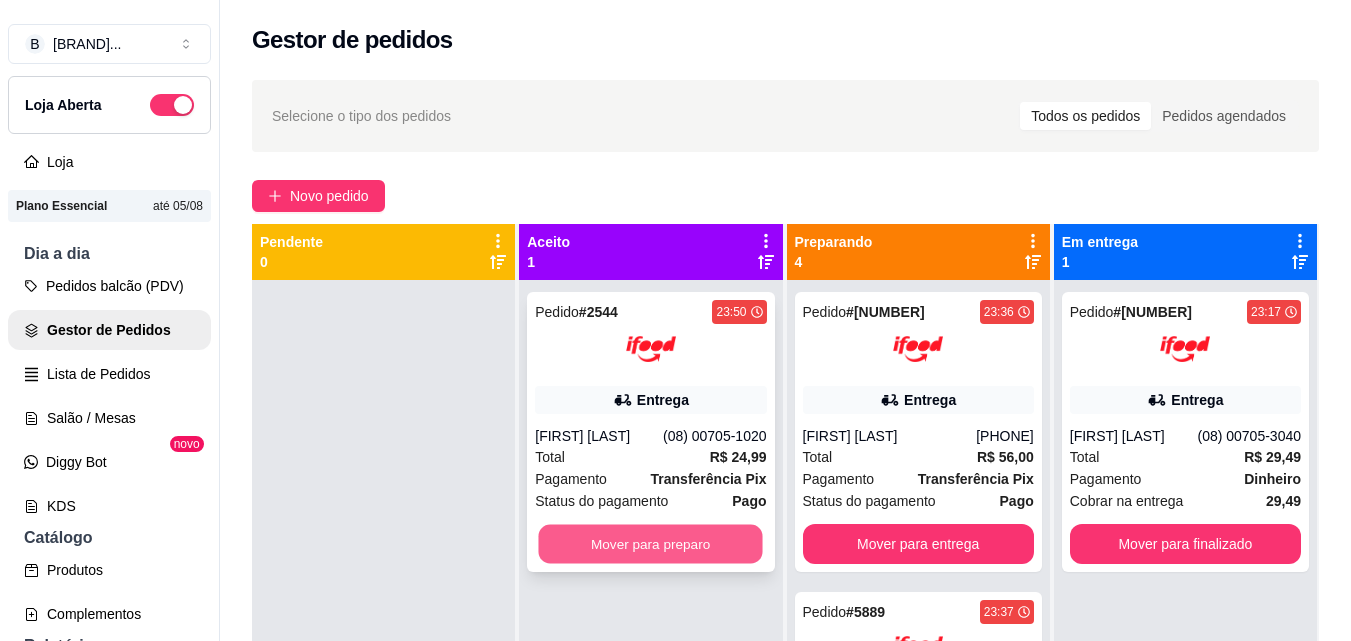 click on "Mover para preparo" at bounding box center [651, 544] 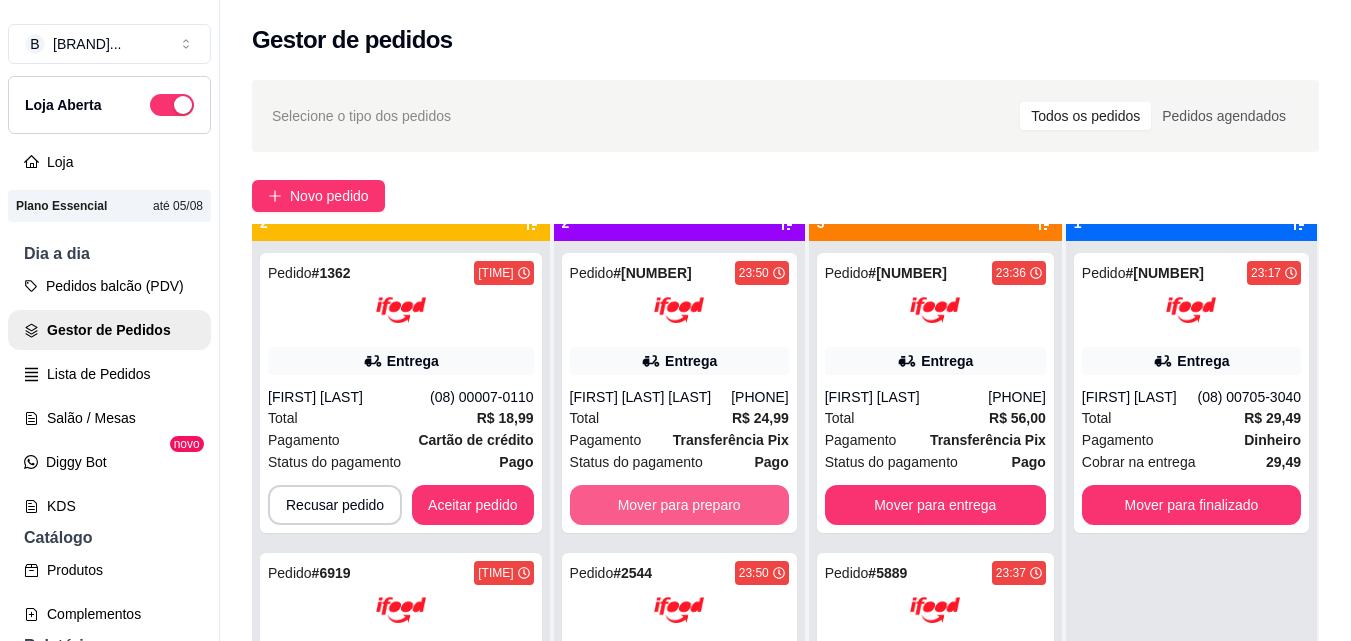 scroll, scrollTop: 71, scrollLeft: 0, axis: vertical 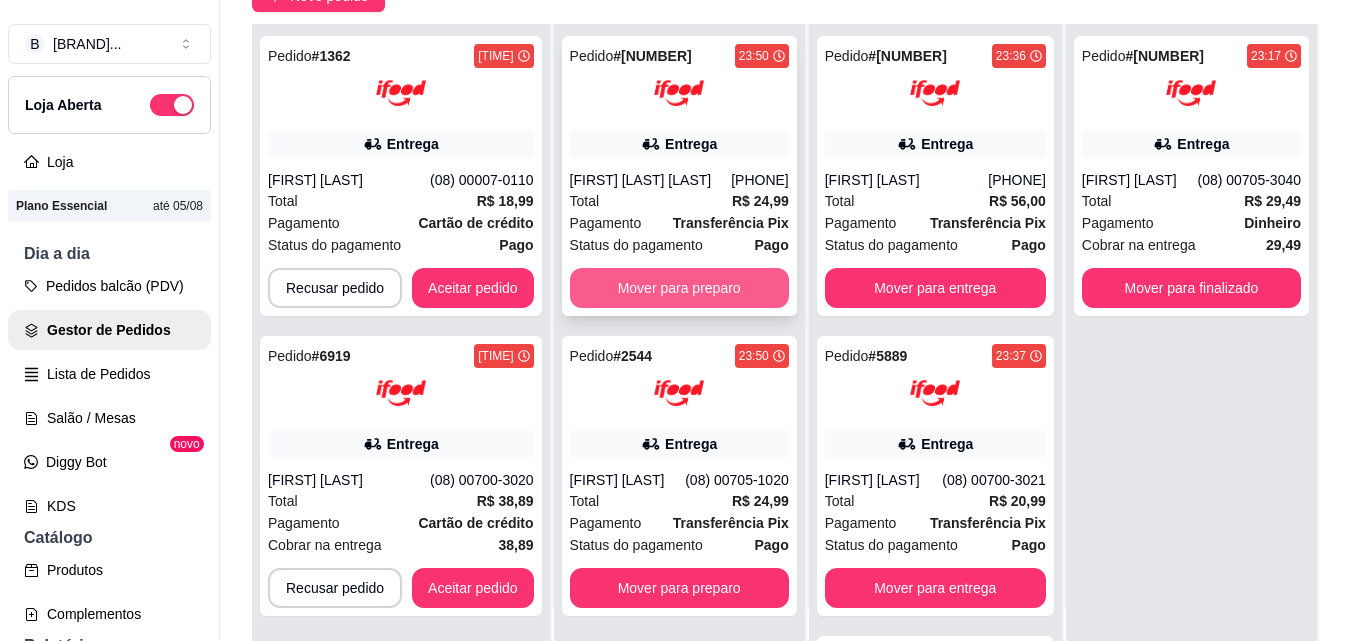 click on "Mover para preparo" at bounding box center (679, 288) 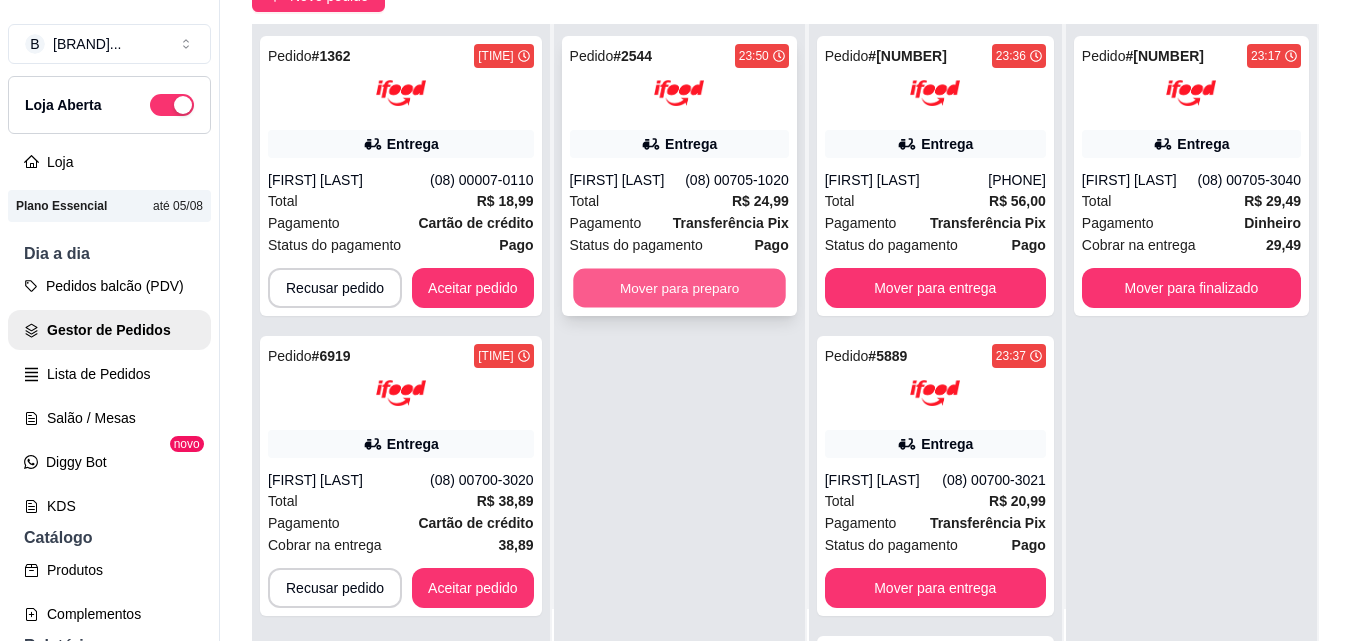 click on "Mover para preparo" at bounding box center [679, 288] 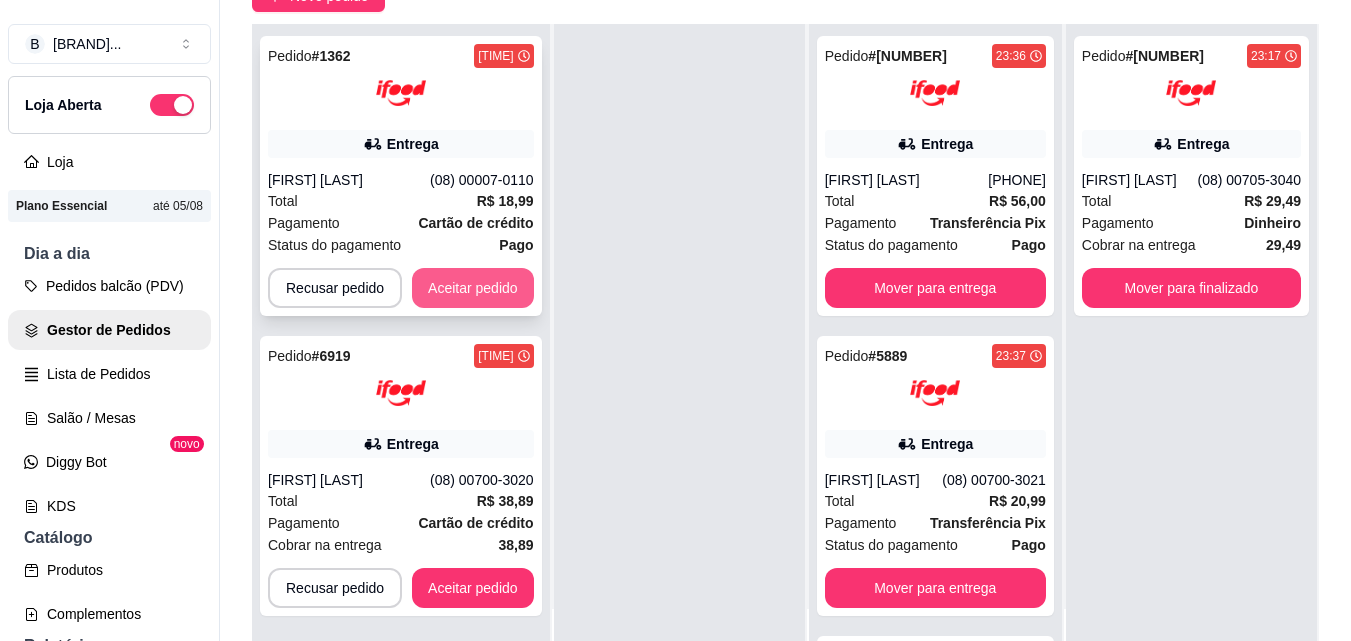 click on "Aceitar pedido" at bounding box center [473, 288] 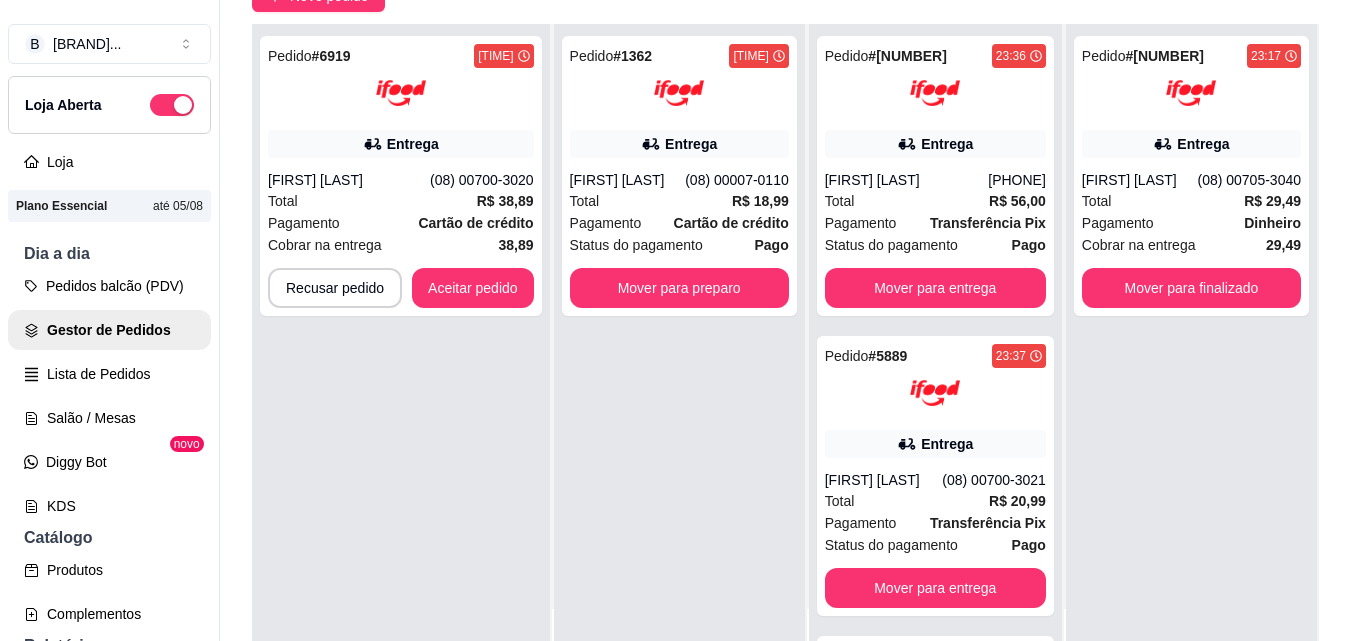 scroll, scrollTop: 0, scrollLeft: 0, axis: both 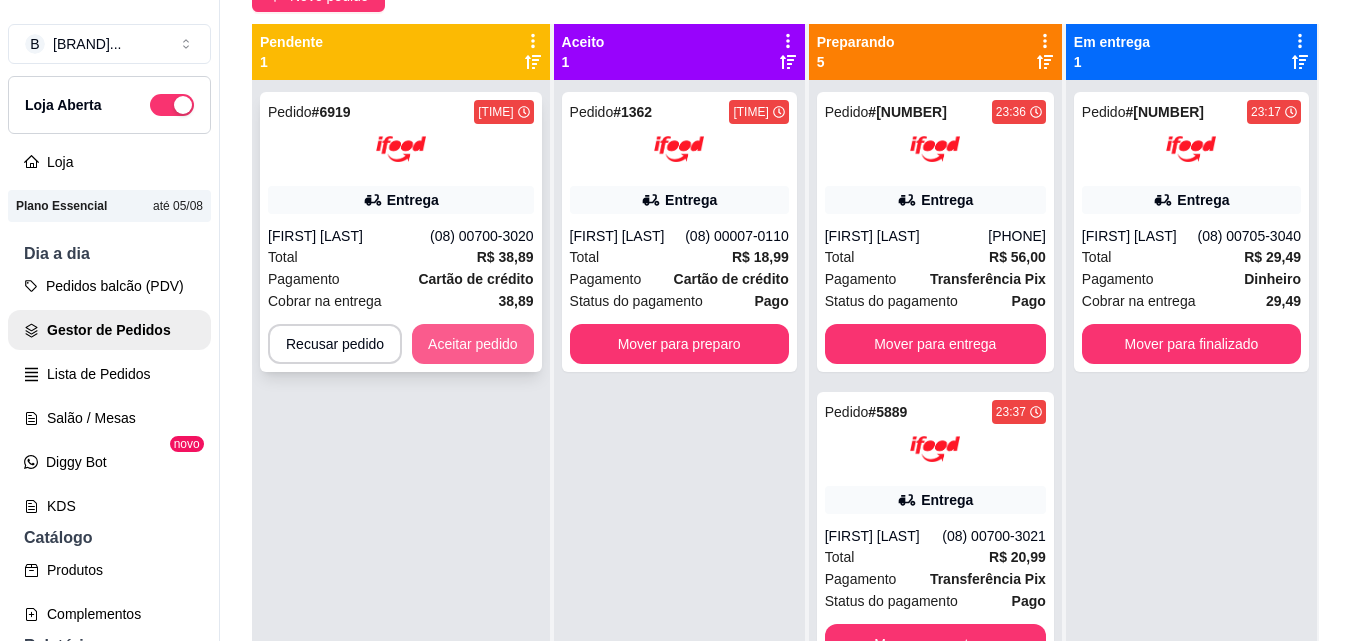 click on "Aceitar pedido" at bounding box center (473, 344) 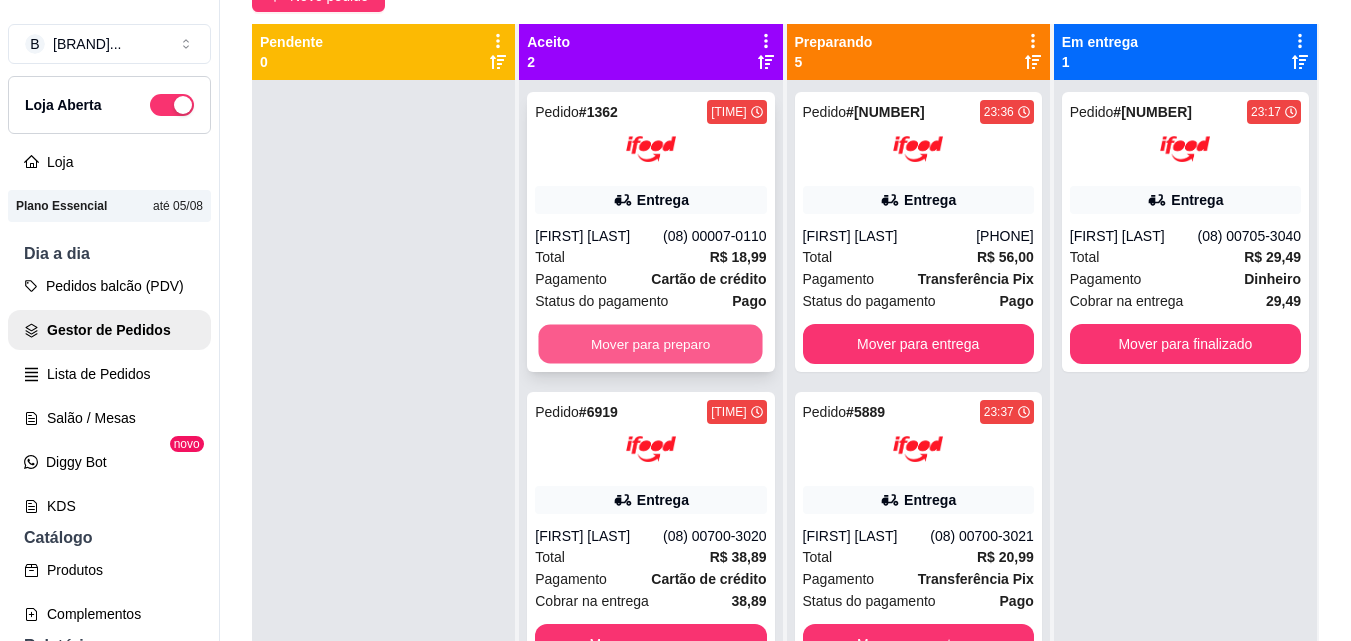 click on "Mover para preparo" at bounding box center (651, 344) 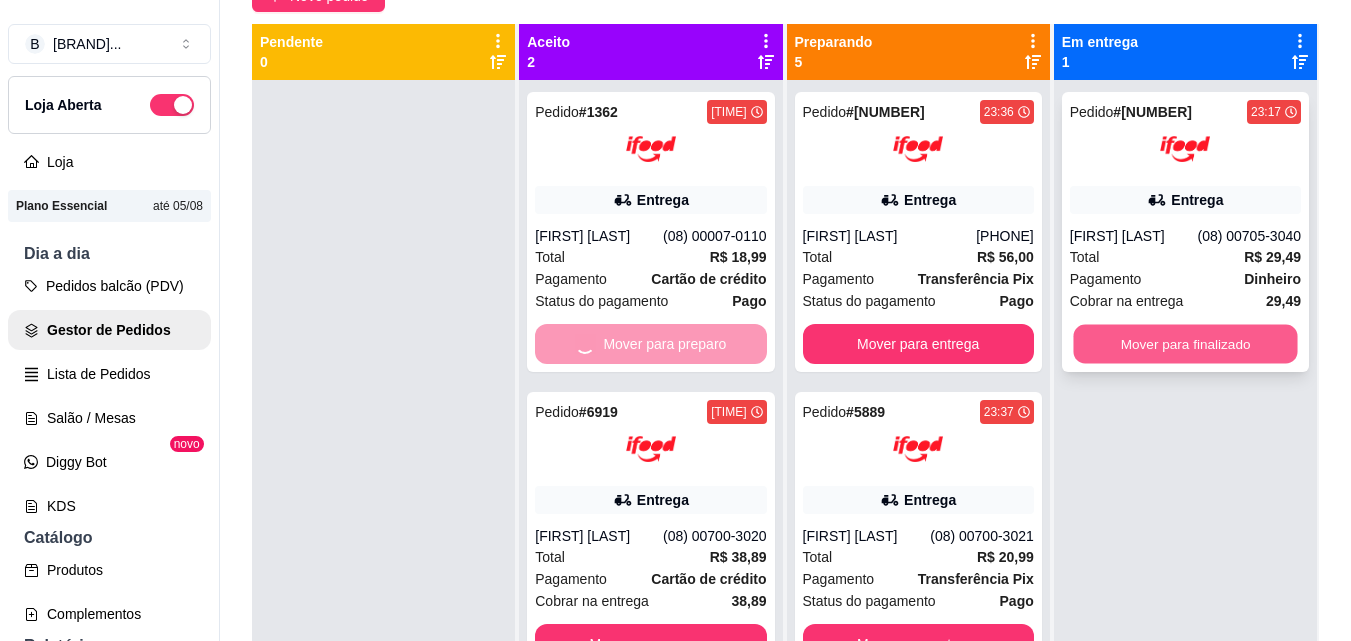 click on "Mover para finalizado" at bounding box center [1185, 344] 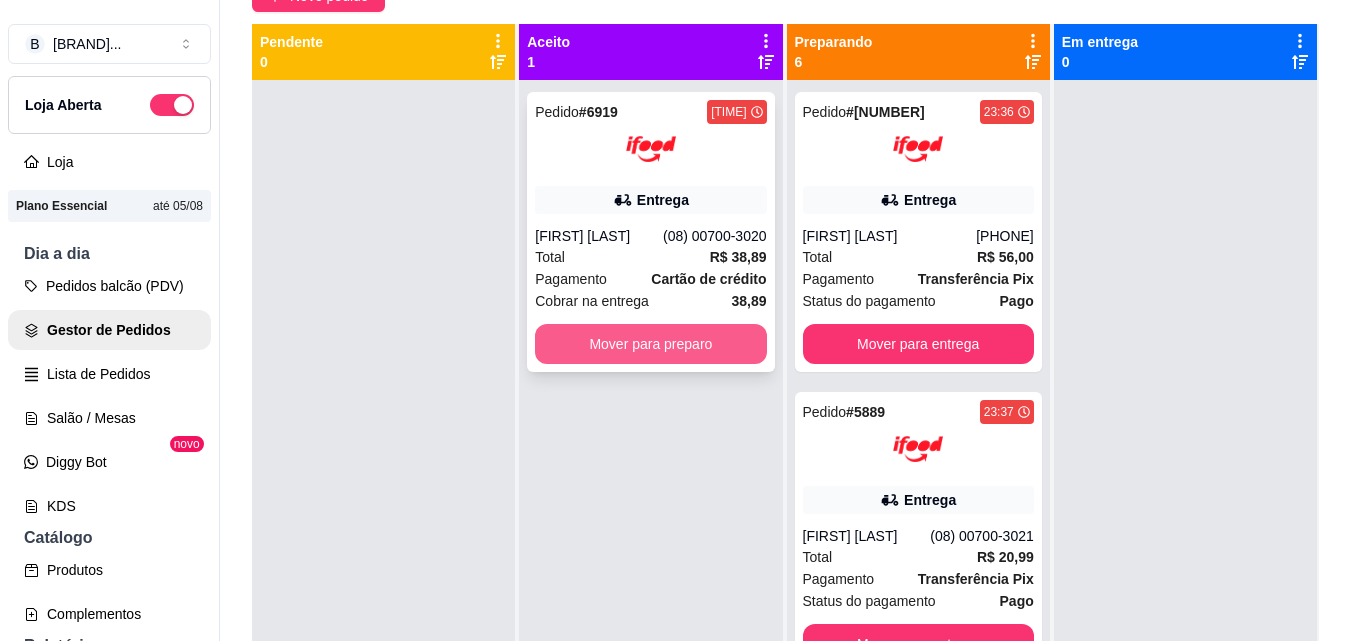 click on "Mover para preparo" at bounding box center [650, 344] 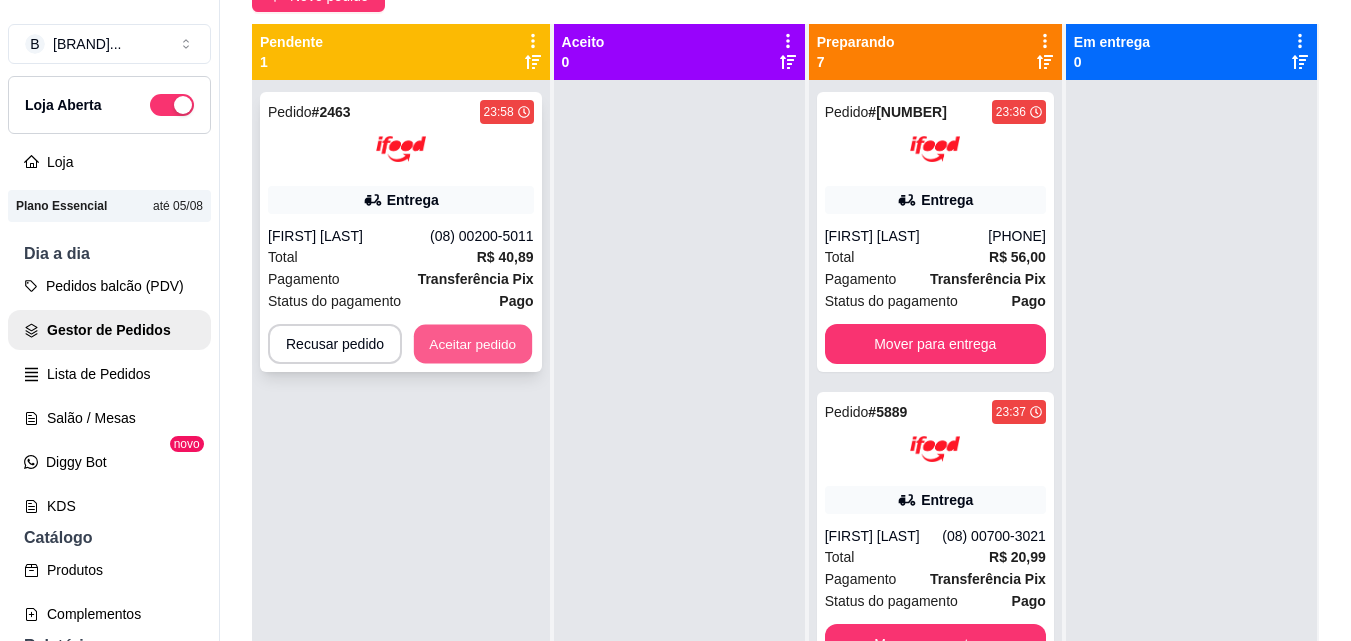 click on "Aceitar pedido" at bounding box center (473, 344) 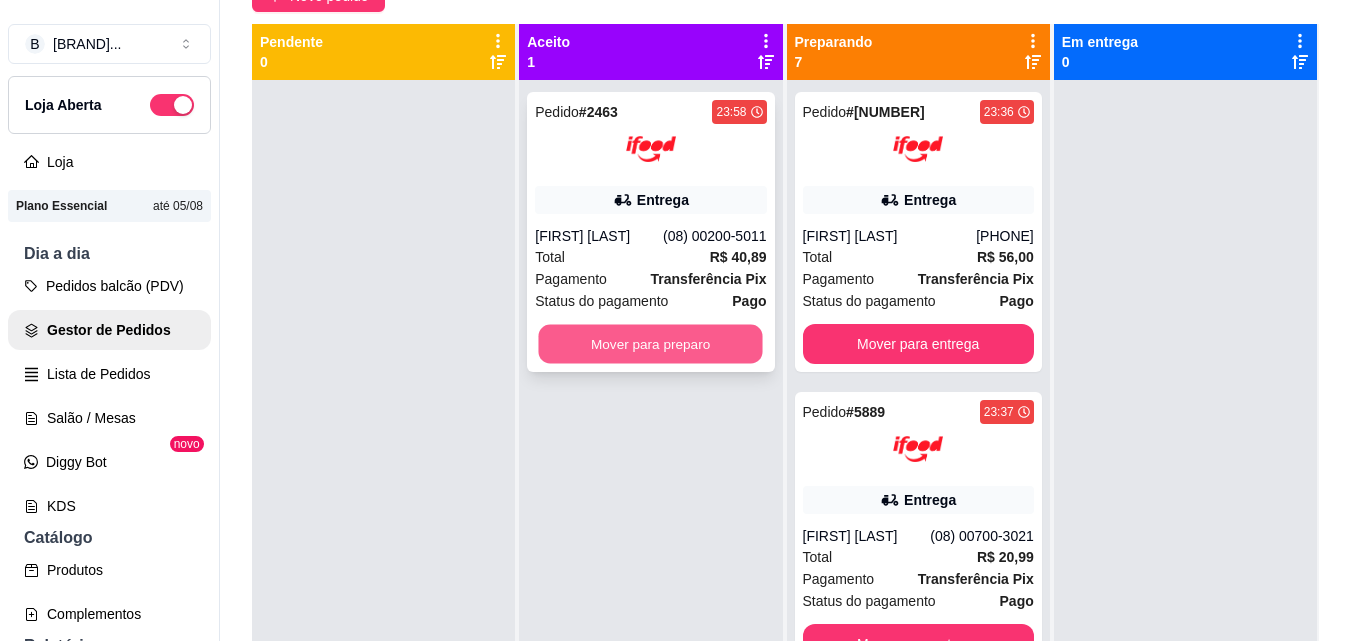 click on "Mover para preparo" at bounding box center (651, 344) 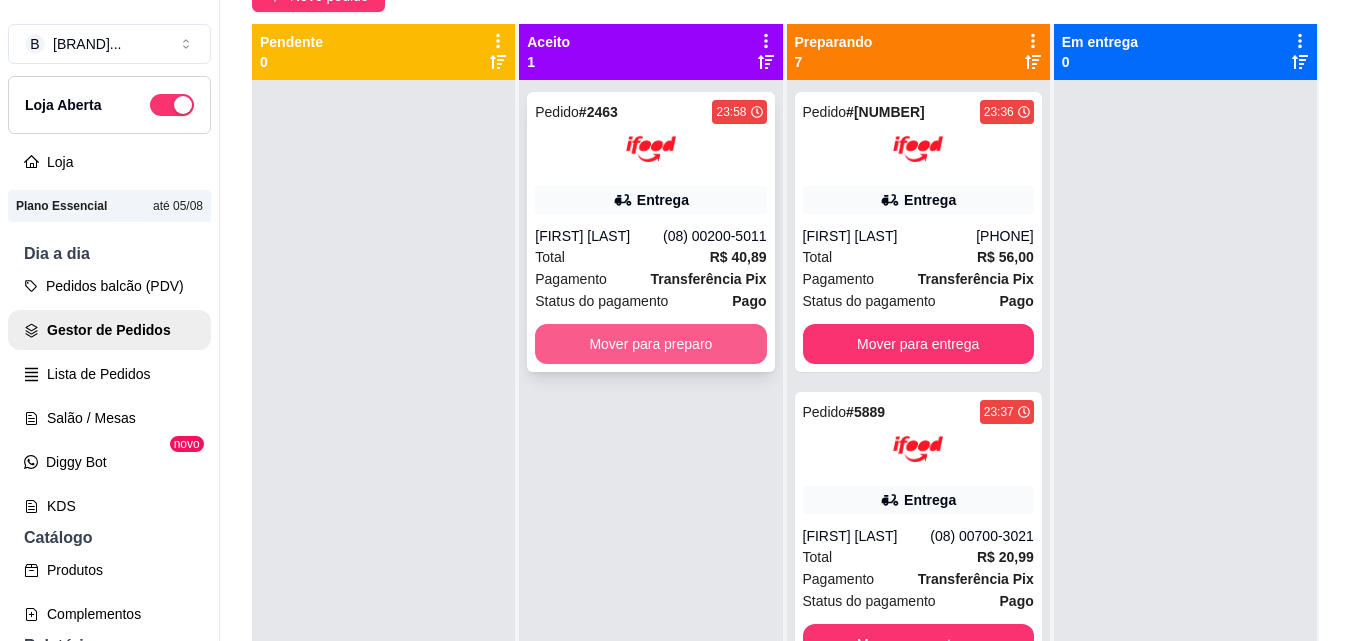 click on "Mover para preparo" at bounding box center (650, 344) 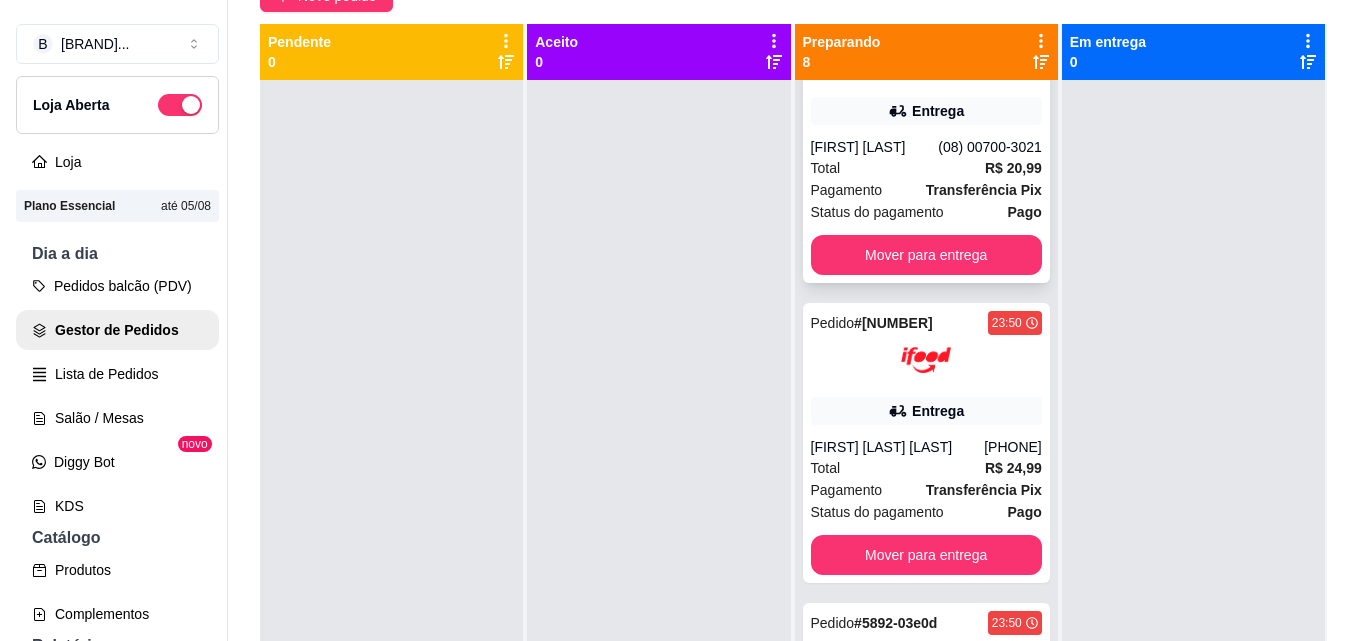 scroll, scrollTop: 400, scrollLeft: 0, axis: vertical 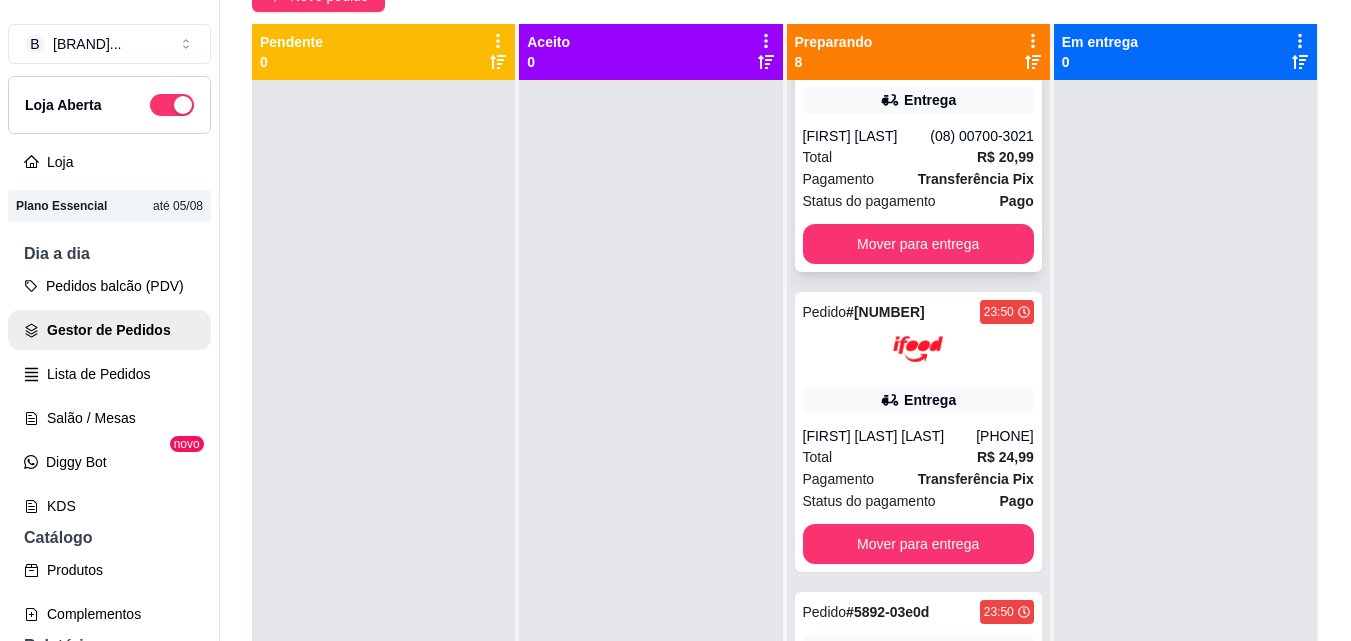 click on "Pagamento Transferência Pix" at bounding box center [918, 179] 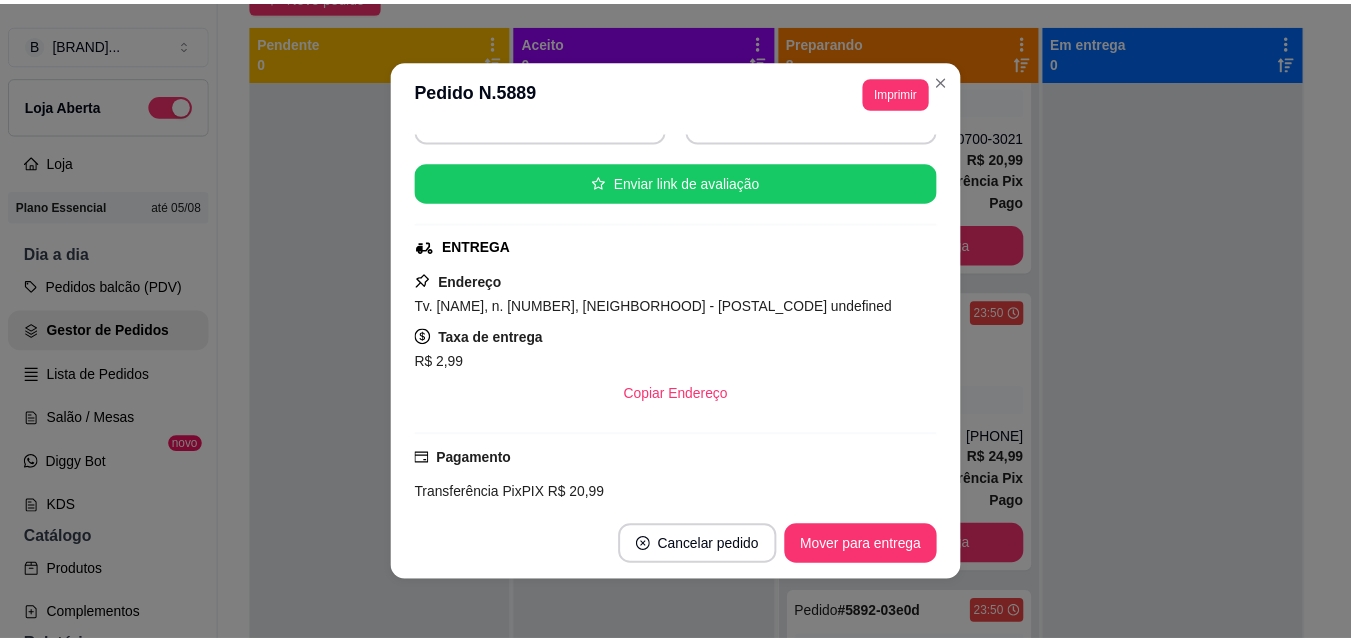 scroll, scrollTop: 400, scrollLeft: 0, axis: vertical 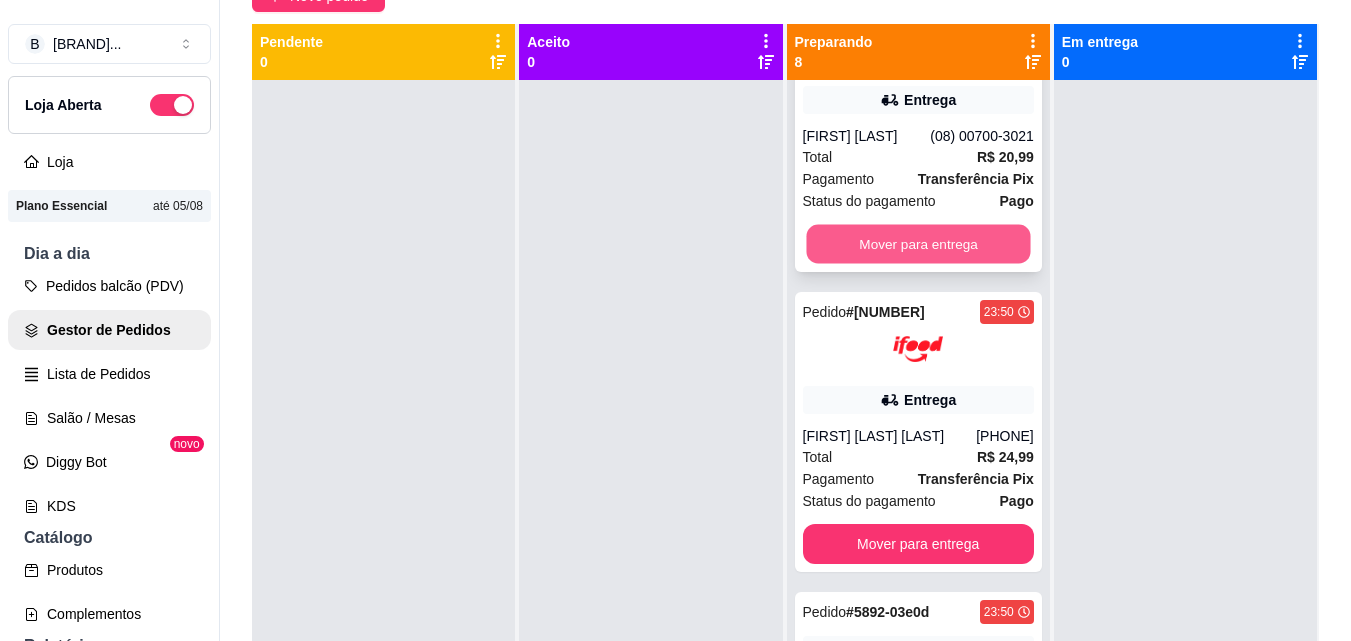 click on "Mover para entrega" at bounding box center [918, 244] 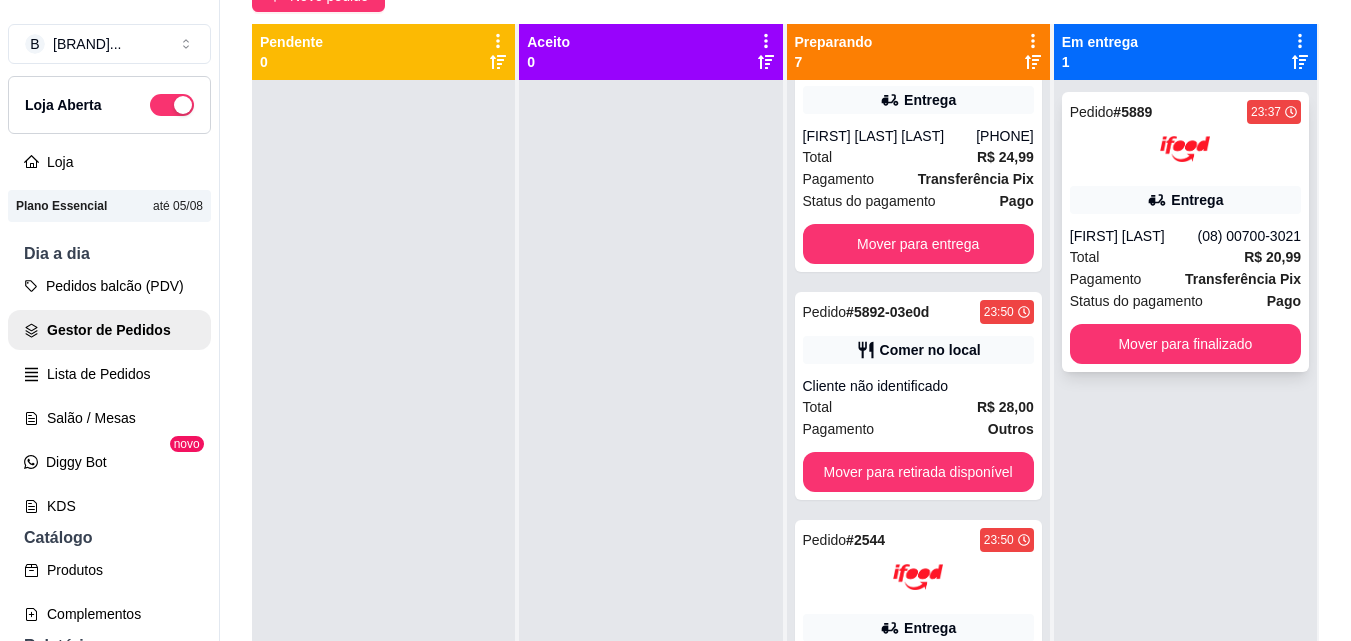 scroll, scrollTop: 80, scrollLeft: 0, axis: vertical 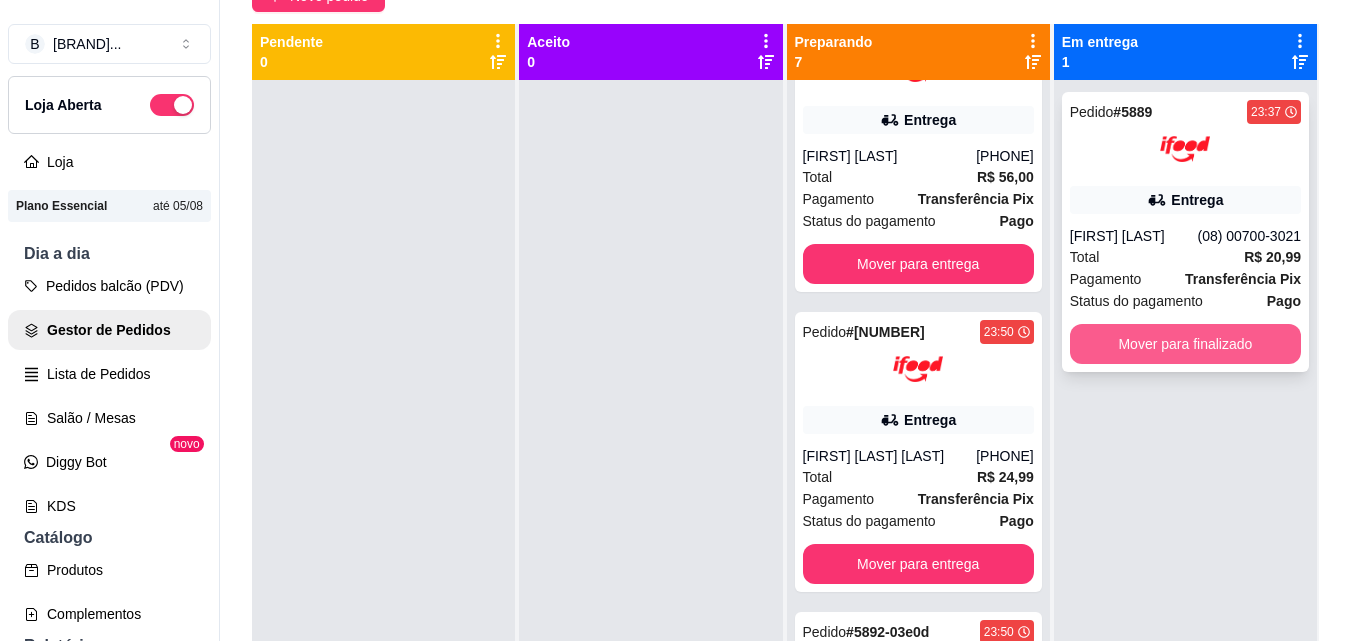 click on "Mover para finalizado" at bounding box center (1185, 344) 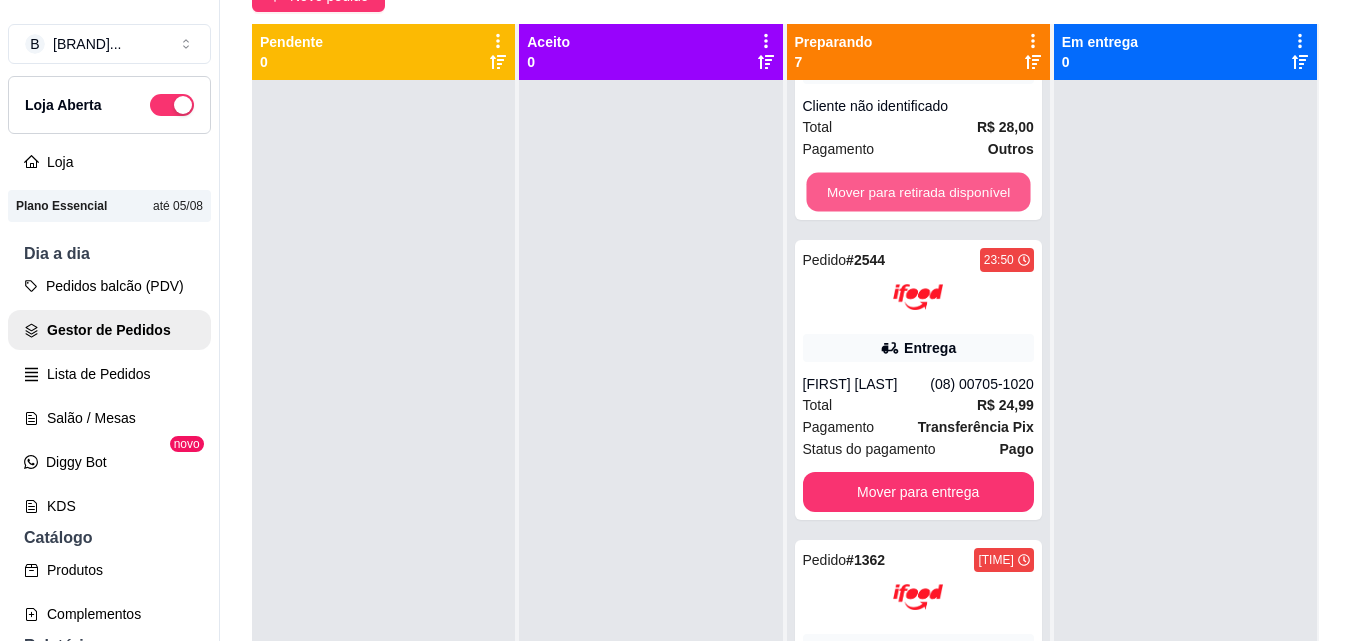 click on "Mover para retirada disponível" at bounding box center (918, 192) 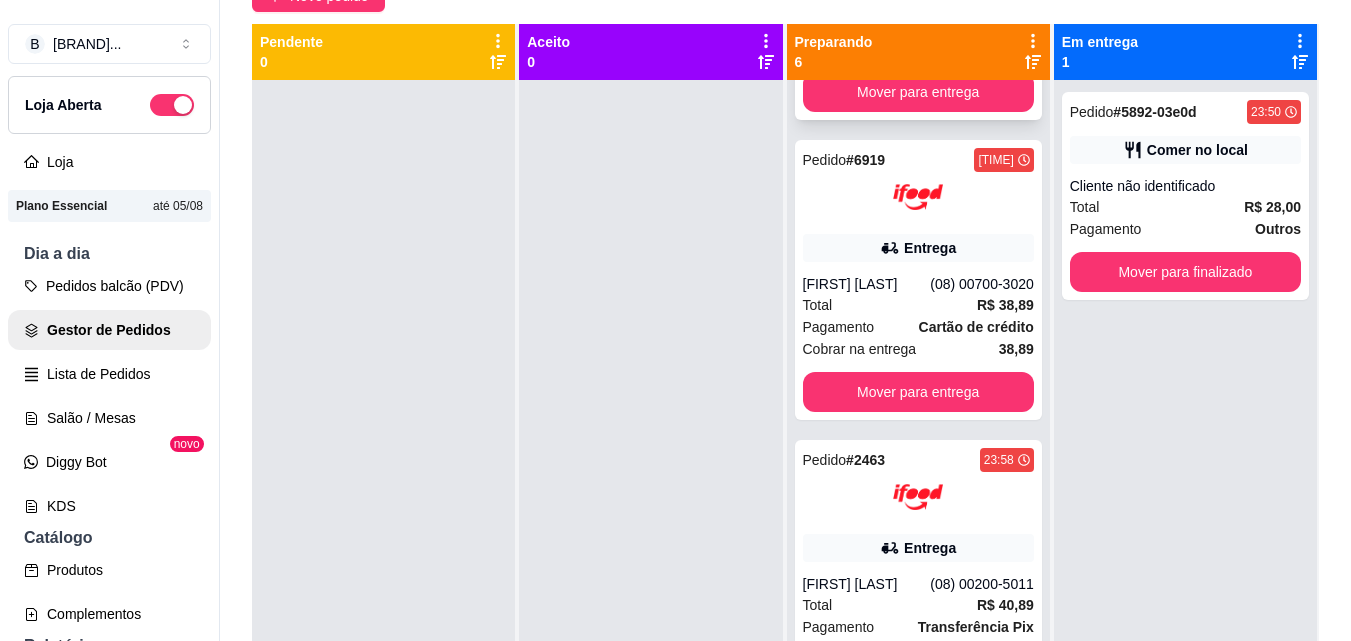 scroll, scrollTop: 1329, scrollLeft: 0, axis: vertical 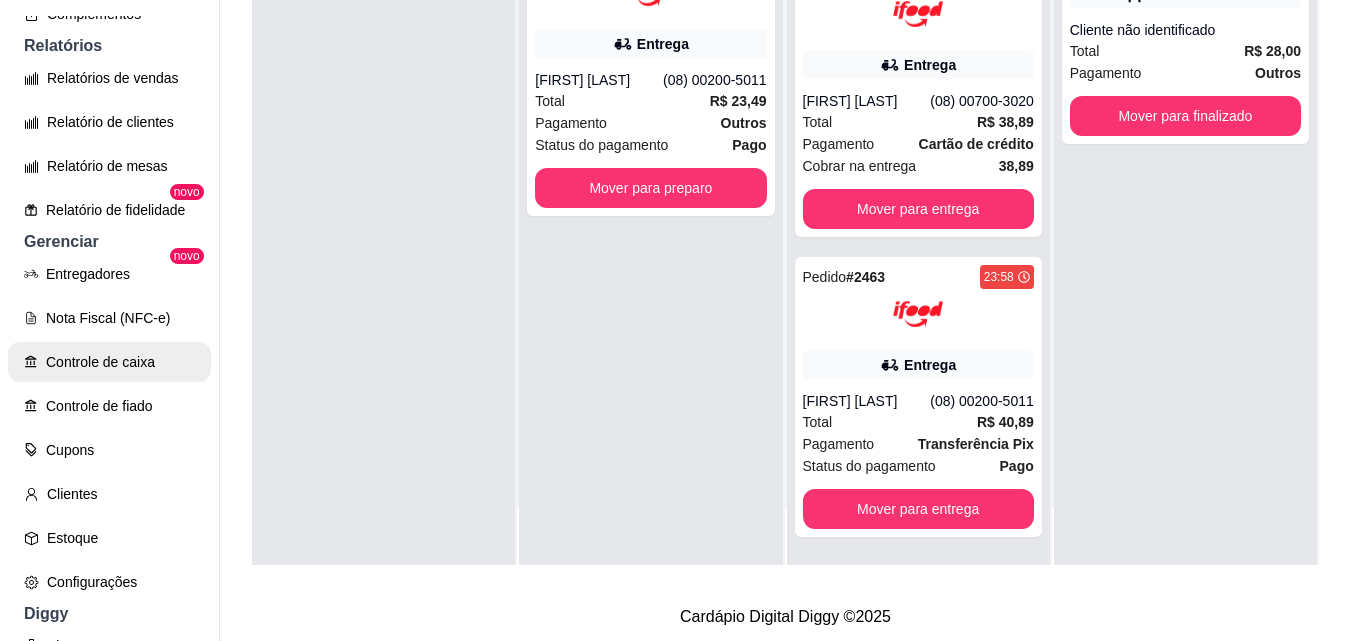 click on "Controle de caixa" at bounding box center [109, 362] 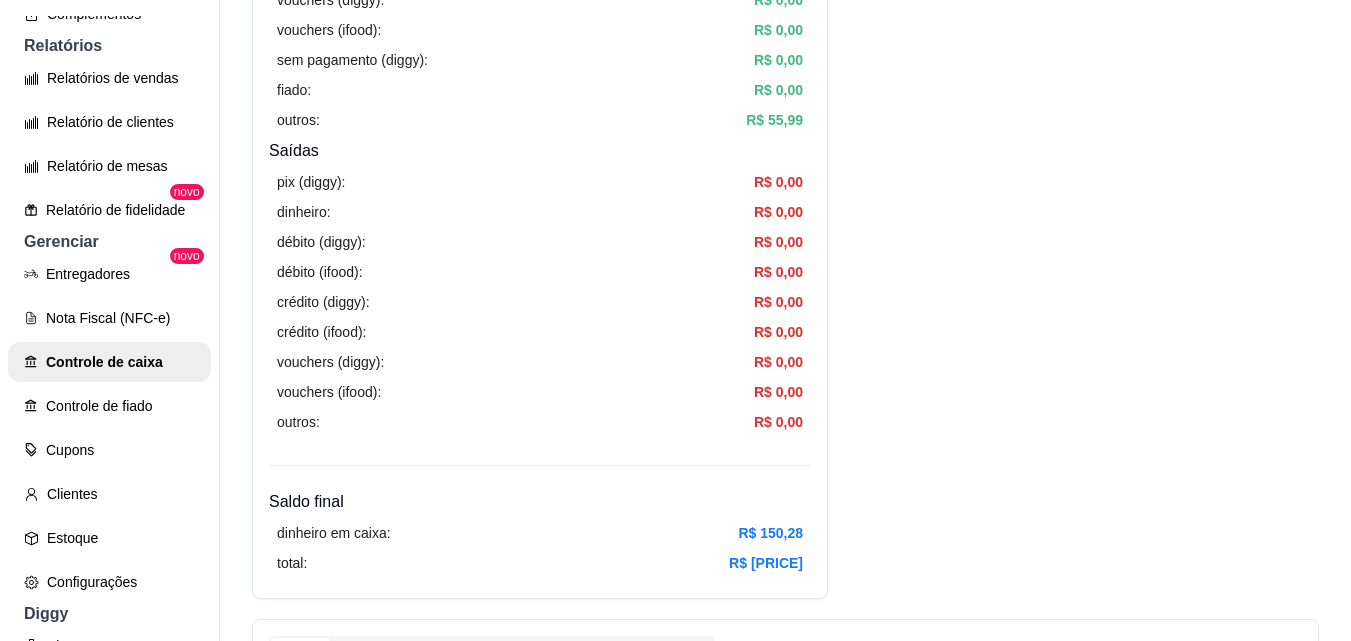 scroll, scrollTop: 600, scrollLeft: 0, axis: vertical 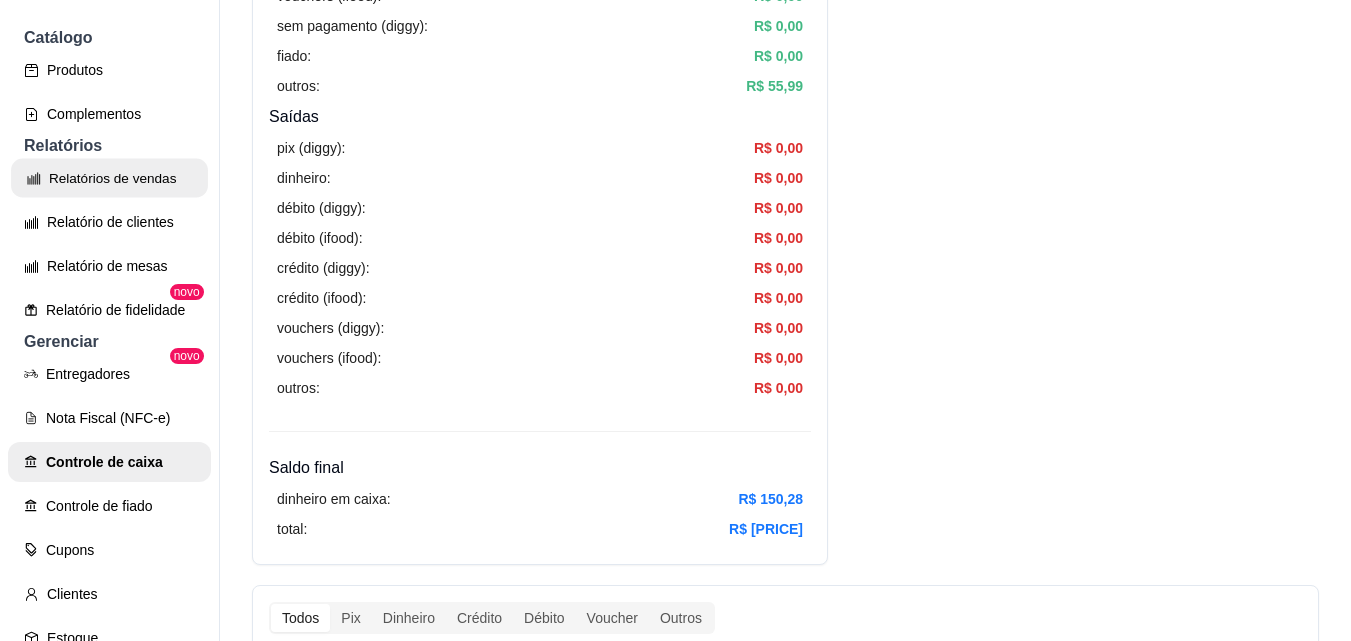 click on "Relatórios de vendas" at bounding box center [109, 178] 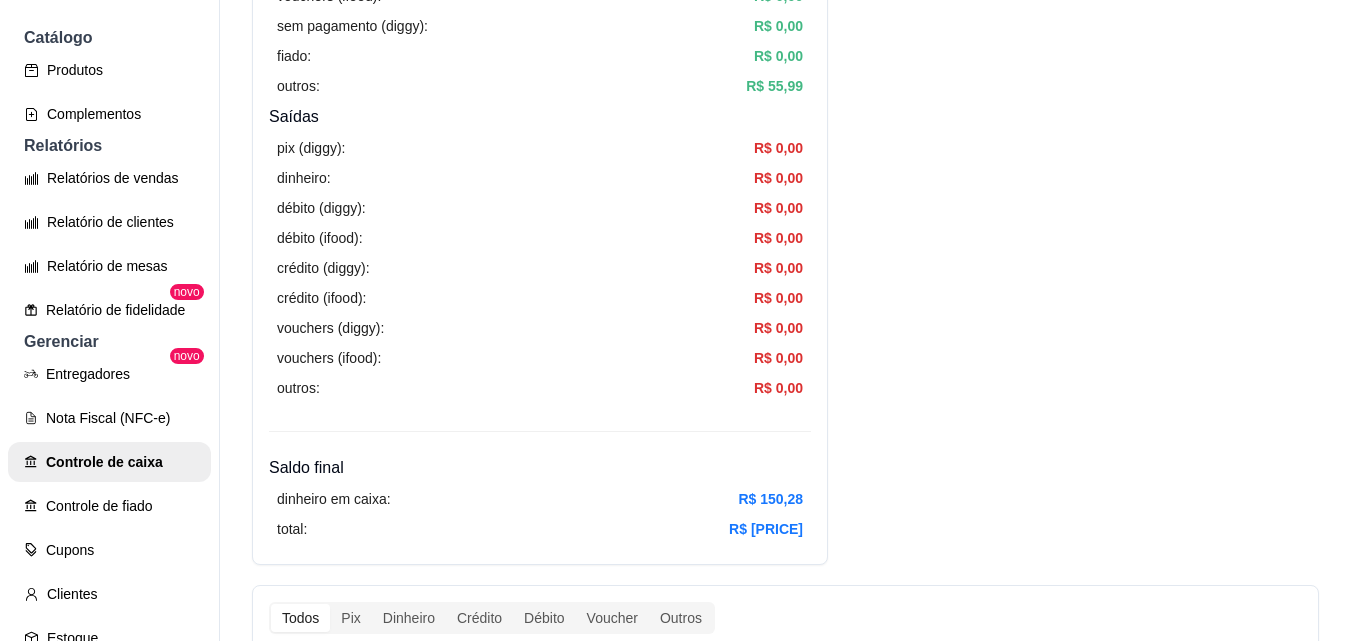 select on "ALL" 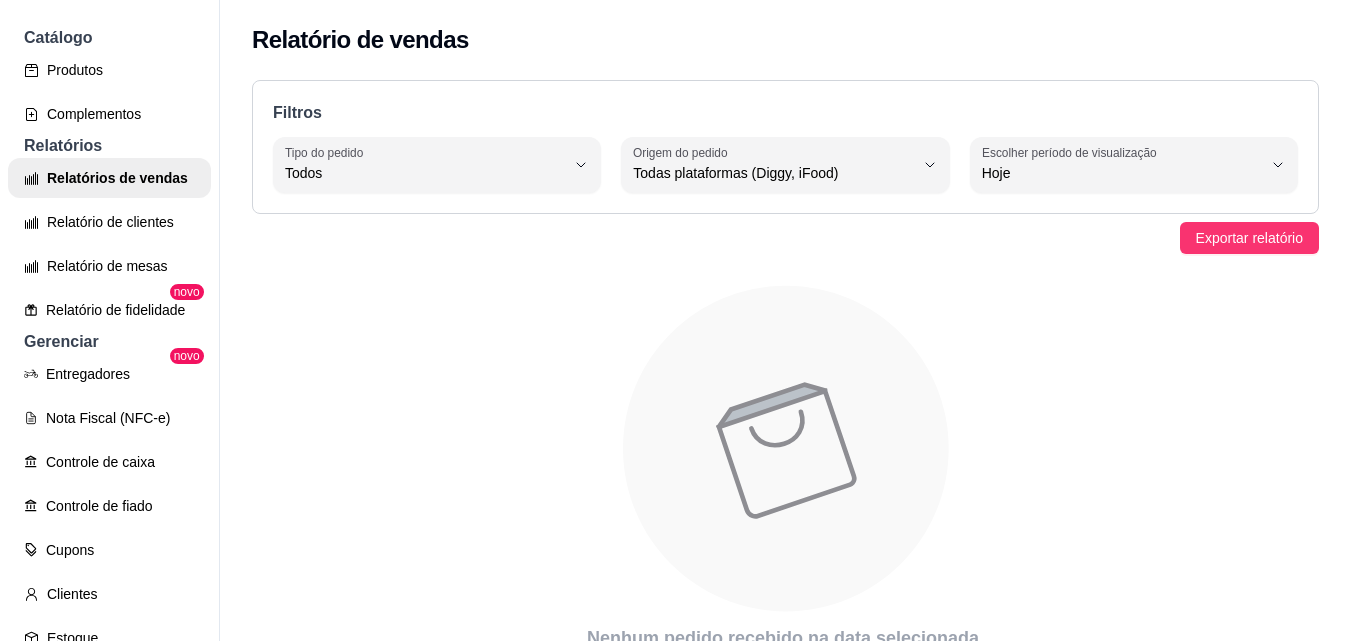 scroll, scrollTop: 100, scrollLeft: 0, axis: vertical 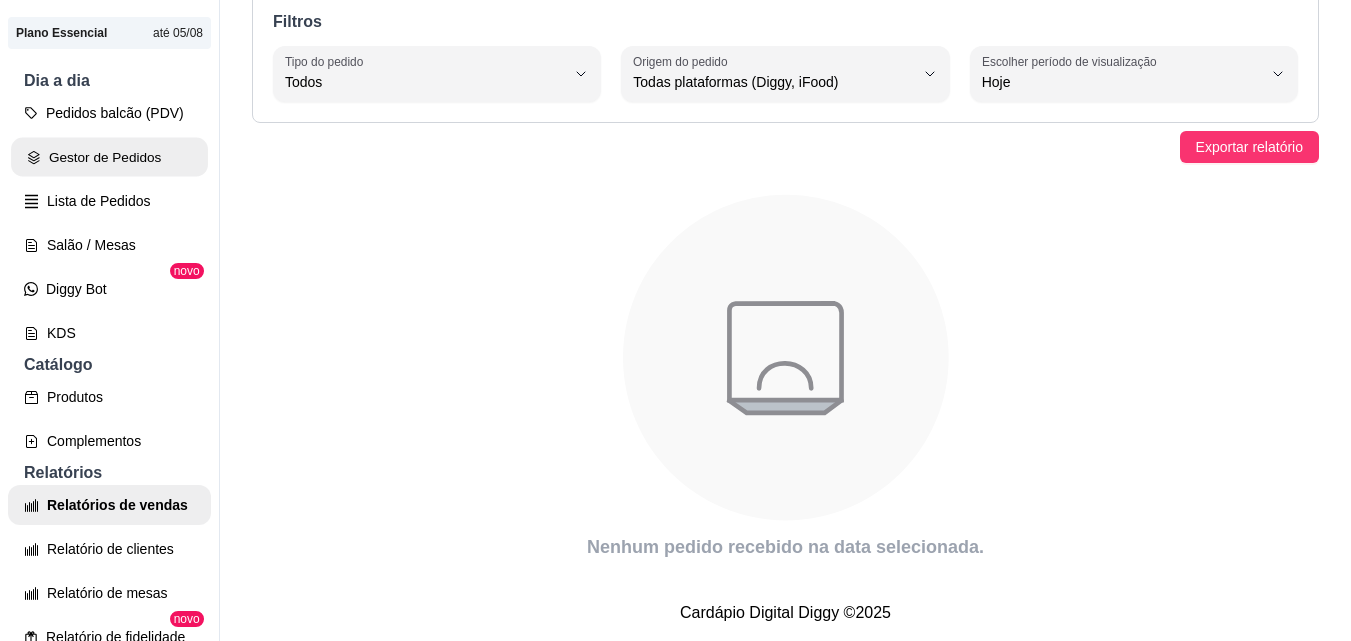 click on "Gestor de Pedidos" at bounding box center (109, 157) 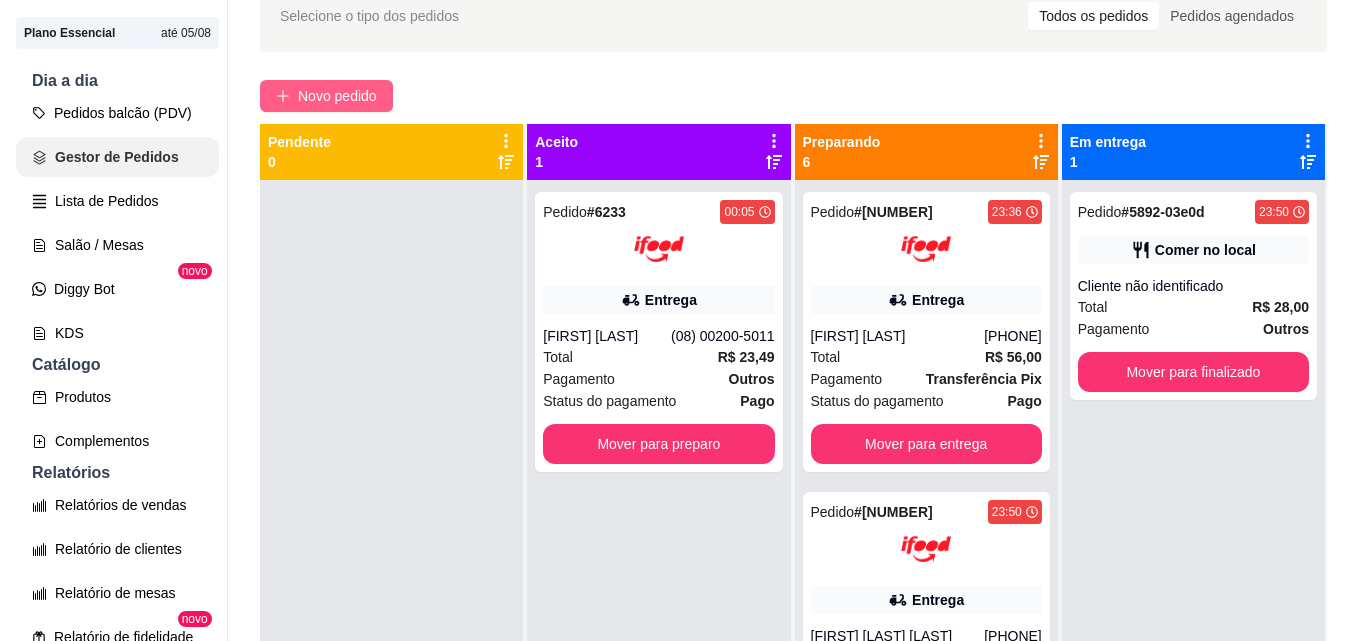 scroll, scrollTop: 0, scrollLeft: 0, axis: both 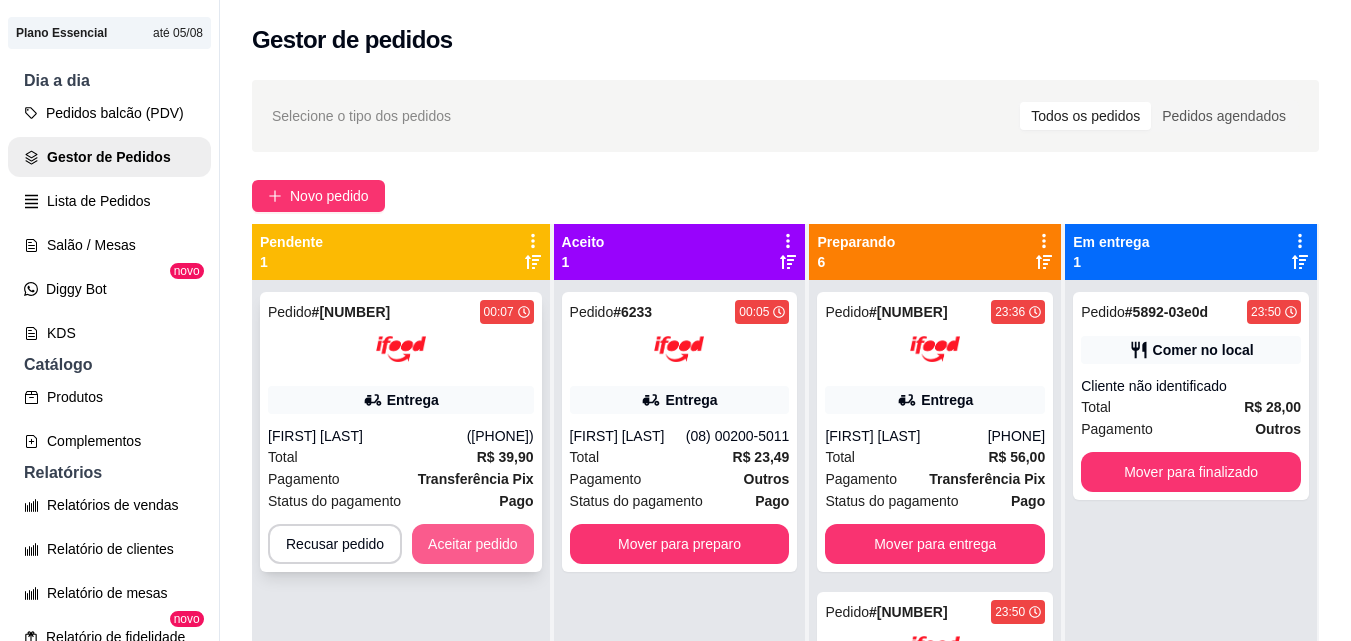 click on "Aceitar pedido" at bounding box center (473, 544) 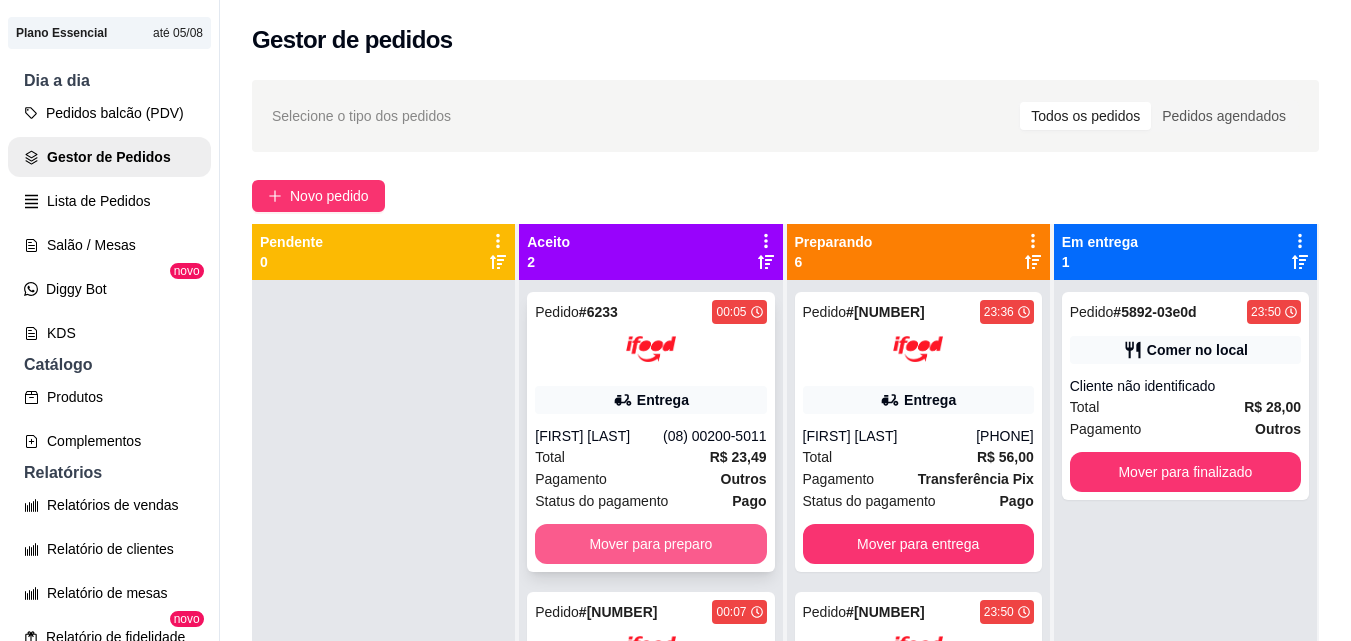 click on "Mover para preparo" at bounding box center (650, 544) 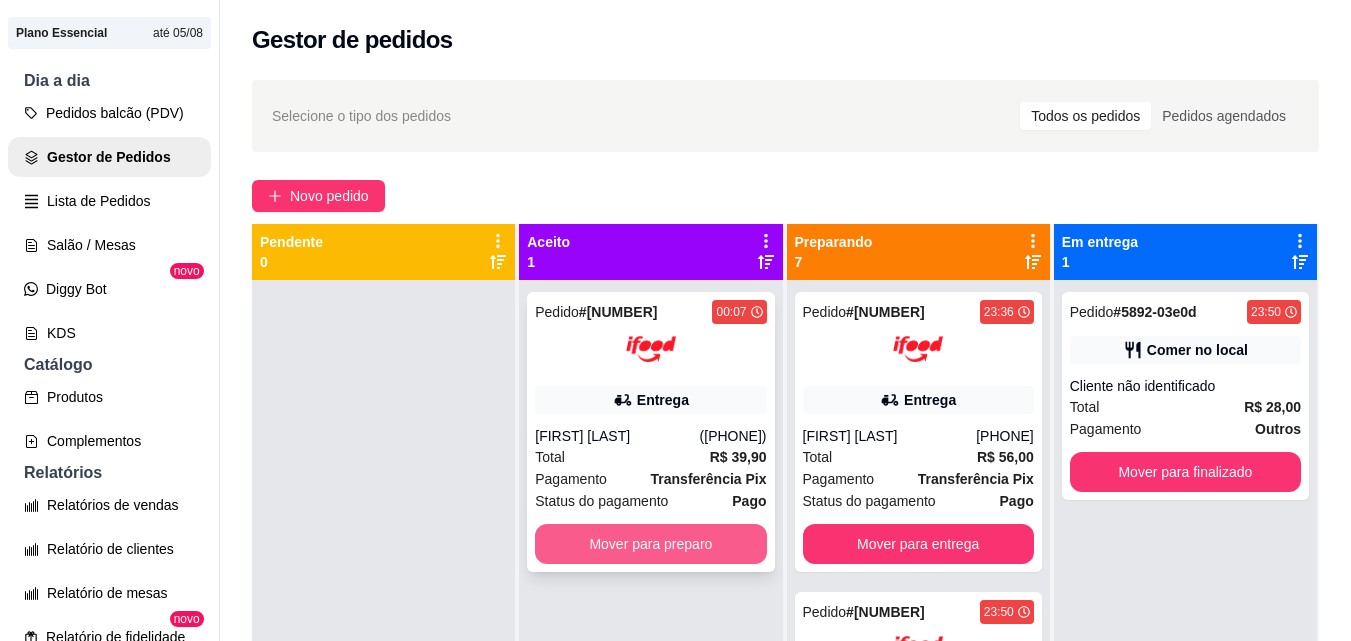 click on "Mover para preparo" at bounding box center (650, 544) 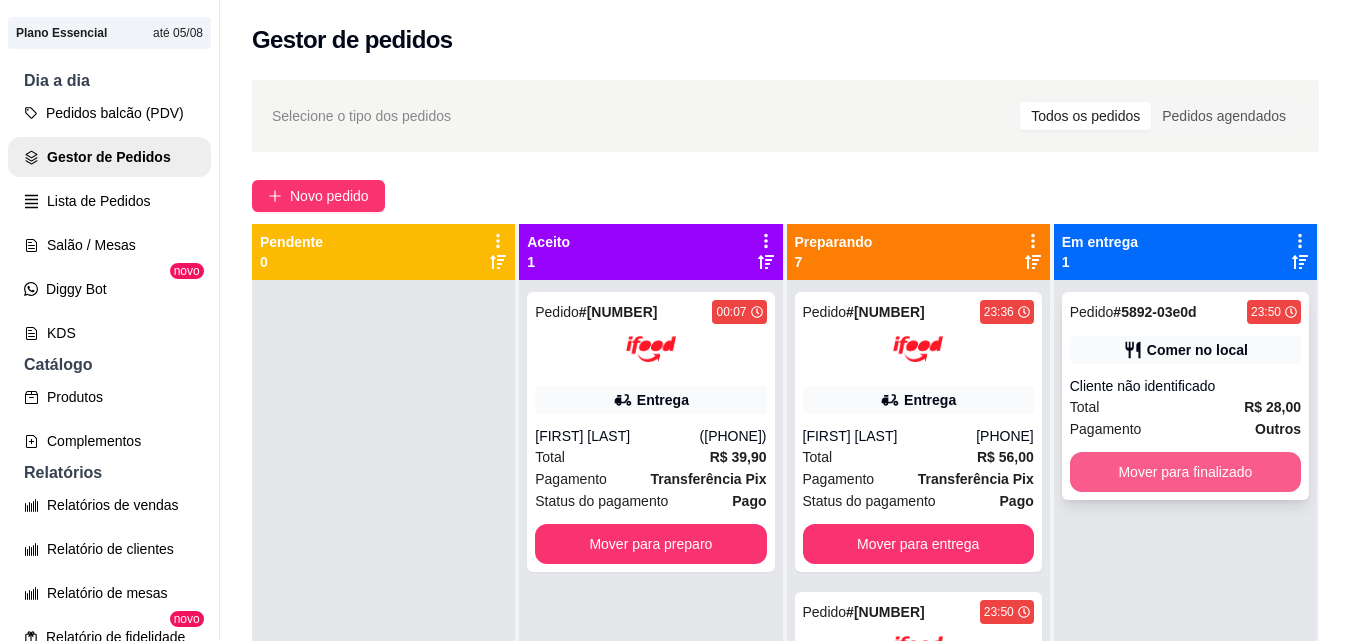 click on "Mover para finalizado" at bounding box center [1185, 472] 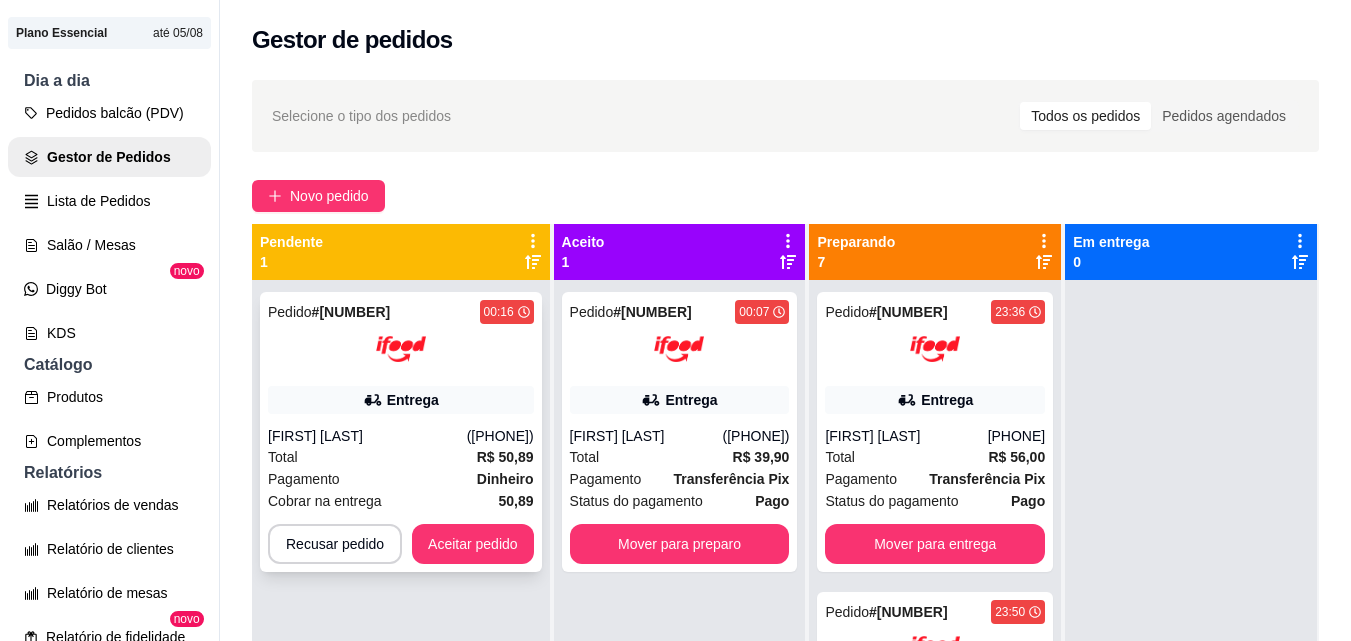 click on "Entrega" at bounding box center (401, 400) 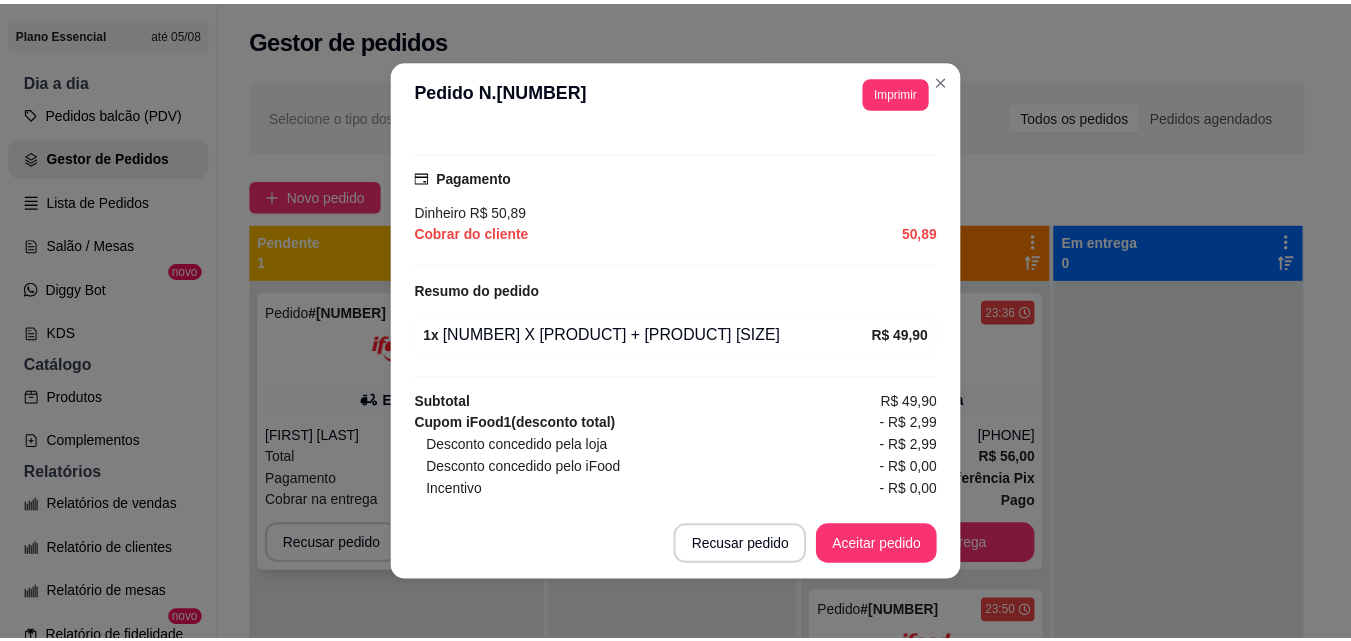scroll, scrollTop: 600, scrollLeft: 0, axis: vertical 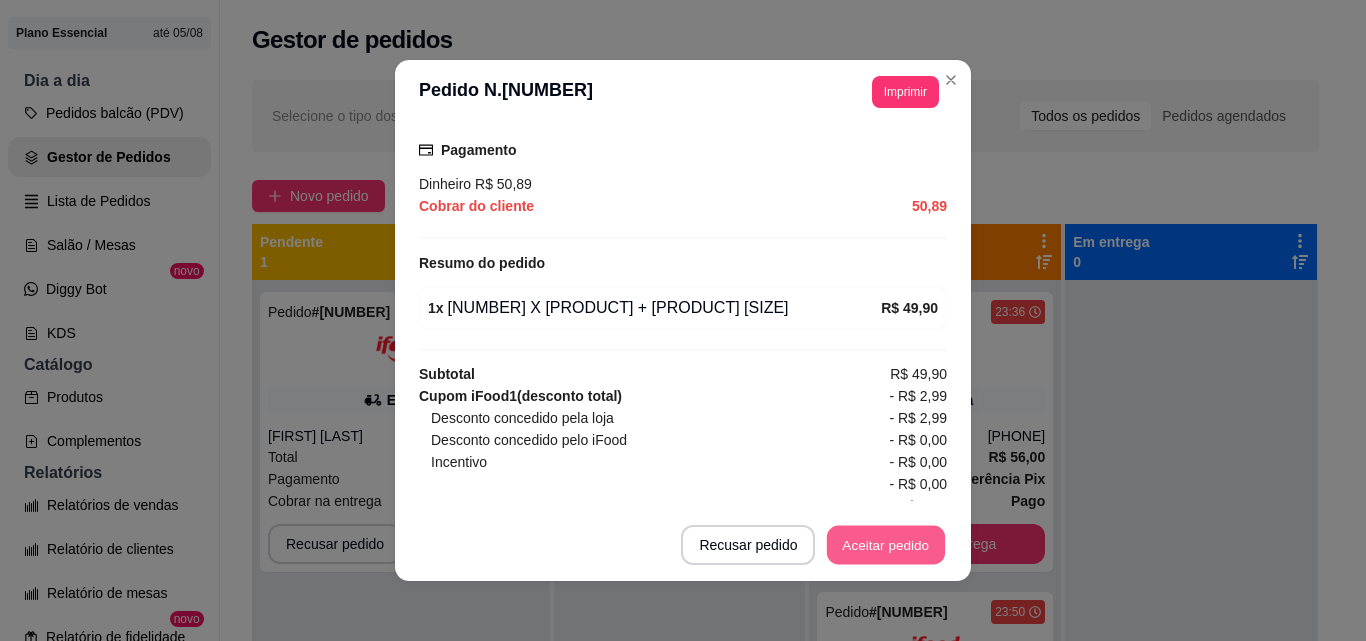 click on "Aceitar pedido" at bounding box center [886, 545] 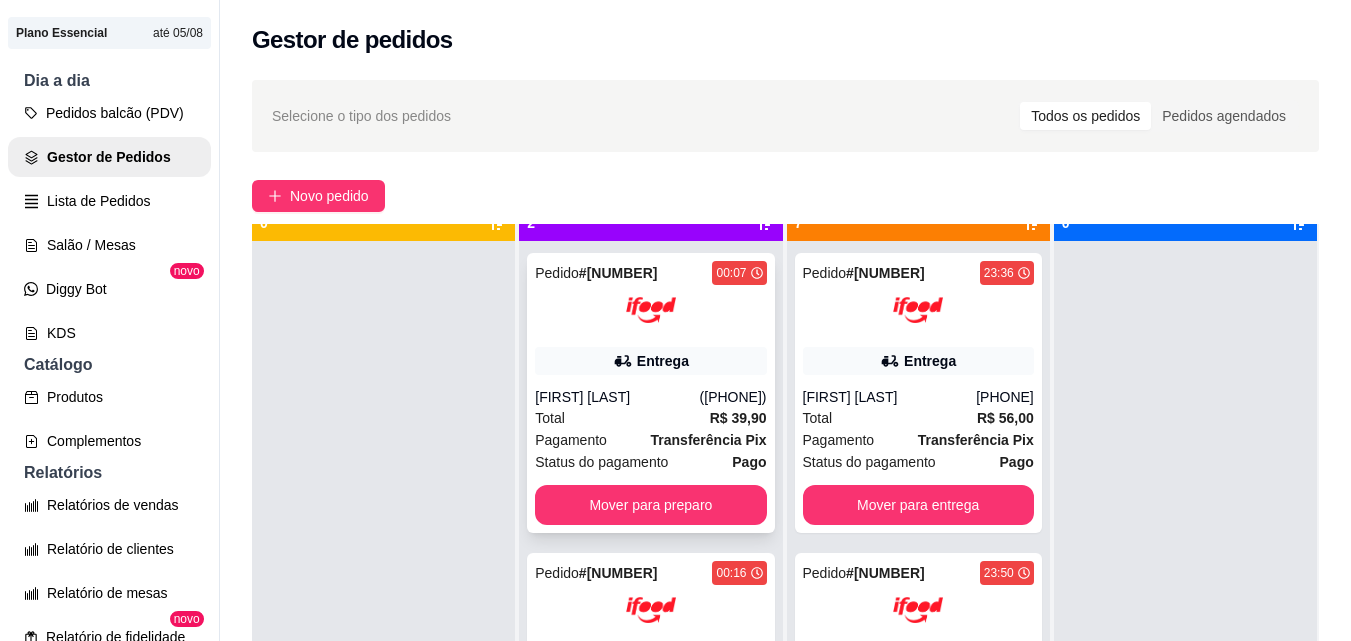 scroll, scrollTop: 56, scrollLeft: 0, axis: vertical 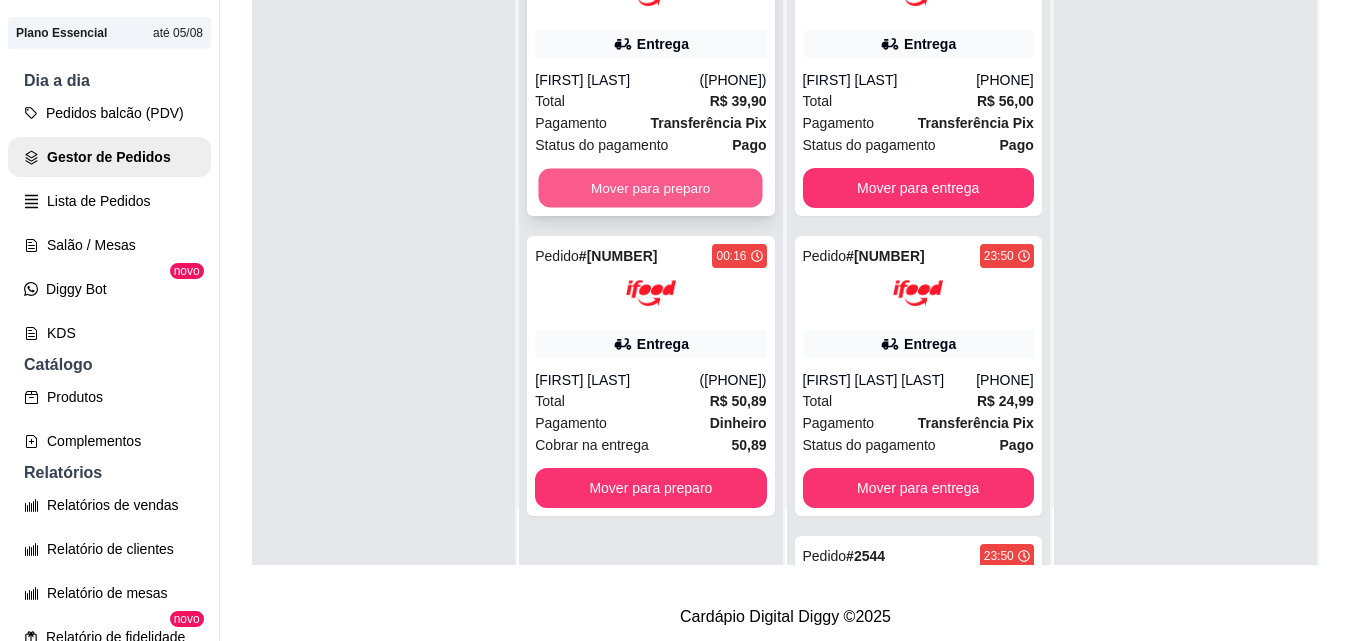 click on "Mover para preparo" at bounding box center [651, 188] 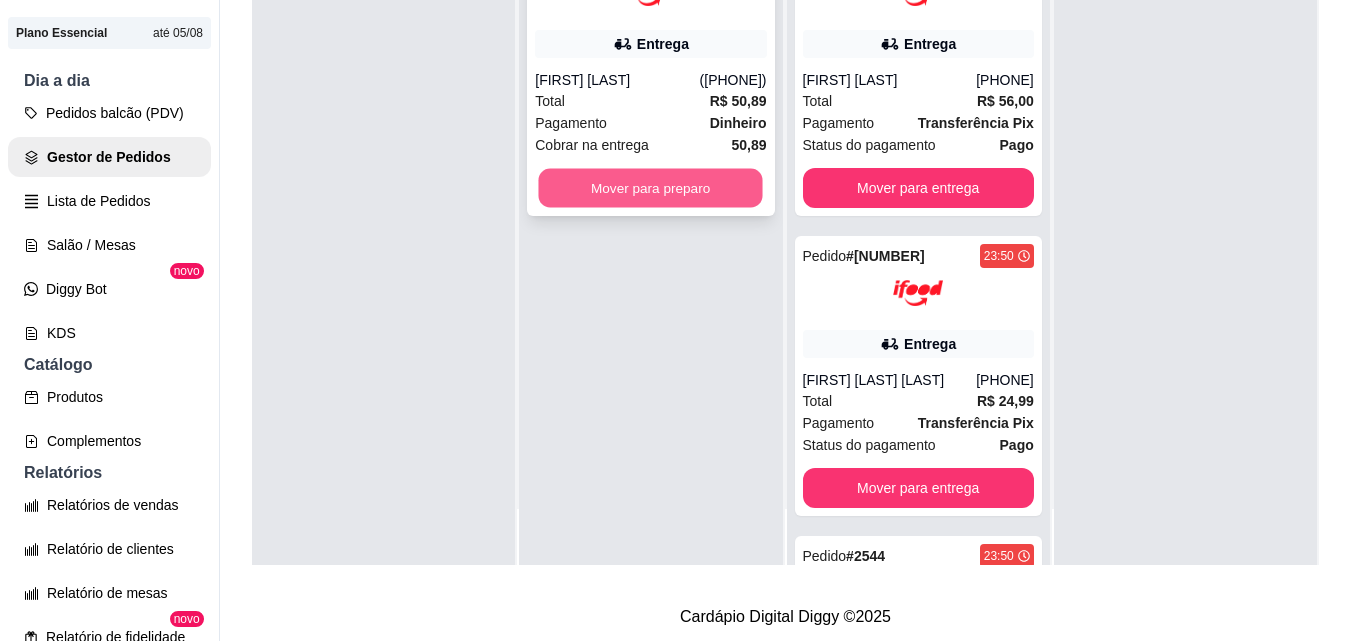 click on "Mover para preparo" at bounding box center [651, 188] 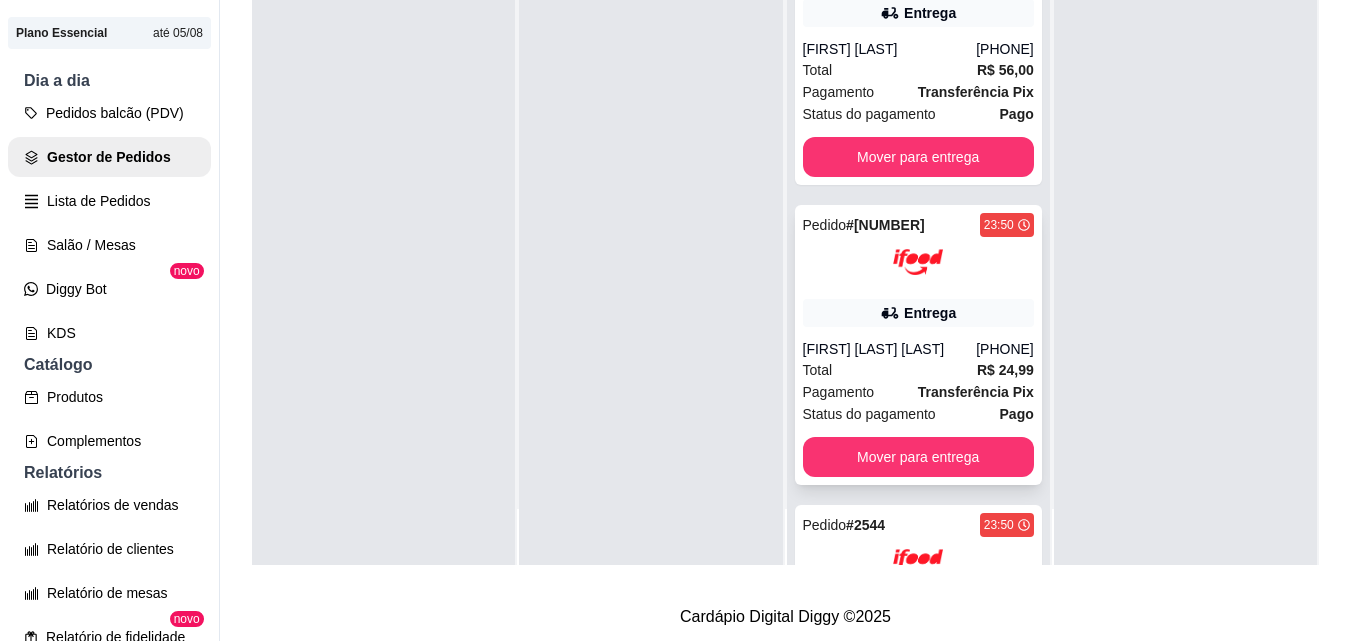 scroll, scrollTop: 0, scrollLeft: 0, axis: both 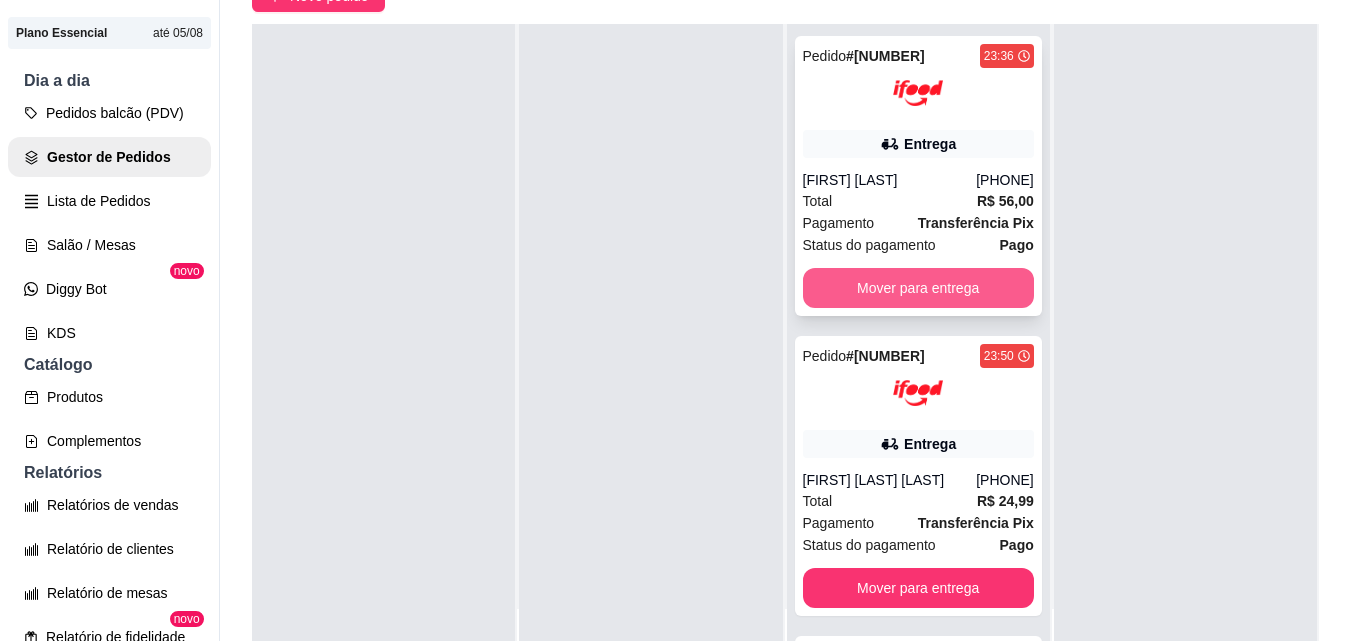click on "Mover para entrega" at bounding box center (918, 288) 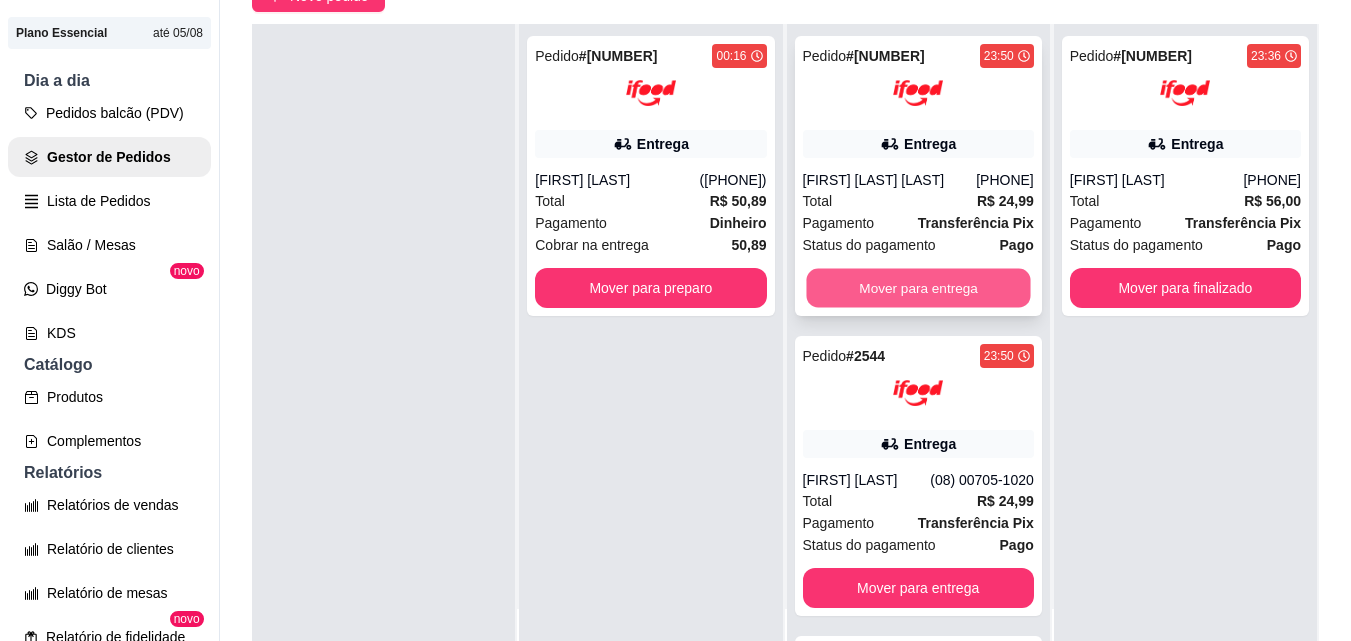 click on "Mover para entrega" at bounding box center [918, 288] 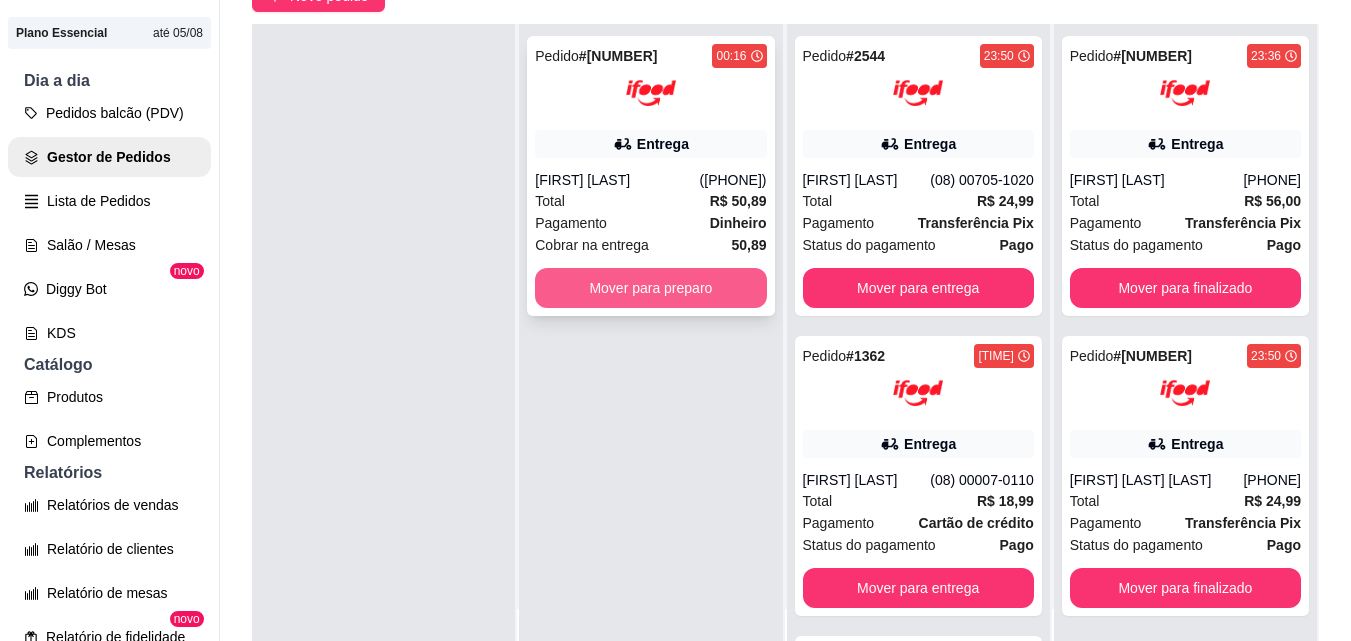 click on "Mover para preparo" at bounding box center [650, 288] 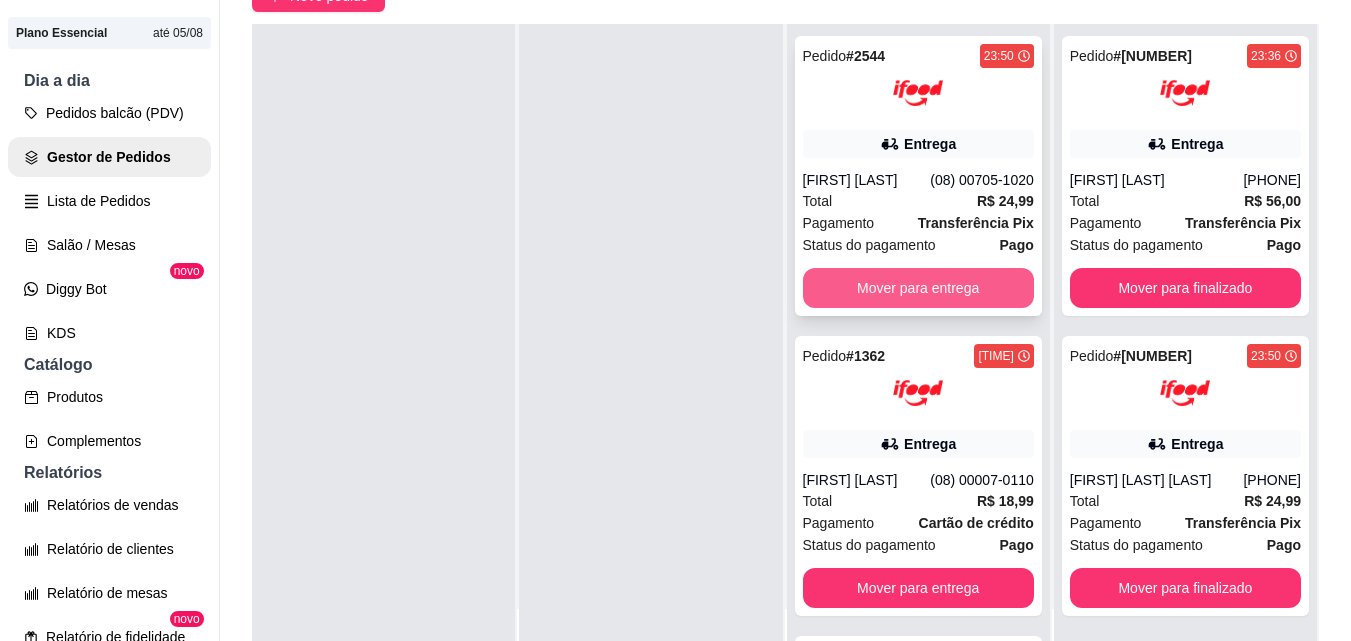 click on "Mover para entrega" at bounding box center (918, 288) 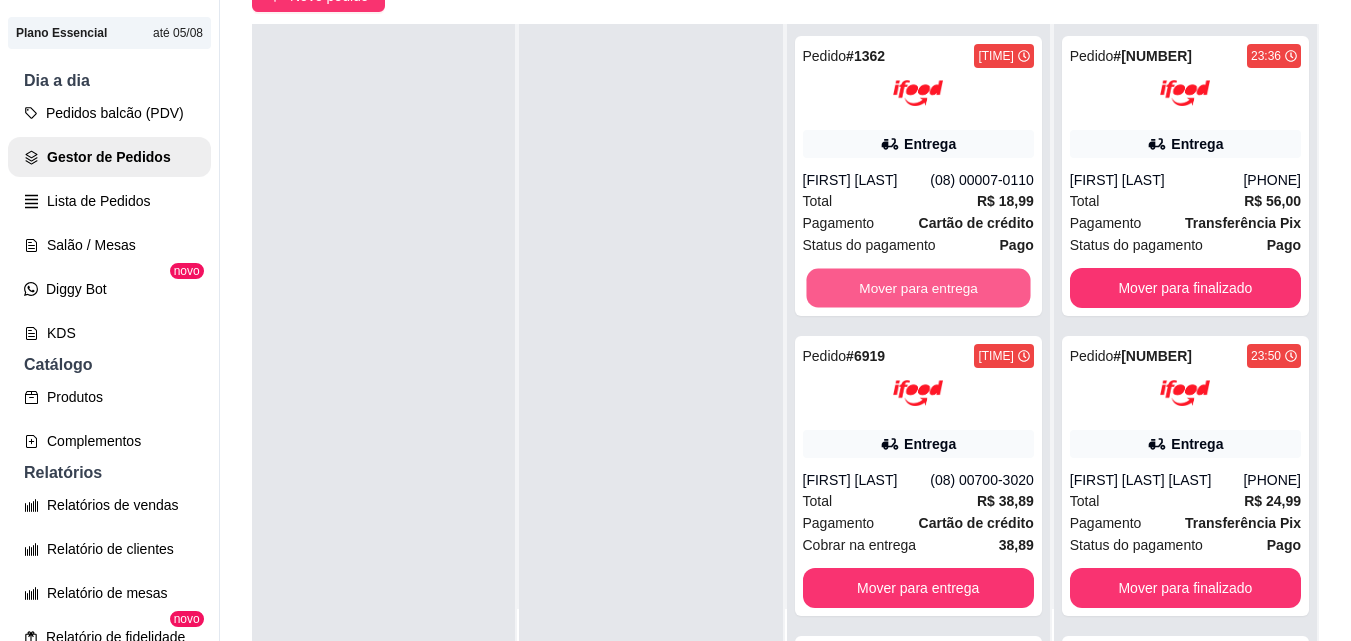 click on "Mover para entrega" at bounding box center (918, 288) 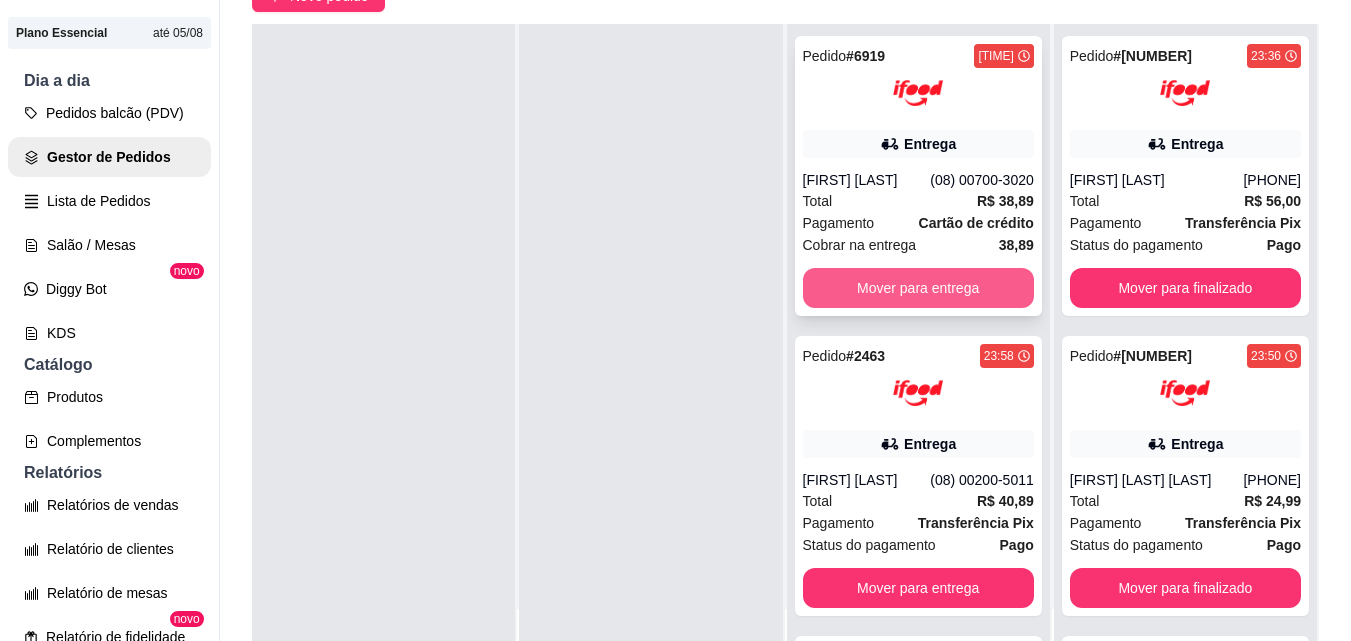 click on "Mover para entrega" at bounding box center (918, 288) 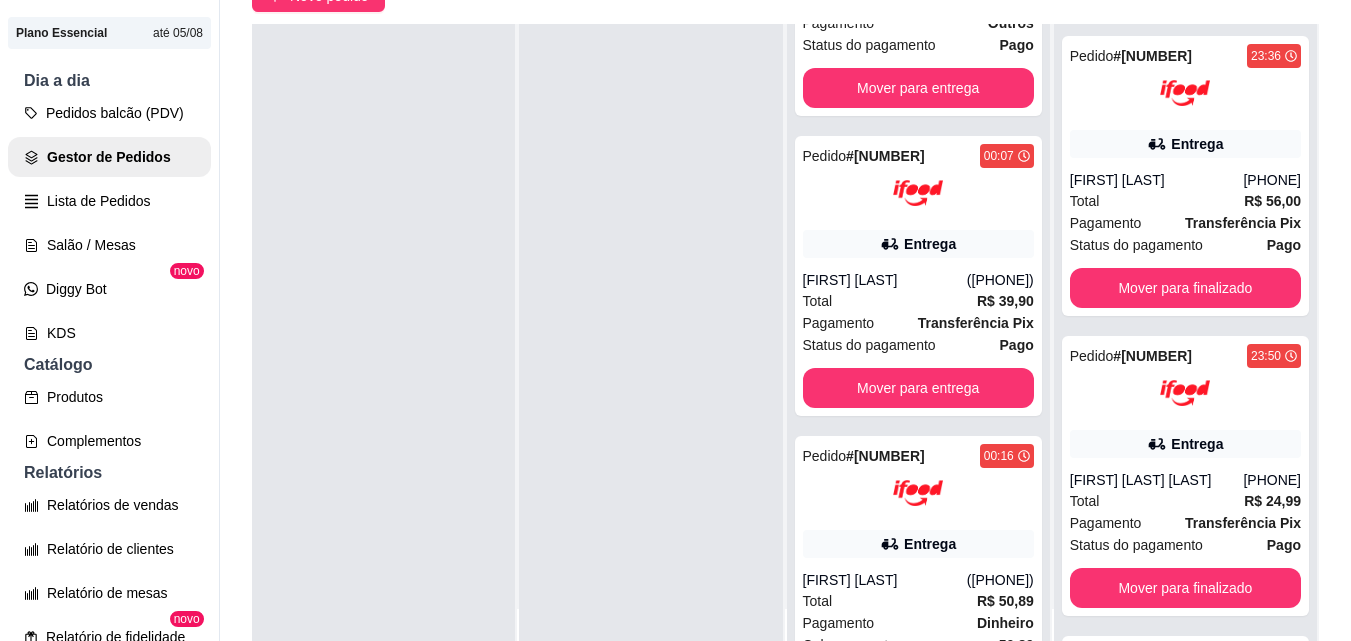 scroll, scrollTop: 599, scrollLeft: 0, axis: vertical 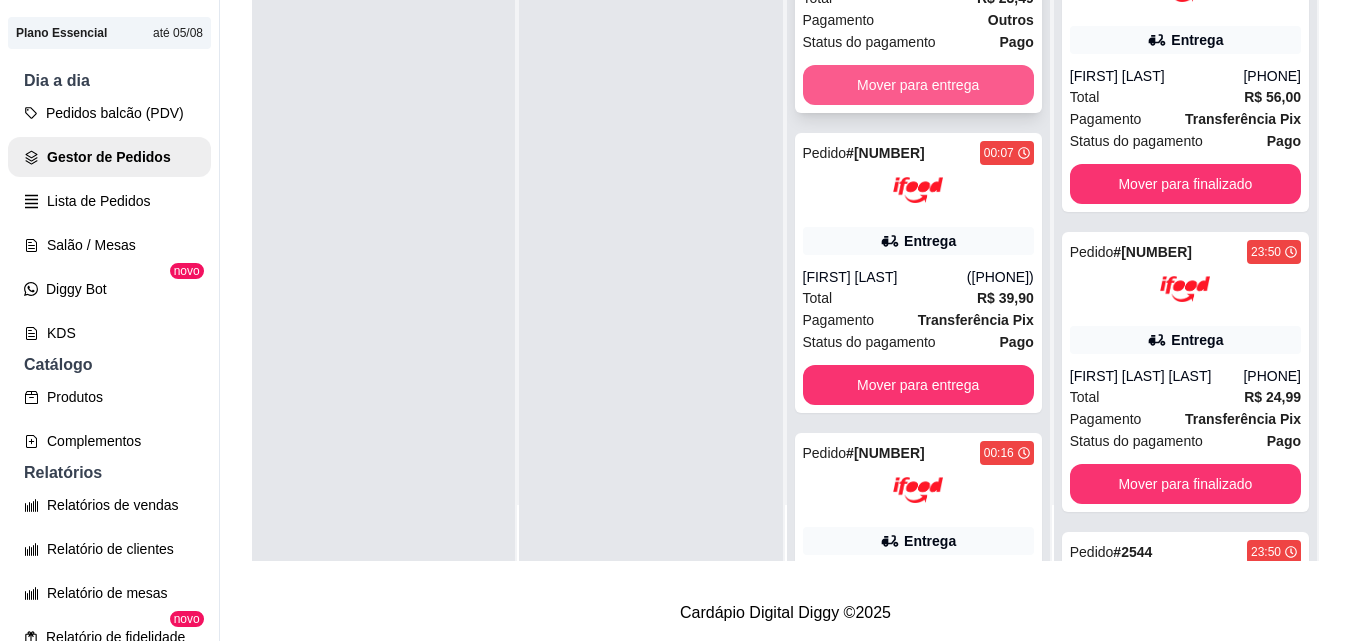 click on "Mover para entrega" at bounding box center [918, 85] 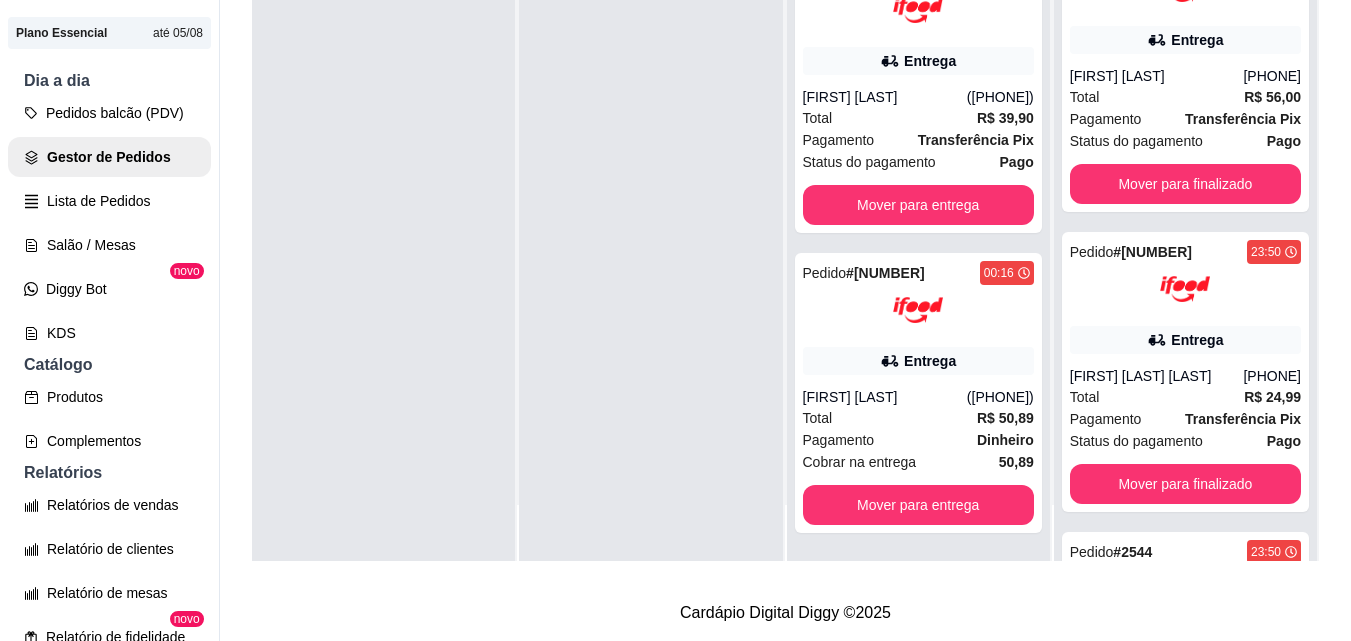 scroll, scrollTop: 99, scrollLeft: 0, axis: vertical 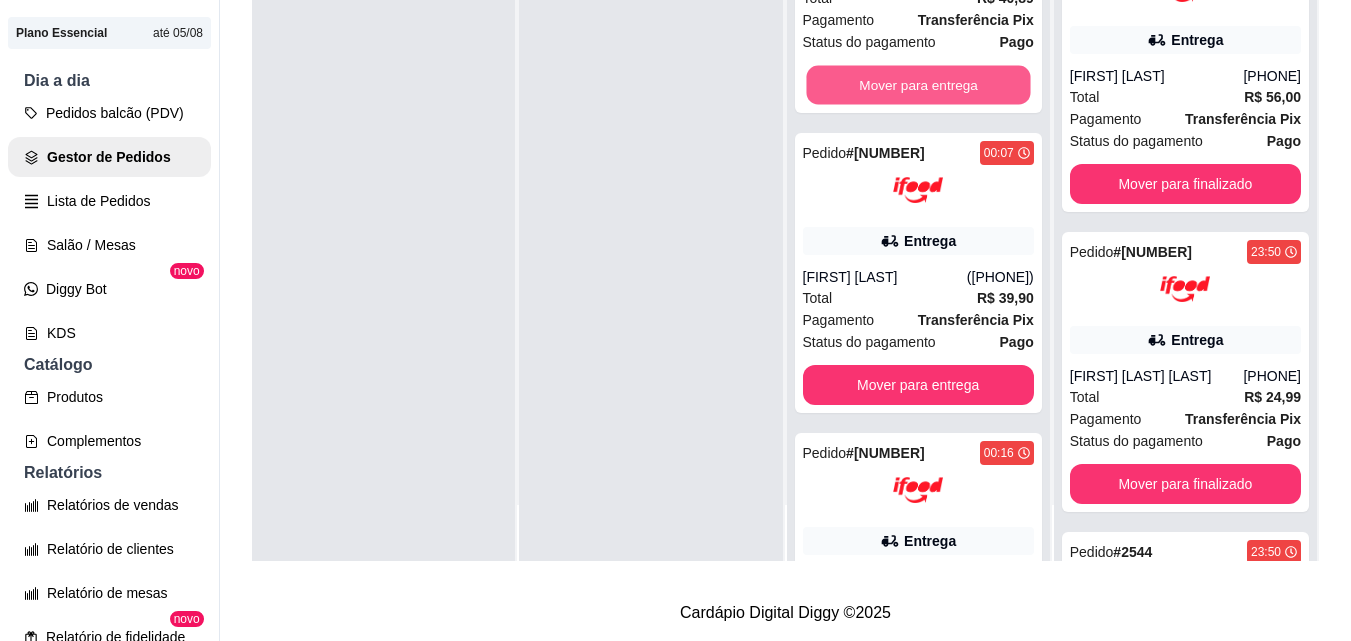 click on "Mover para entrega" at bounding box center [918, 85] 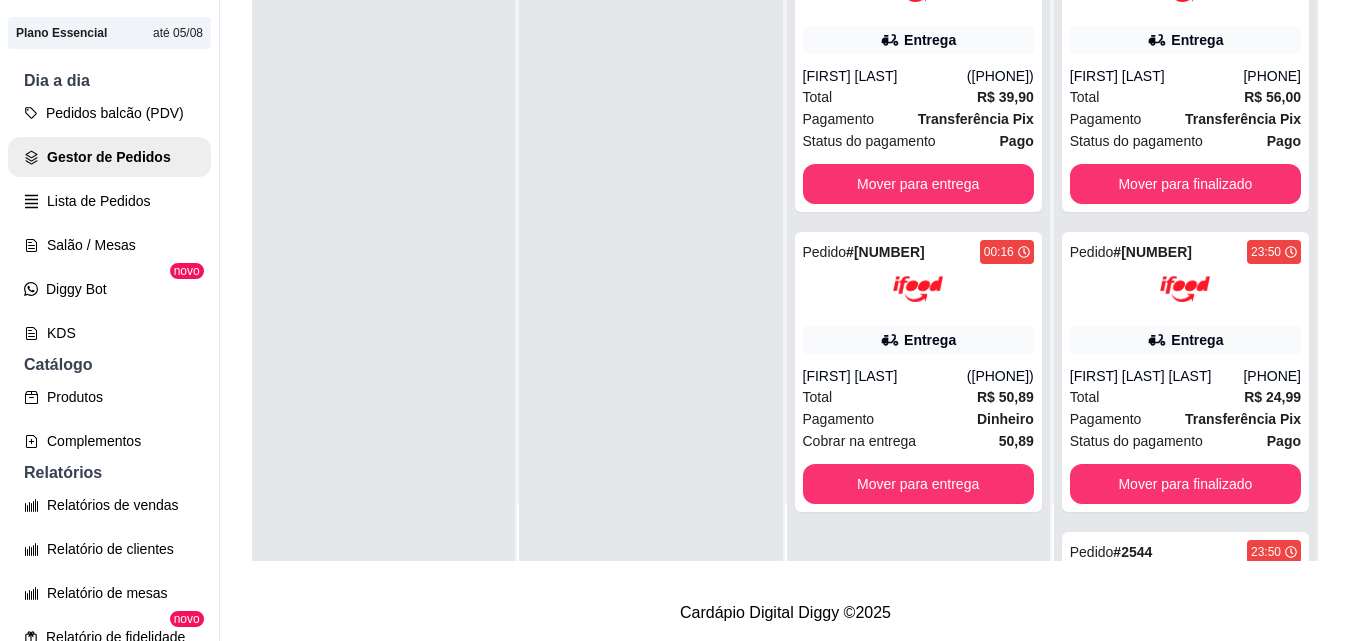 scroll, scrollTop: 0, scrollLeft: 0, axis: both 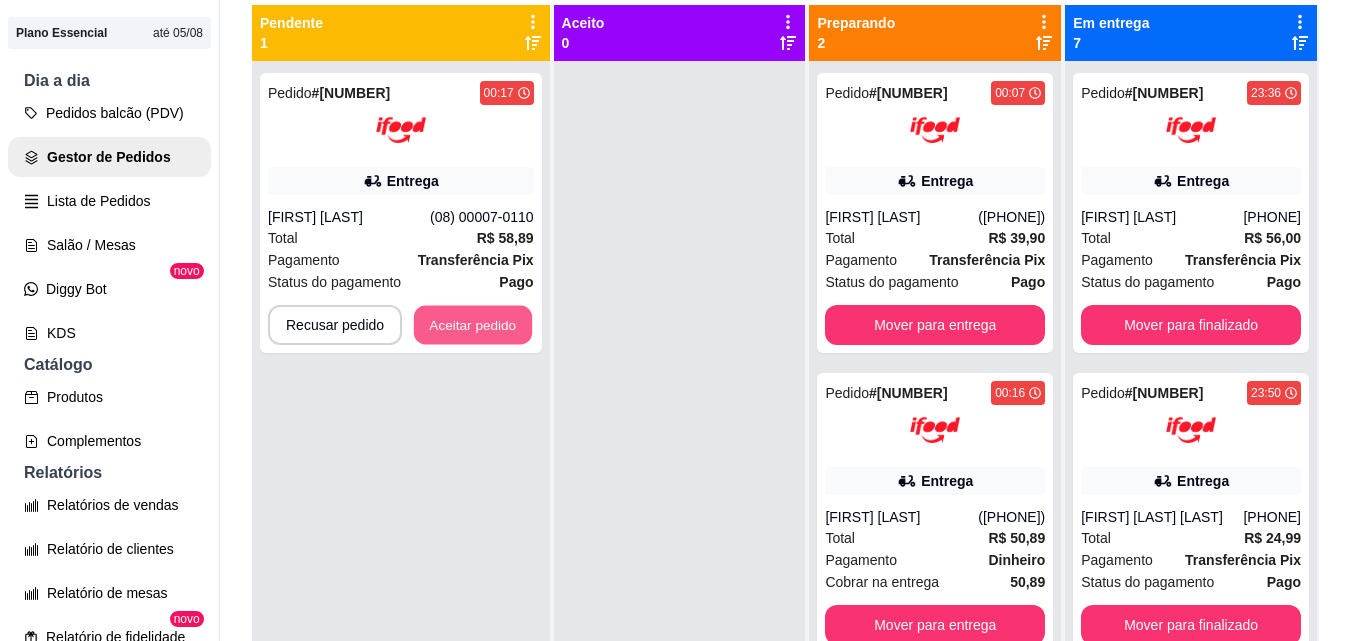 click on "Aceitar pedido" at bounding box center [473, 325] 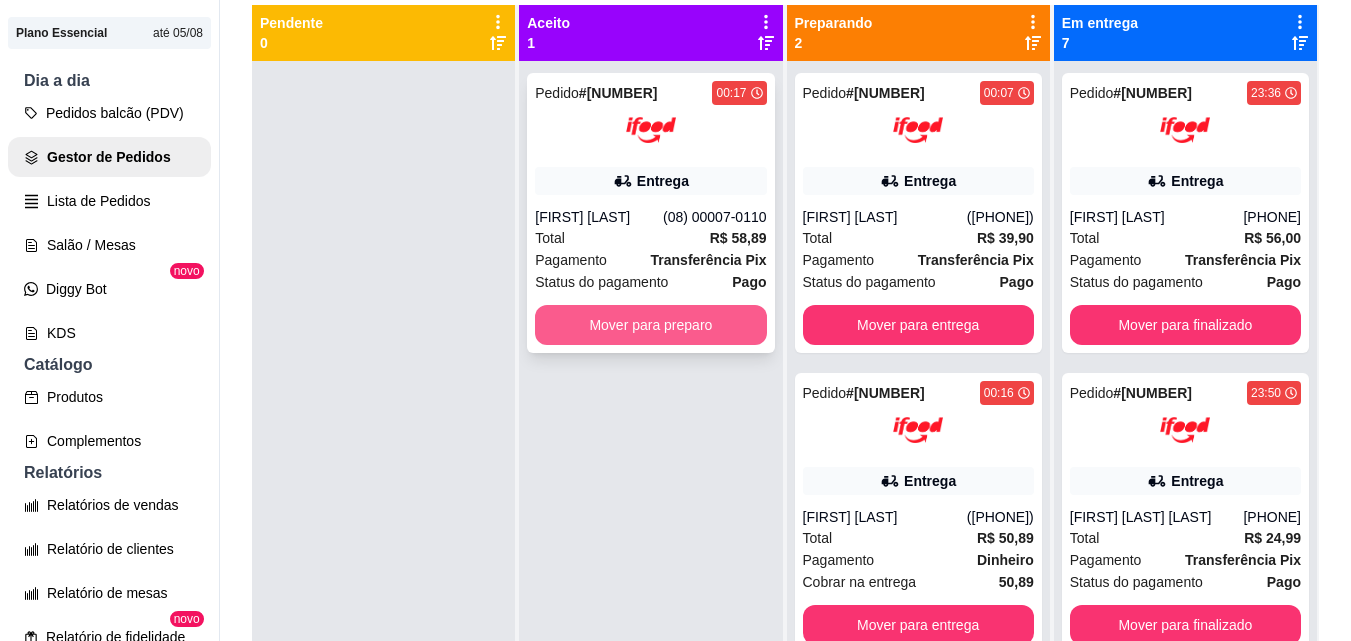 click on "Mover para preparo" at bounding box center [650, 325] 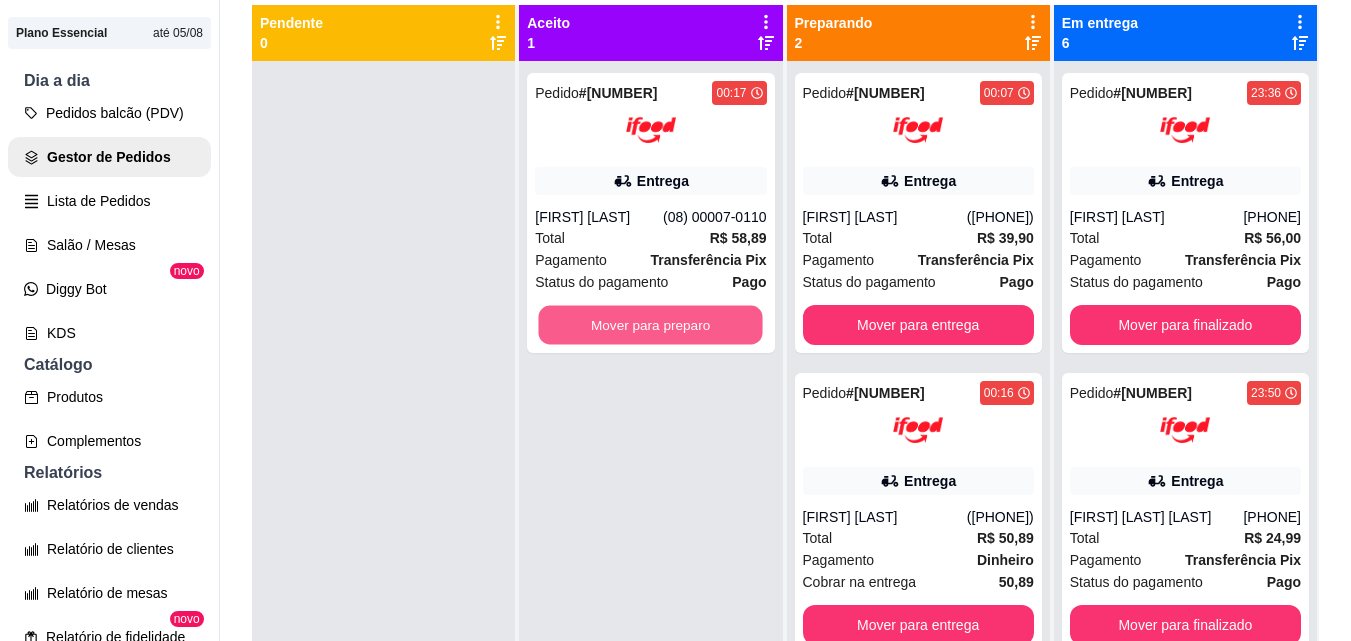 click on "Mover para preparo" at bounding box center [651, 325] 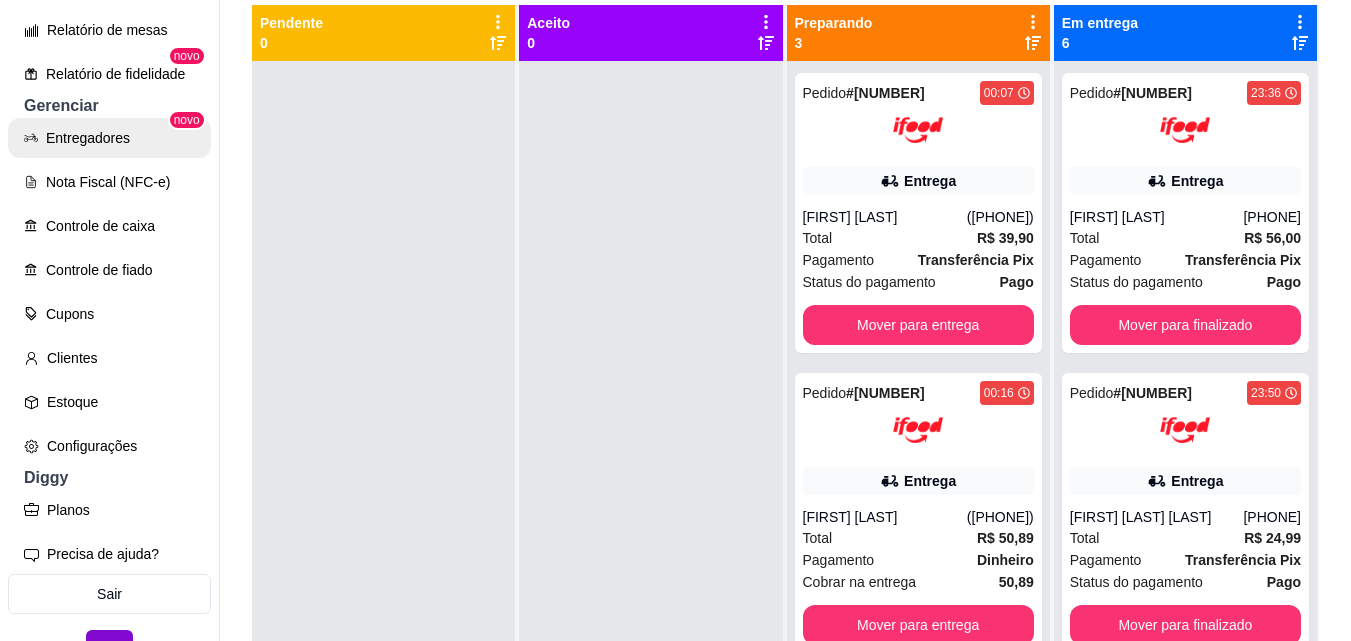 scroll, scrollTop: 773, scrollLeft: 0, axis: vertical 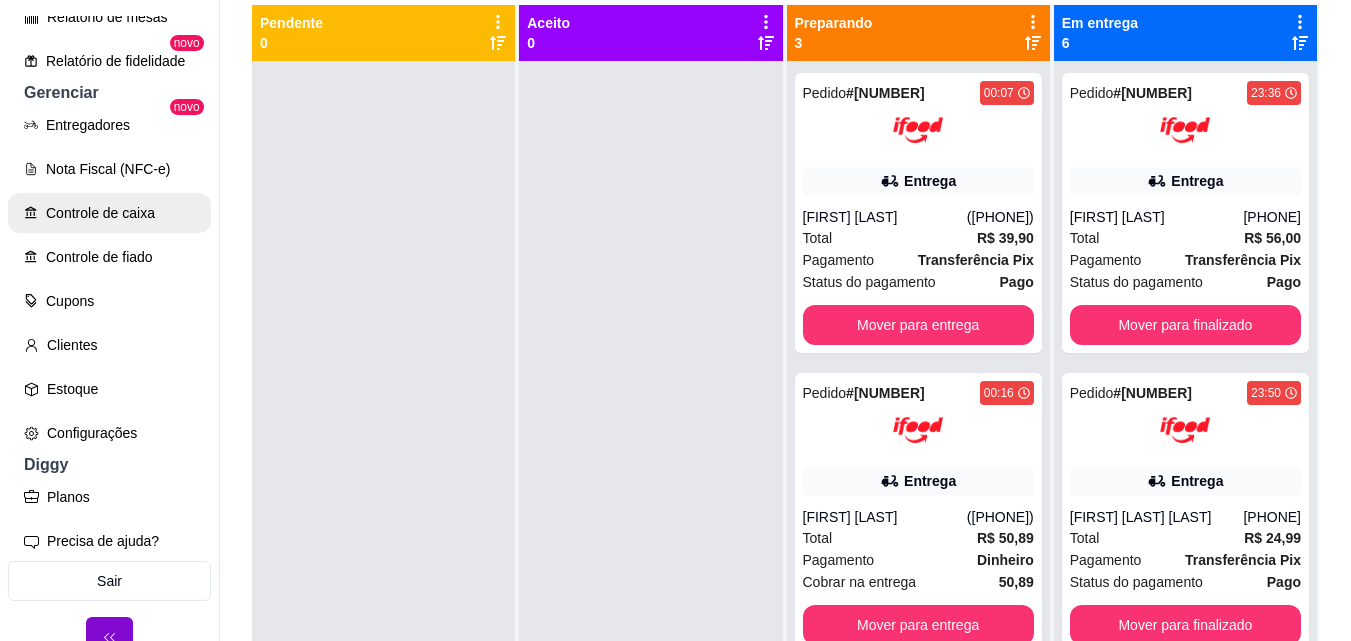click on "Controle de caixa" at bounding box center (109, 213) 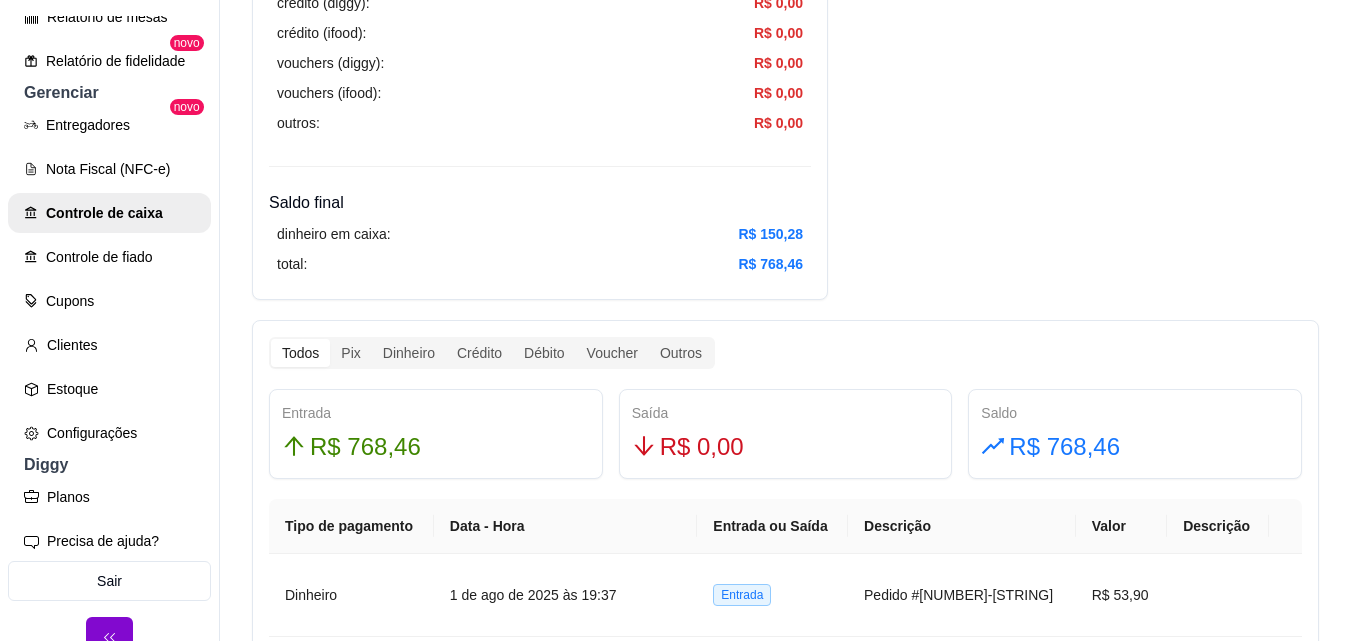 scroll, scrollTop: 900, scrollLeft: 0, axis: vertical 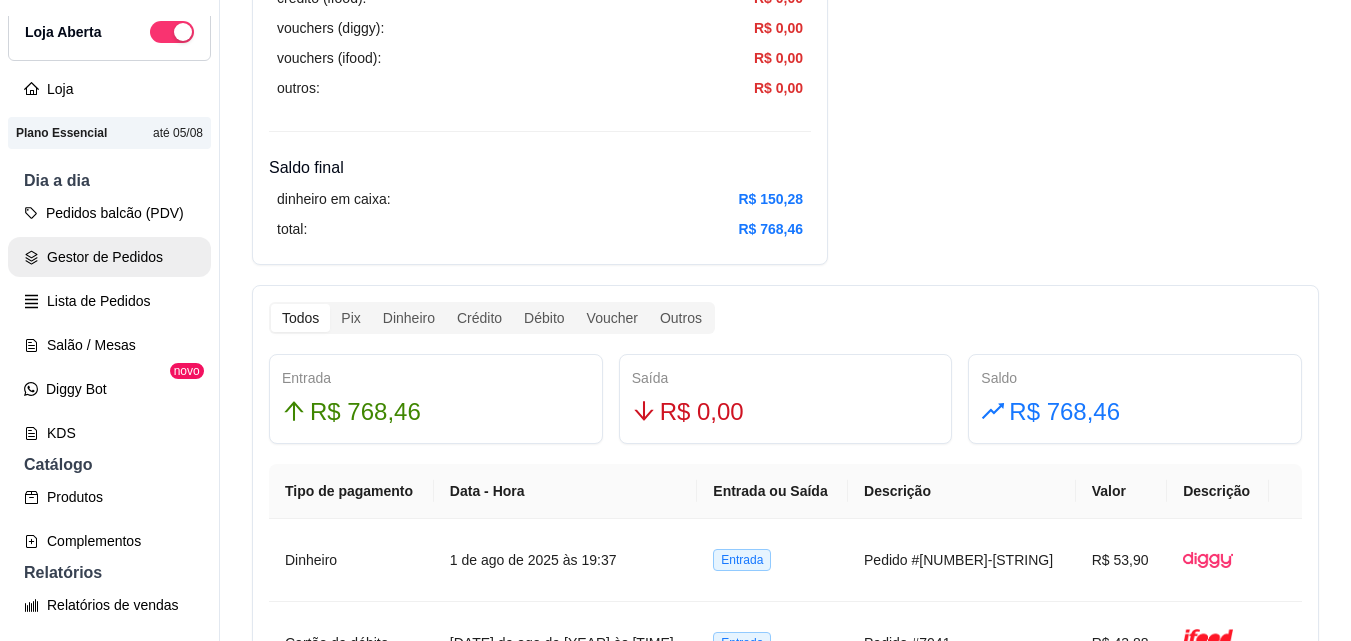 click on "Gestor de Pedidos" at bounding box center [109, 257] 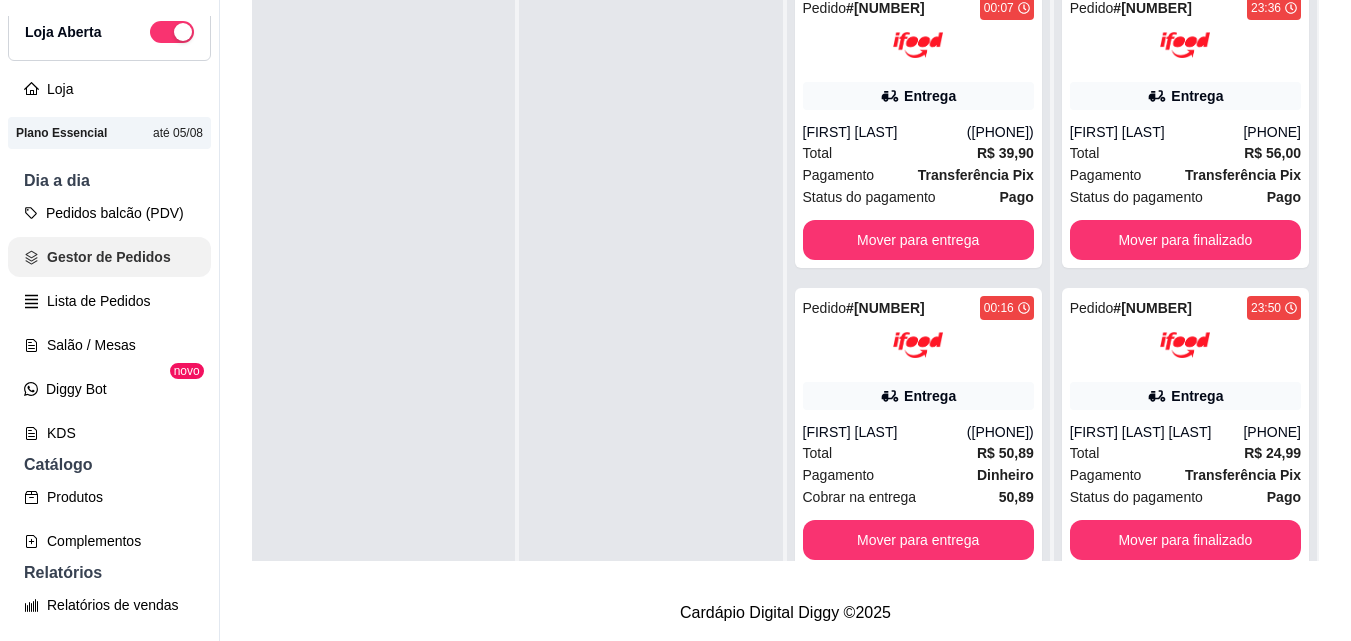 scroll, scrollTop: 0, scrollLeft: 0, axis: both 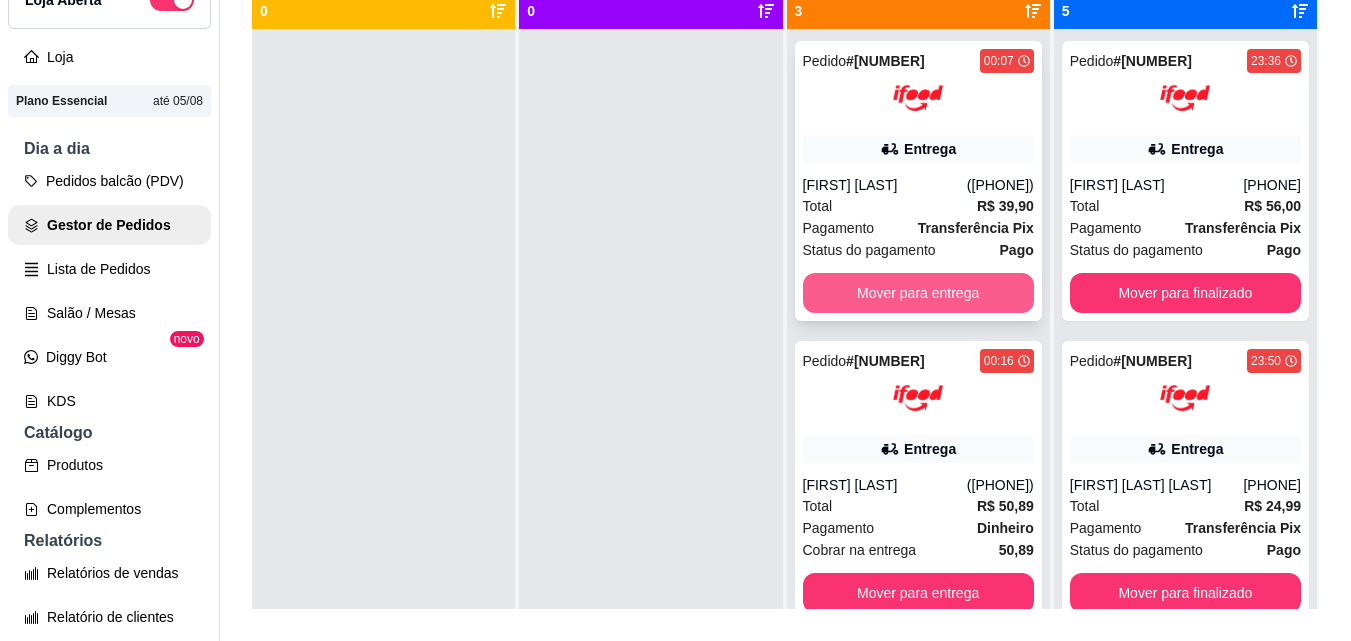 click on "Mover para entrega" at bounding box center [918, 293] 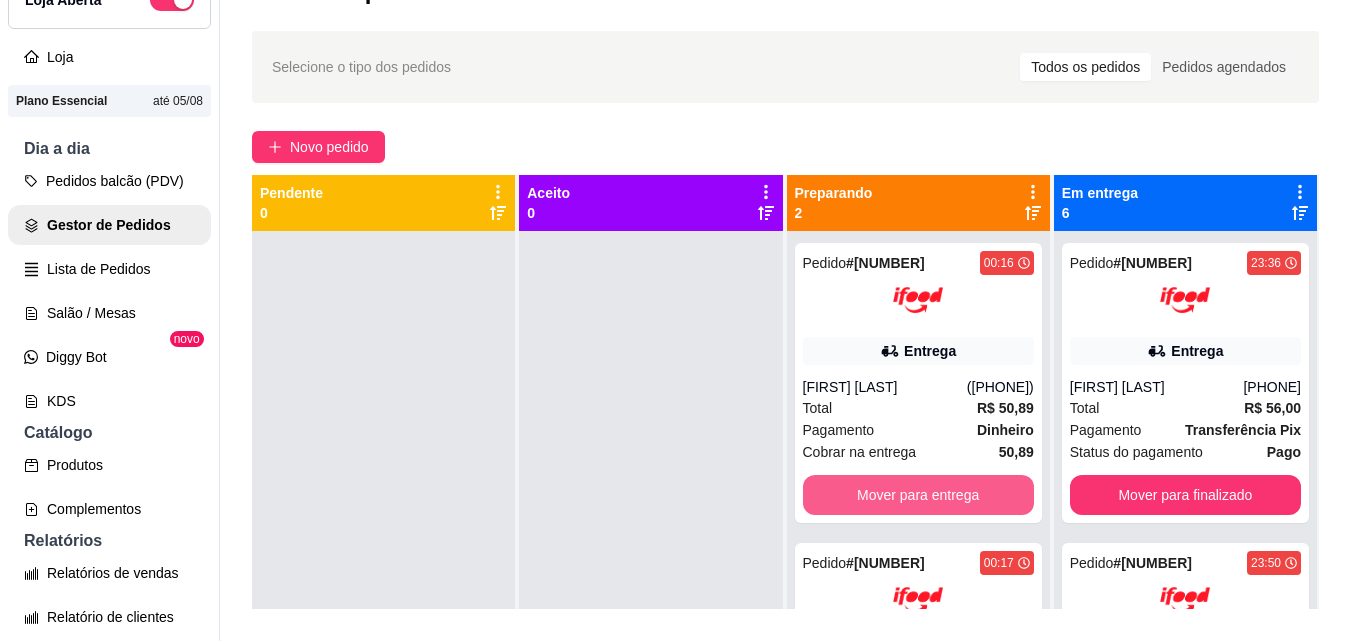 scroll, scrollTop: 0, scrollLeft: 0, axis: both 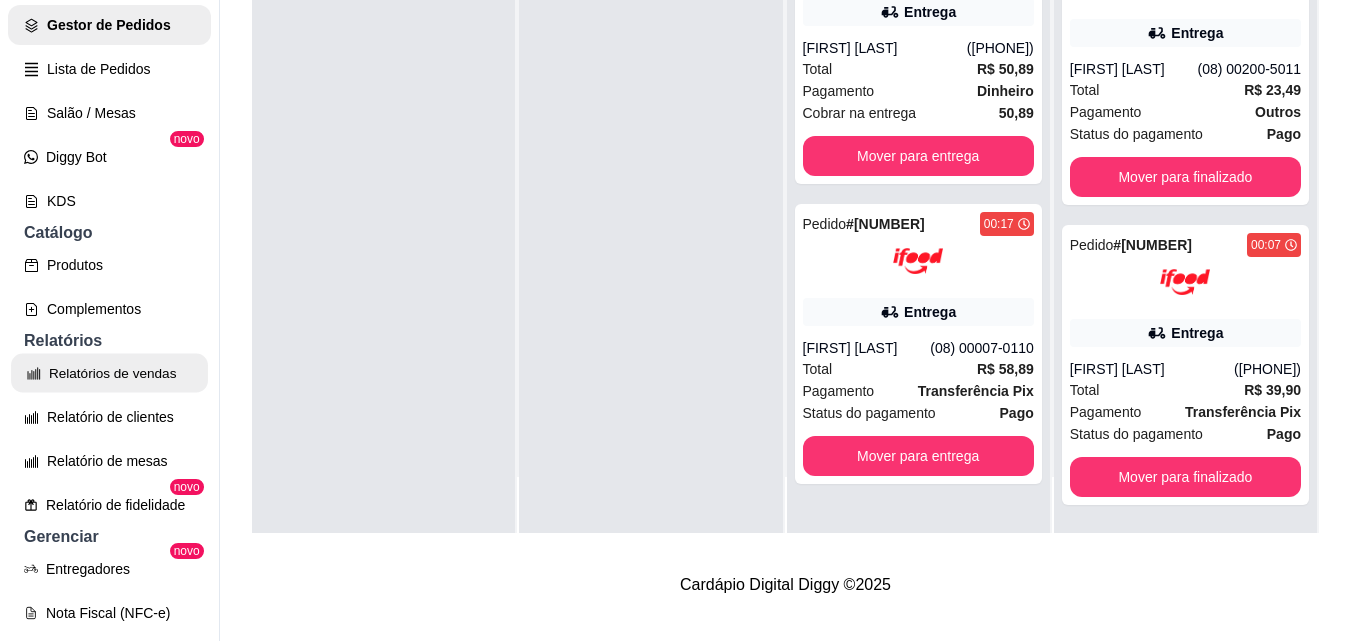 click on "Relatórios de vendas" at bounding box center [109, 373] 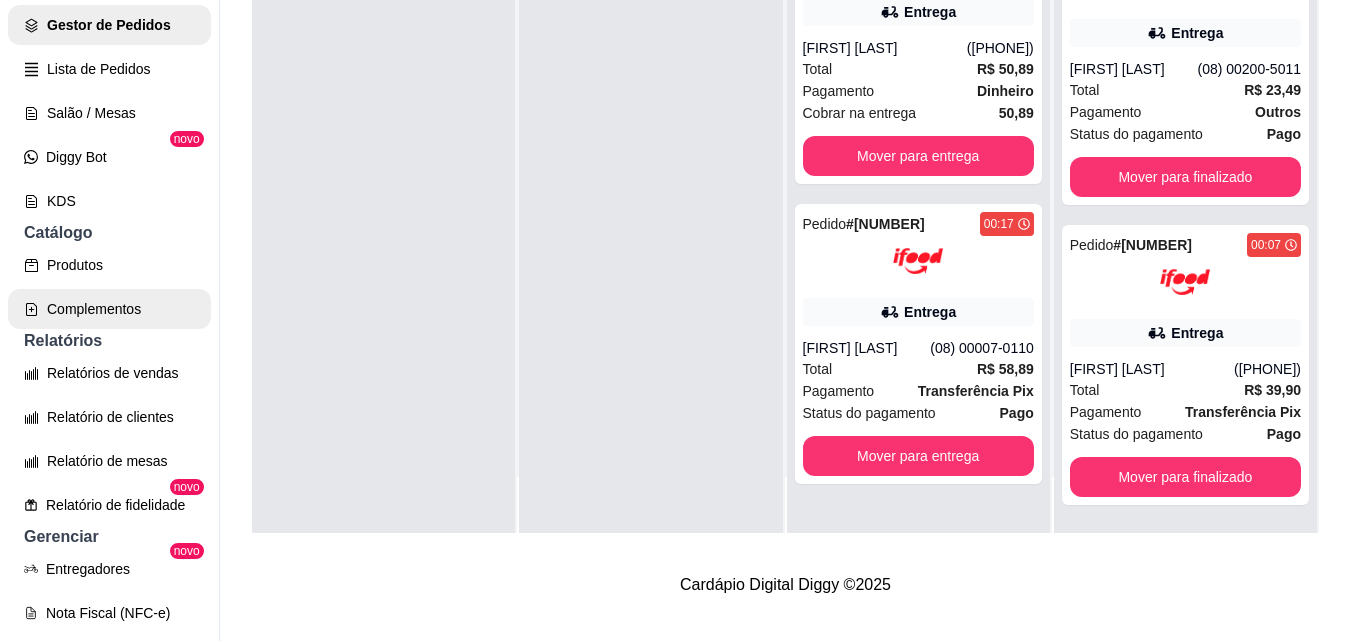 select on "ALL" 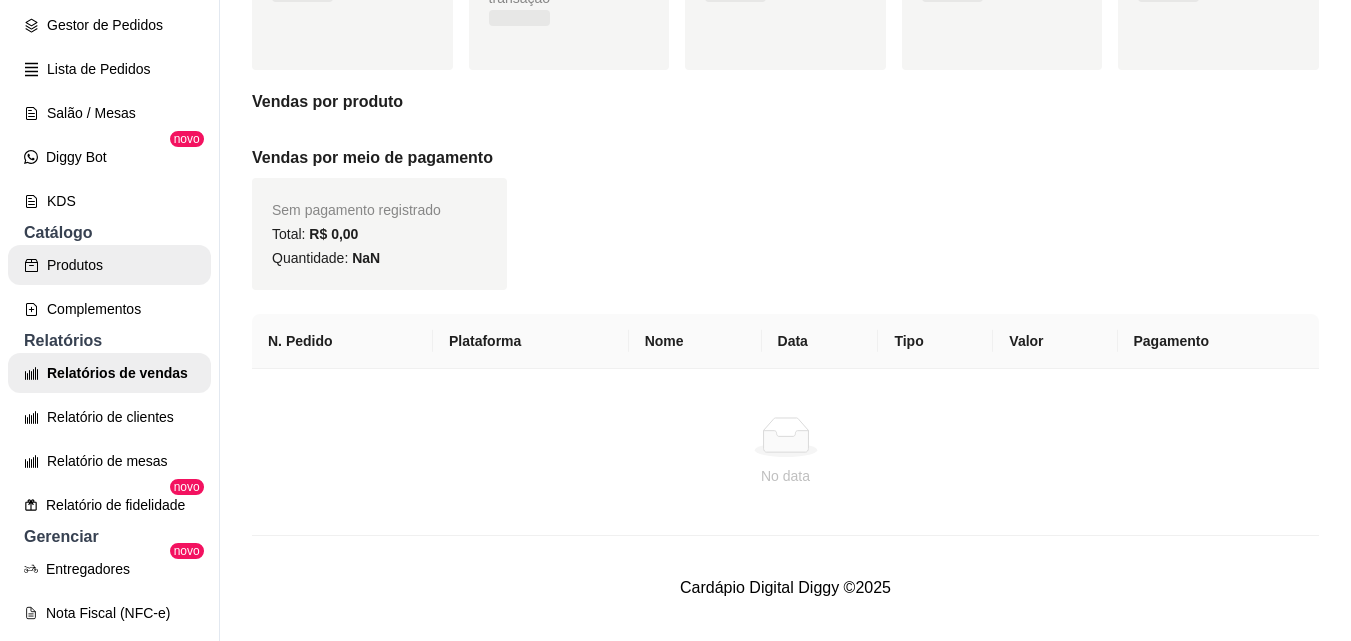 scroll, scrollTop: 0, scrollLeft: 0, axis: both 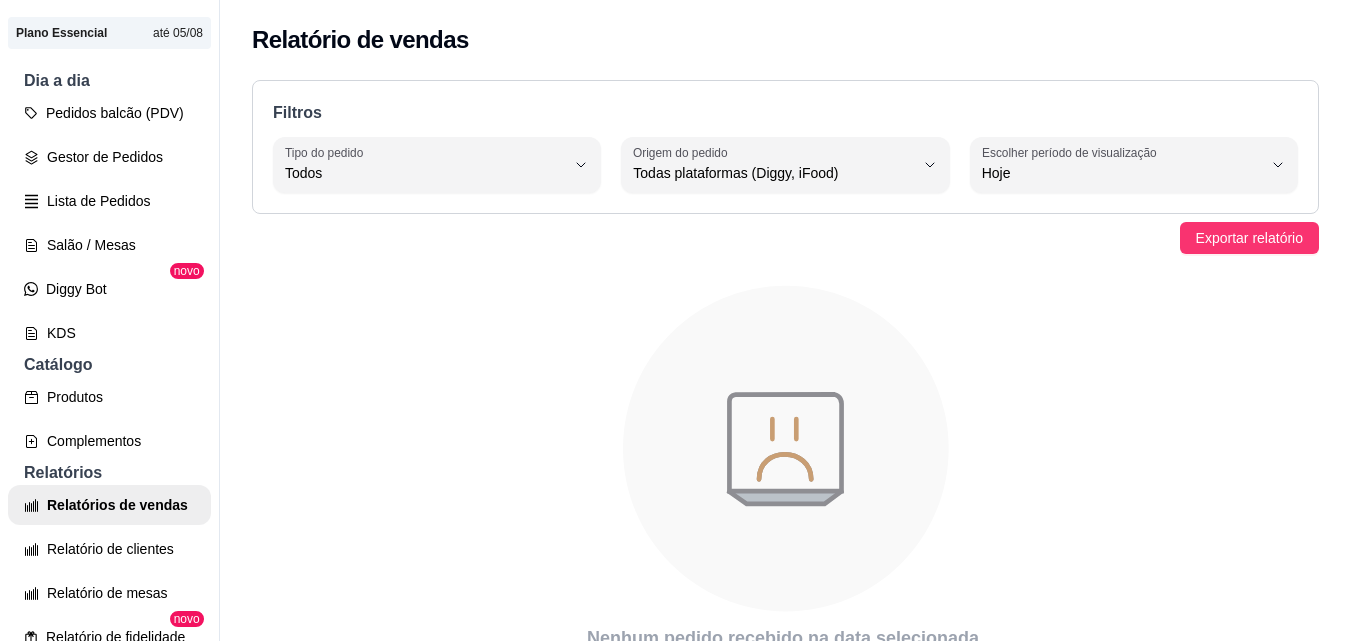drag, startPoint x: 1094, startPoint y: 122, endPoint x: 1097, endPoint y: 141, distance: 19.235384 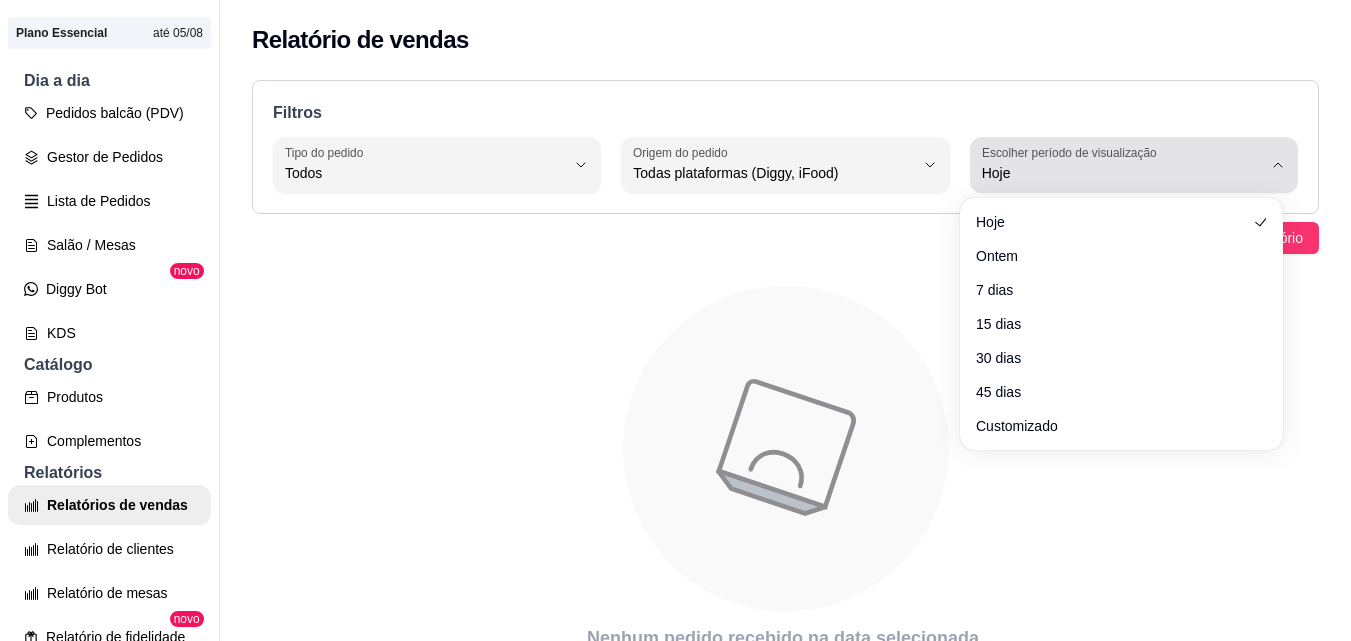 click on "Hoje" at bounding box center [1122, 173] 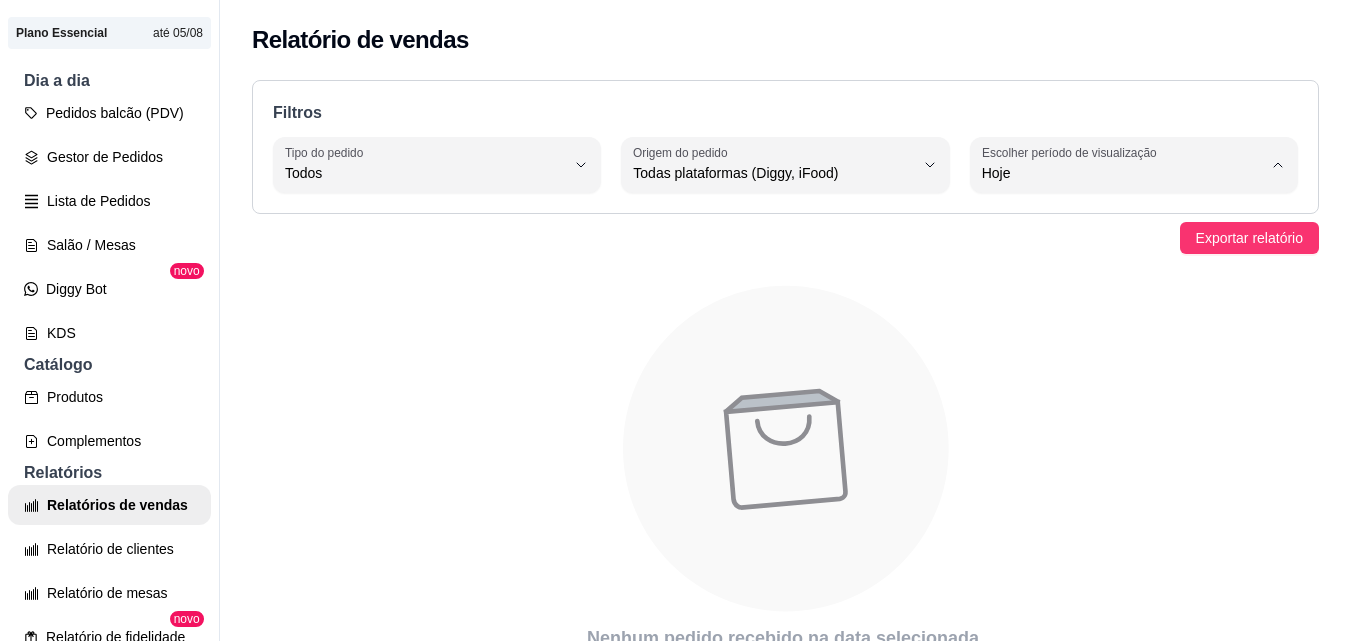 click on "Ontem" at bounding box center [1121, 253] 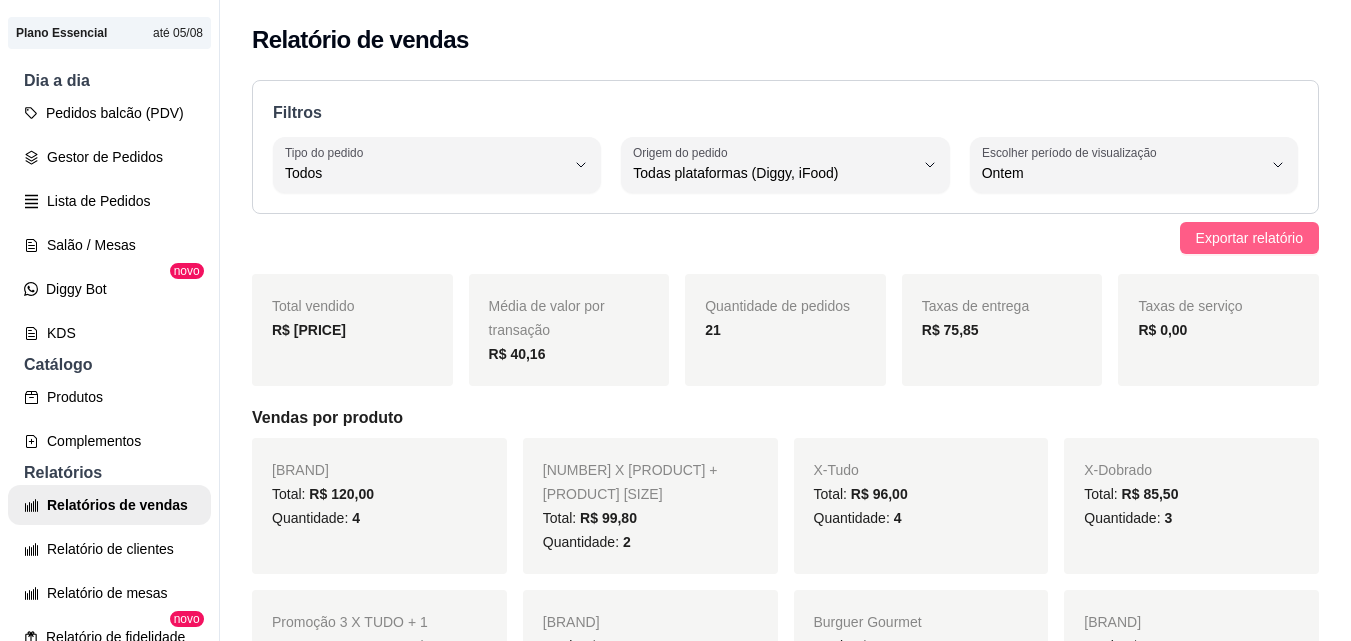 click on "Exportar relatório" at bounding box center [1249, 238] 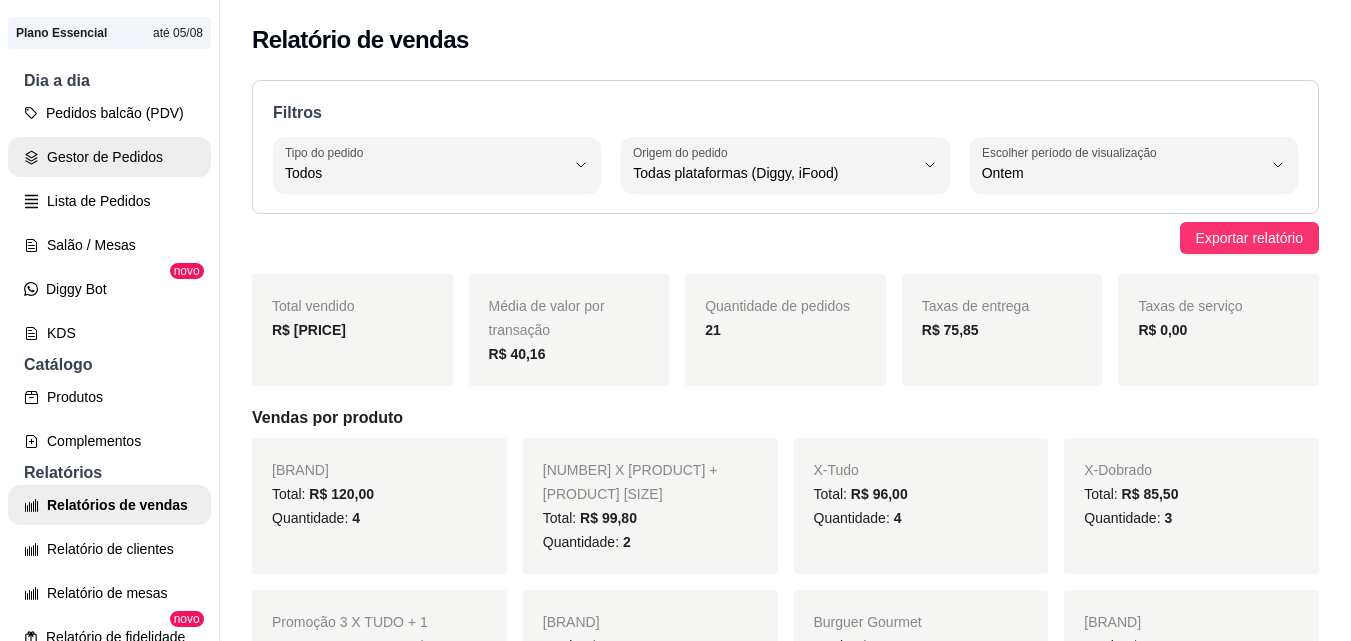 click on "Gestor de Pedidos" at bounding box center [109, 157] 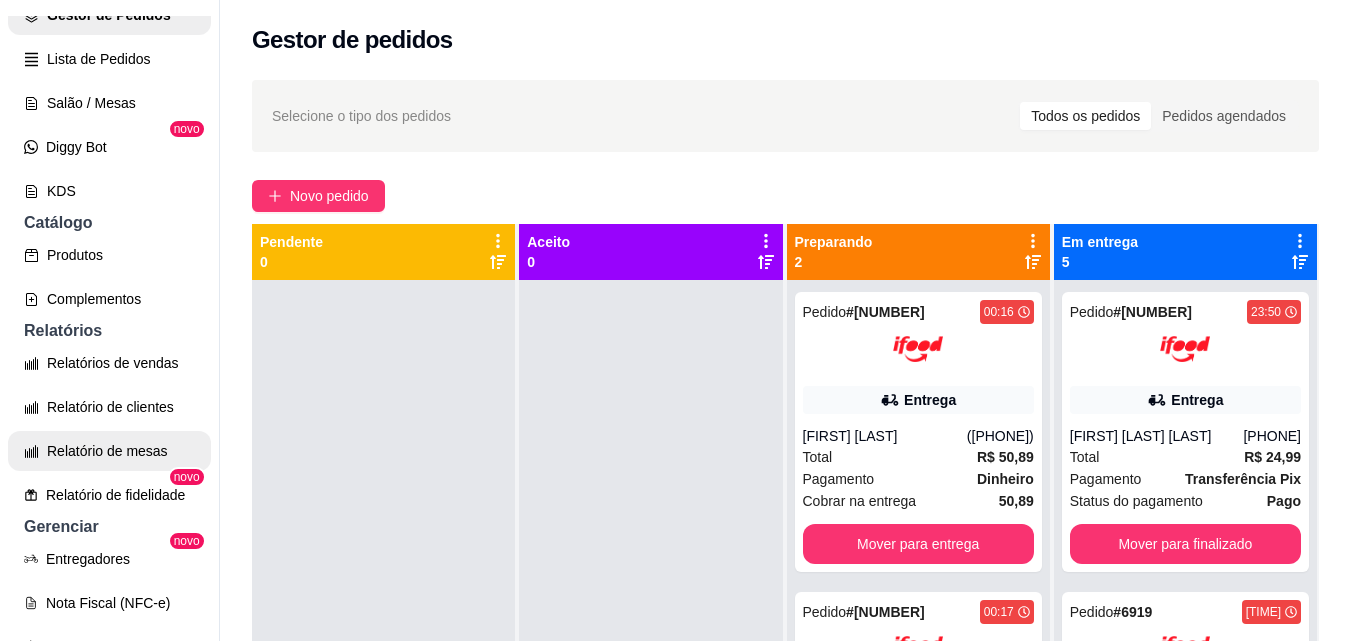 scroll, scrollTop: 273, scrollLeft: 0, axis: vertical 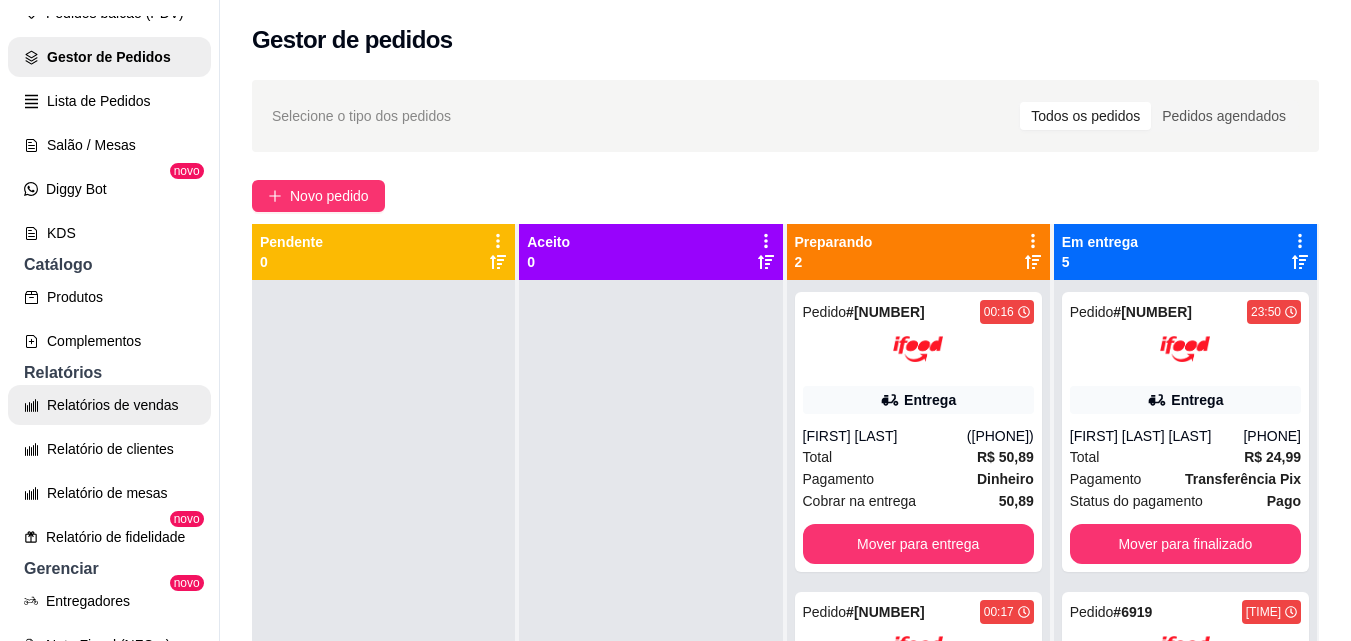 click on "Relatórios de vendas" at bounding box center [109, 405] 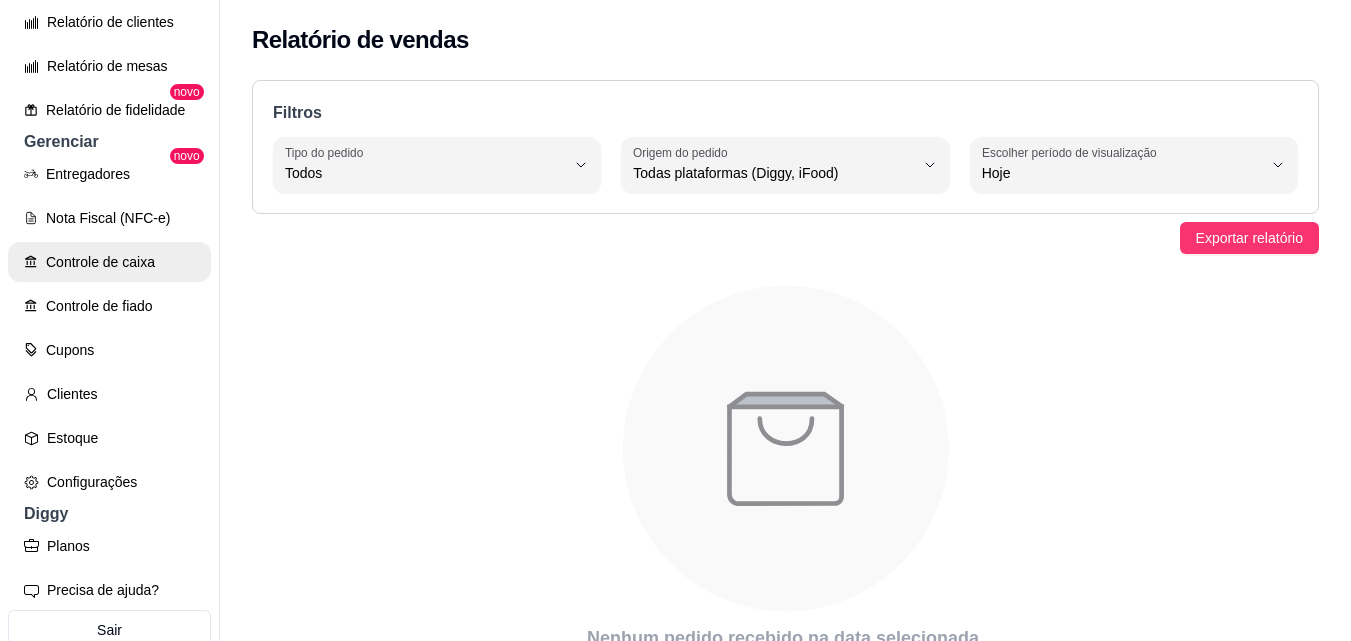 scroll, scrollTop: 773, scrollLeft: 0, axis: vertical 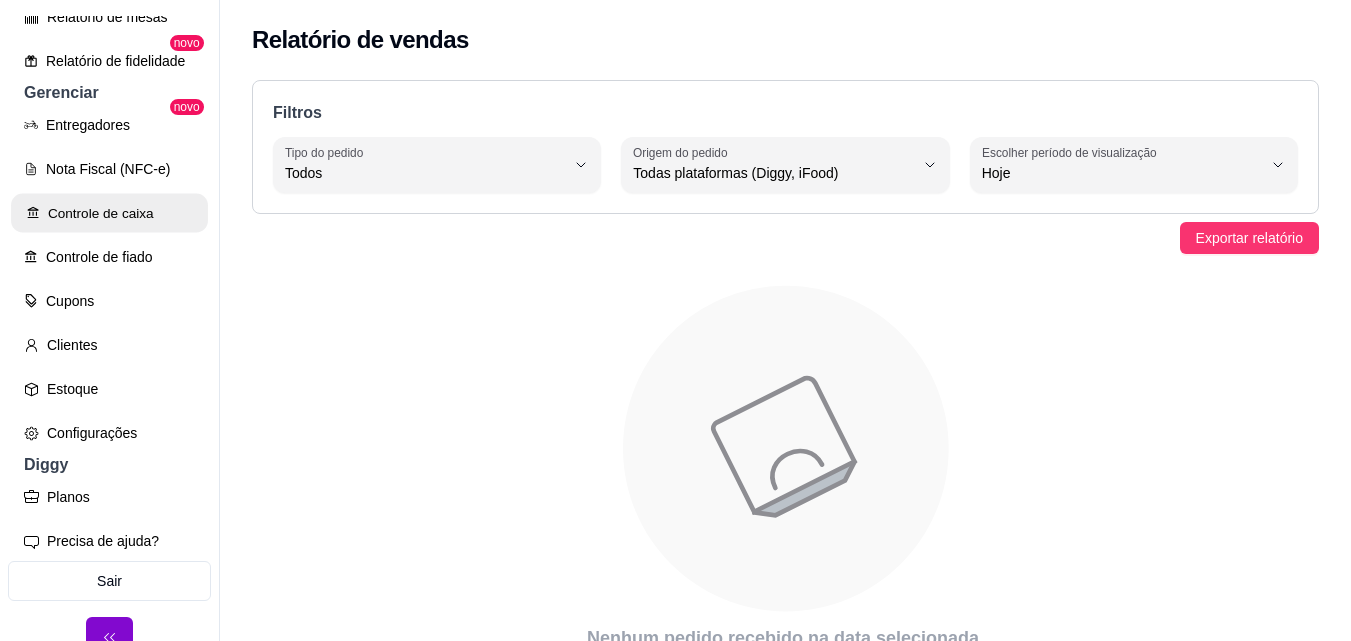 click on "Controle de caixa" at bounding box center (109, 213) 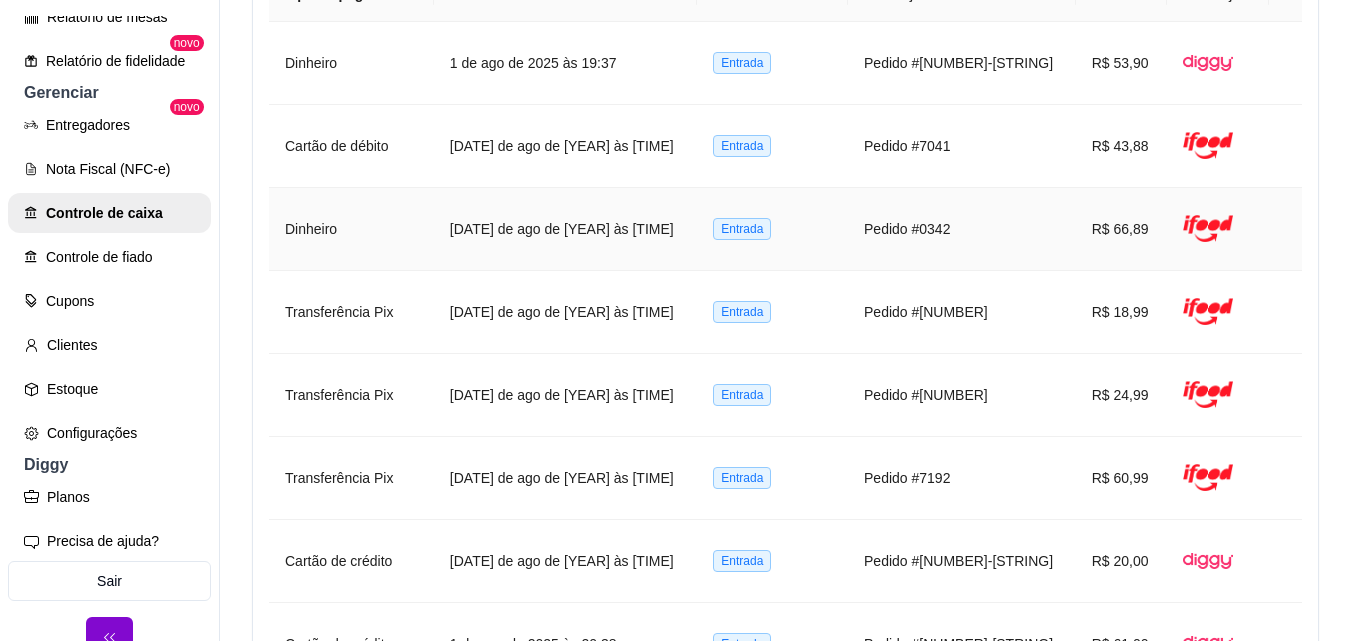 scroll, scrollTop: 1400, scrollLeft: 0, axis: vertical 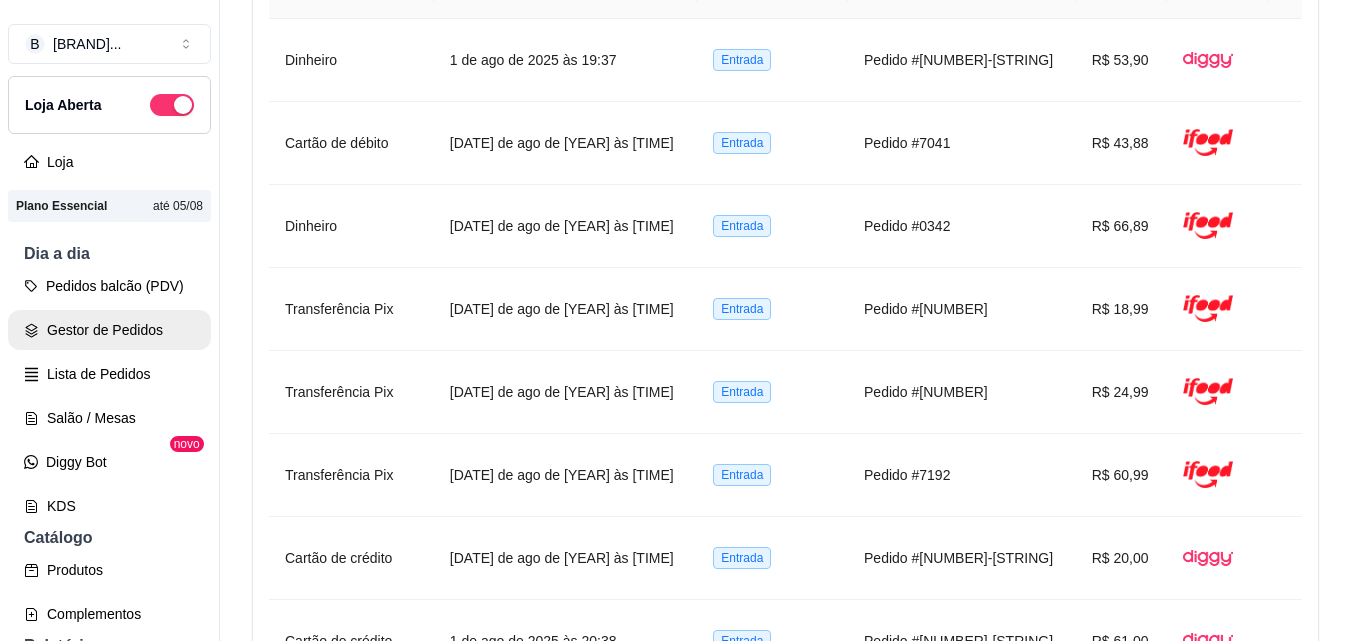 click on "Gestor de Pedidos" at bounding box center [109, 330] 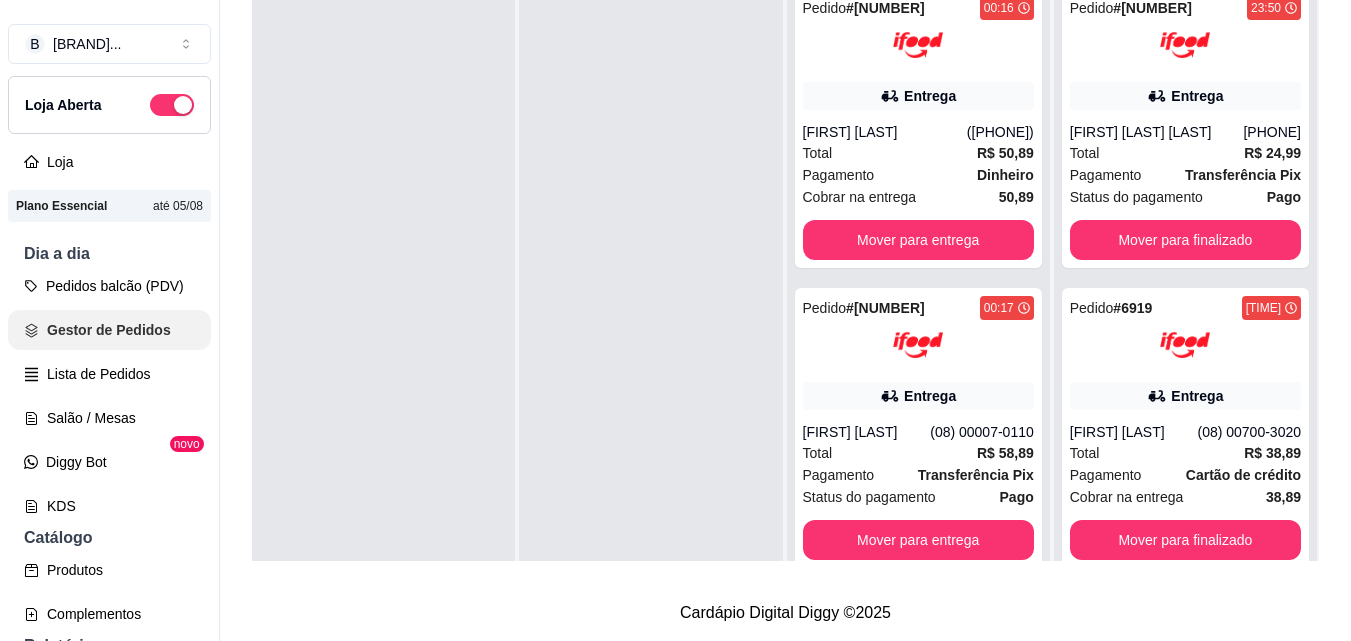 scroll, scrollTop: 0, scrollLeft: 0, axis: both 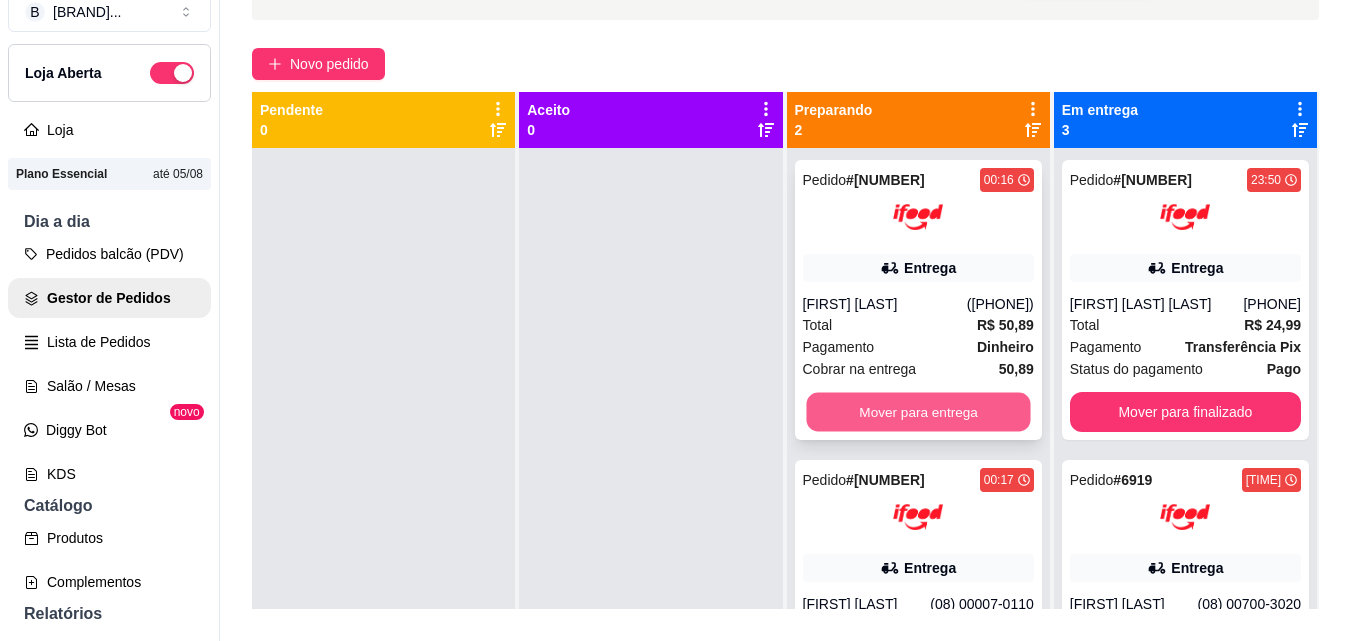 click on "Mover para entrega" at bounding box center (918, 412) 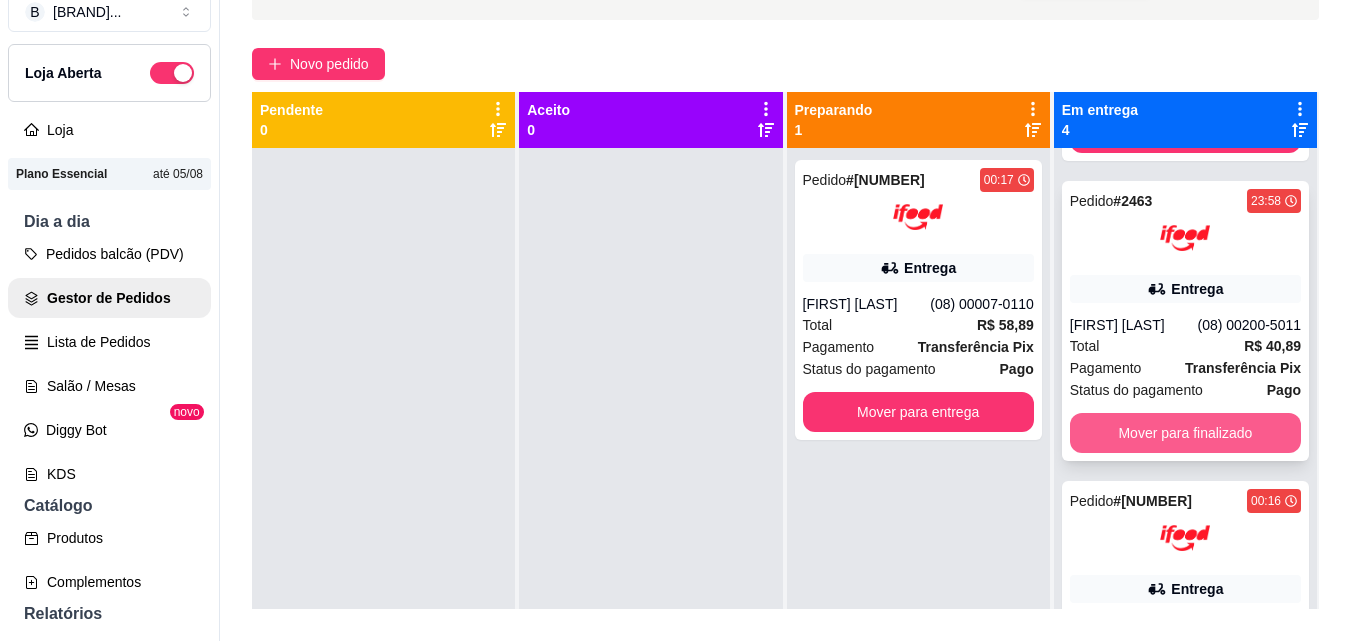 scroll, scrollTop: 639, scrollLeft: 0, axis: vertical 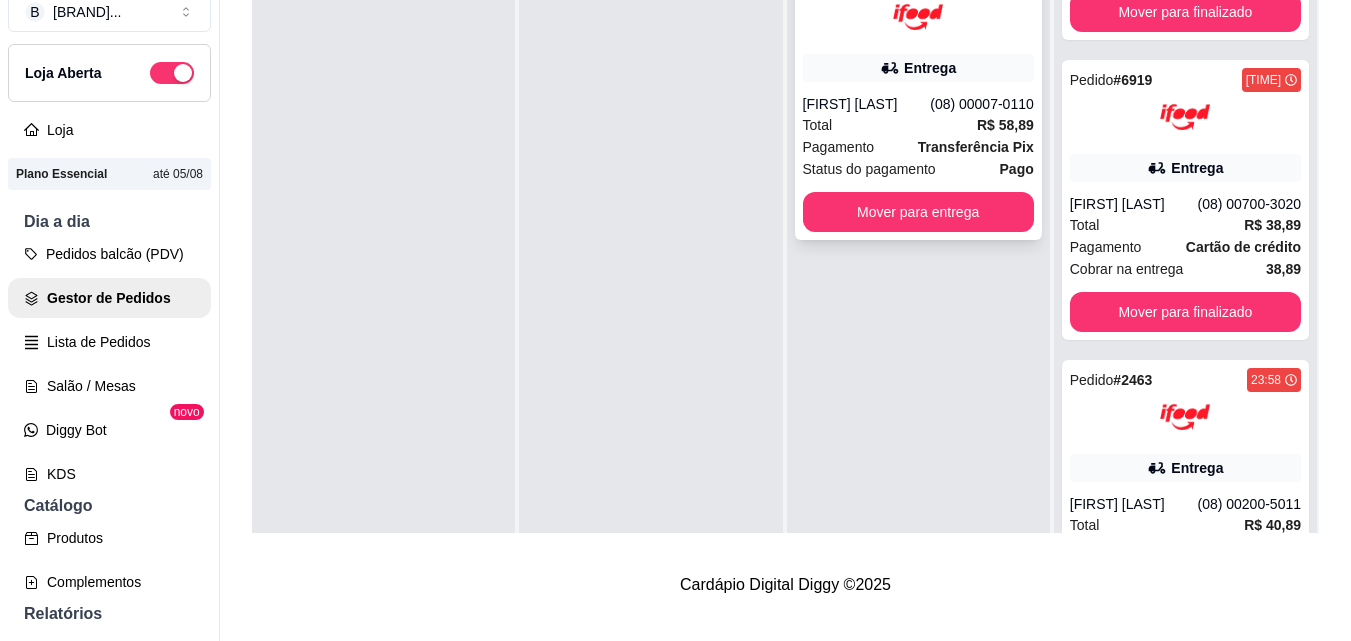 click on "R$ 58,89" at bounding box center [1005, 125] 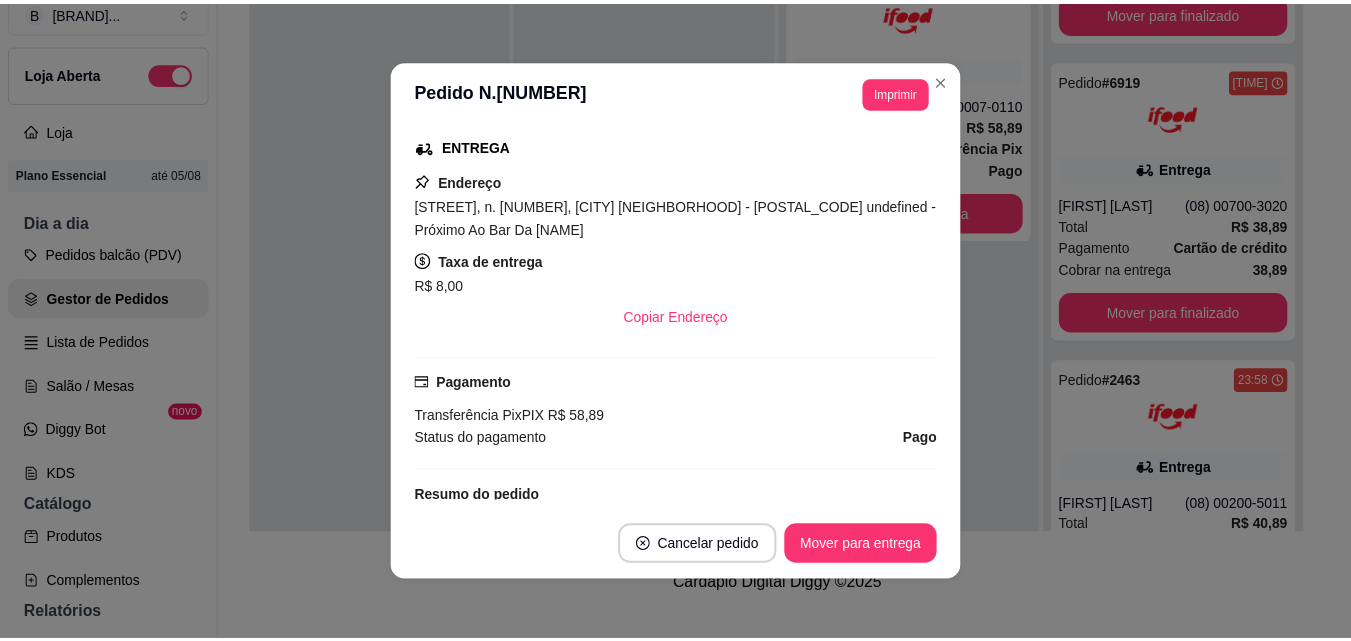 scroll, scrollTop: 400, scrollLeft: 0, axis: vertical 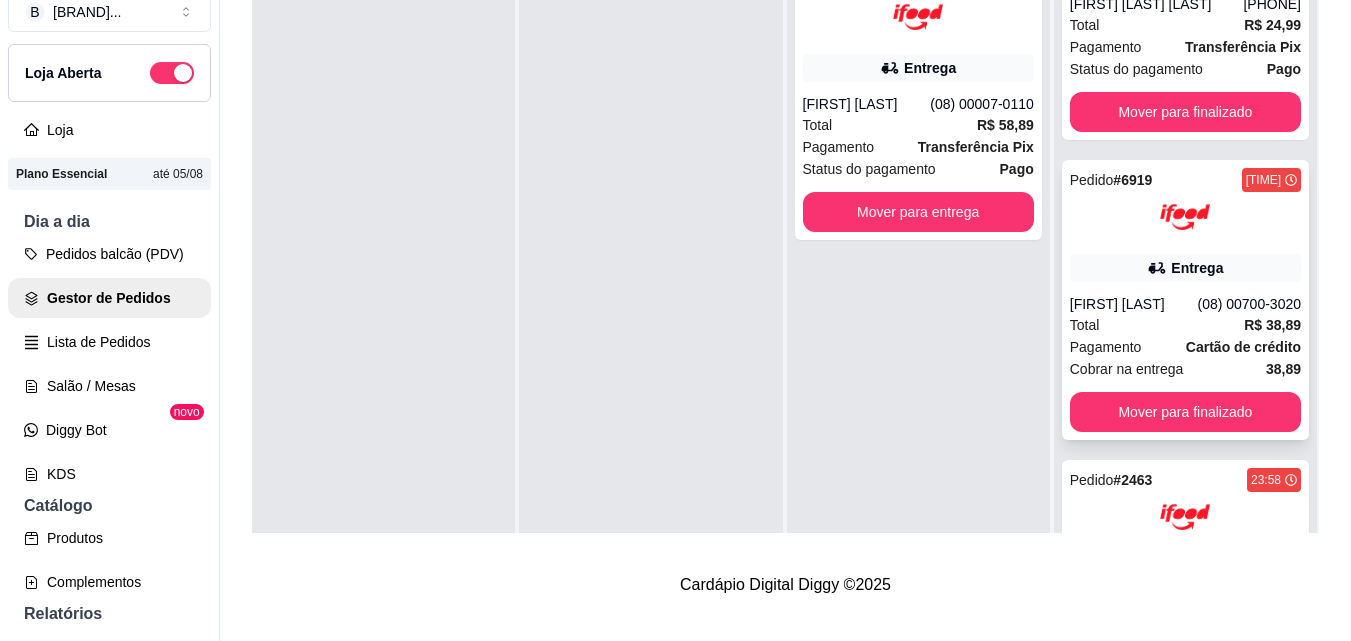 click on "Entrega" at bounding box center (1197, 268) 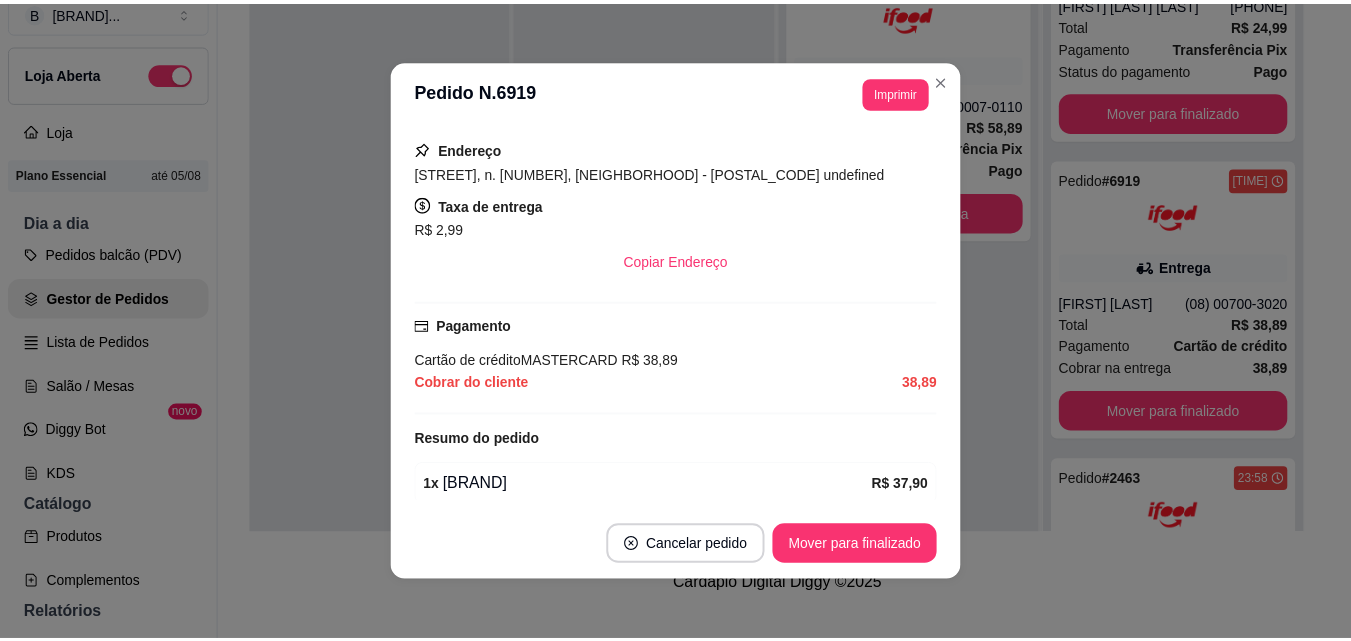 scroll, scrollTop: 500, scrollLeft: 0, axis: vertical 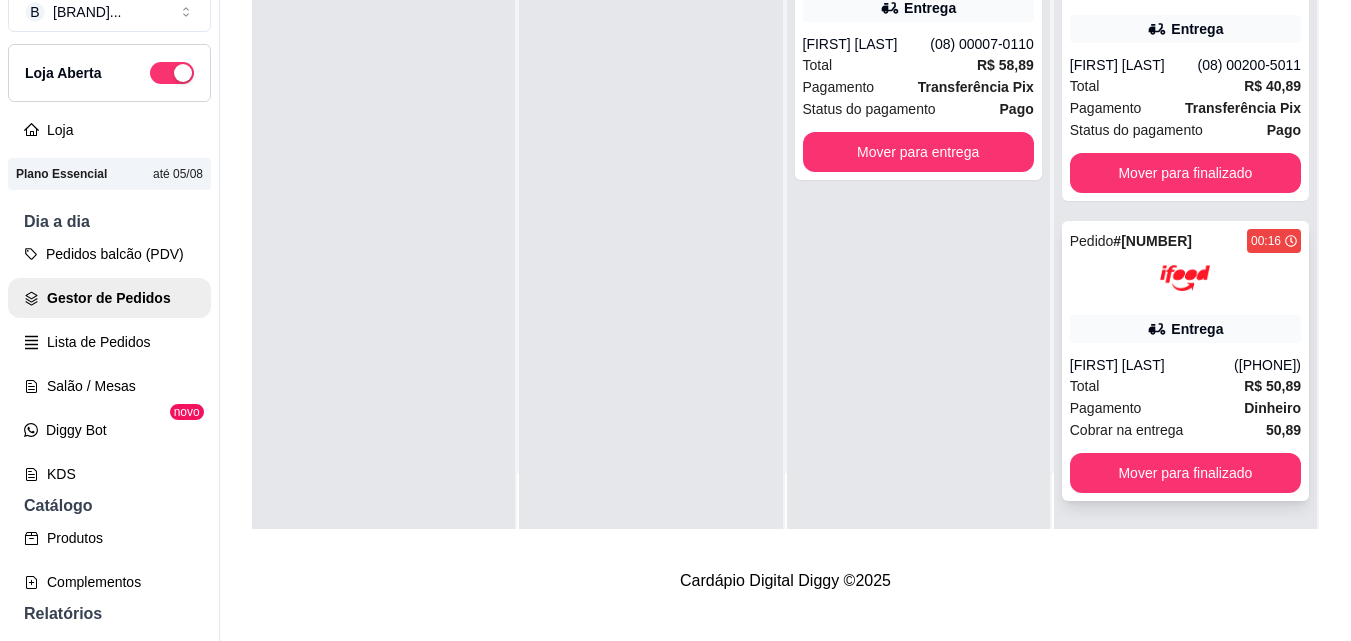 click on "([PHONE])" at bounding box center (1267, 365) 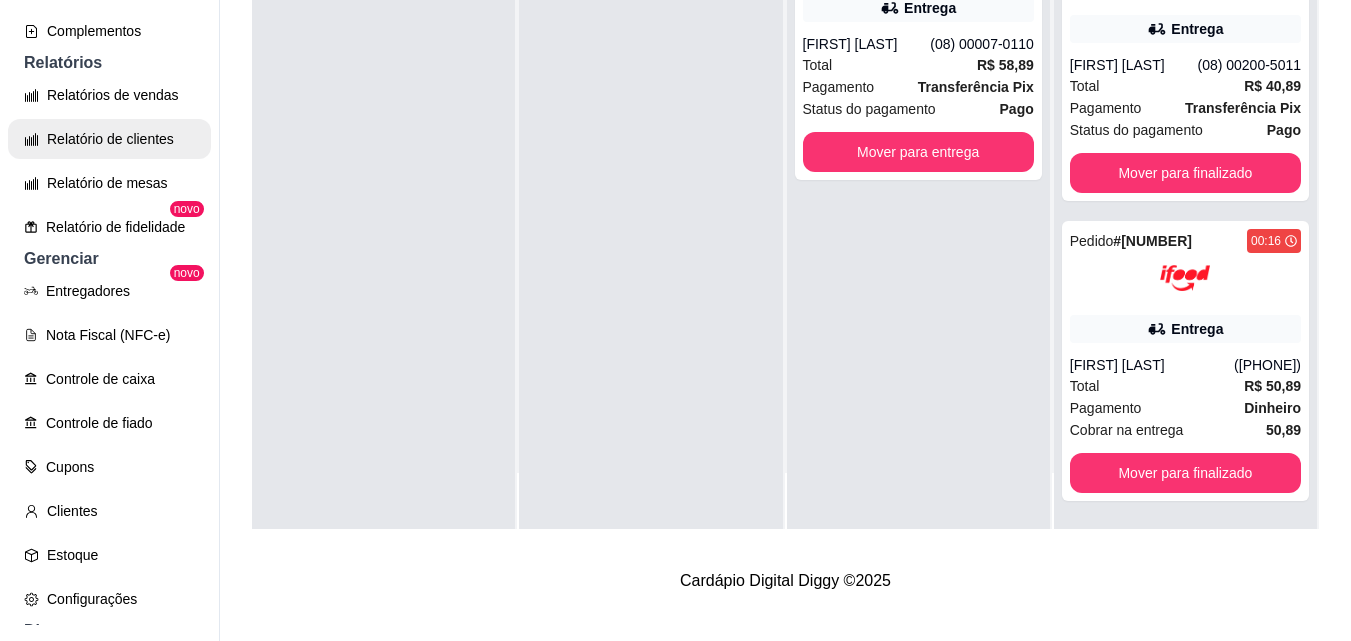 scroll, scrollTop: 600, scrollLeft: 0, axis: vertical 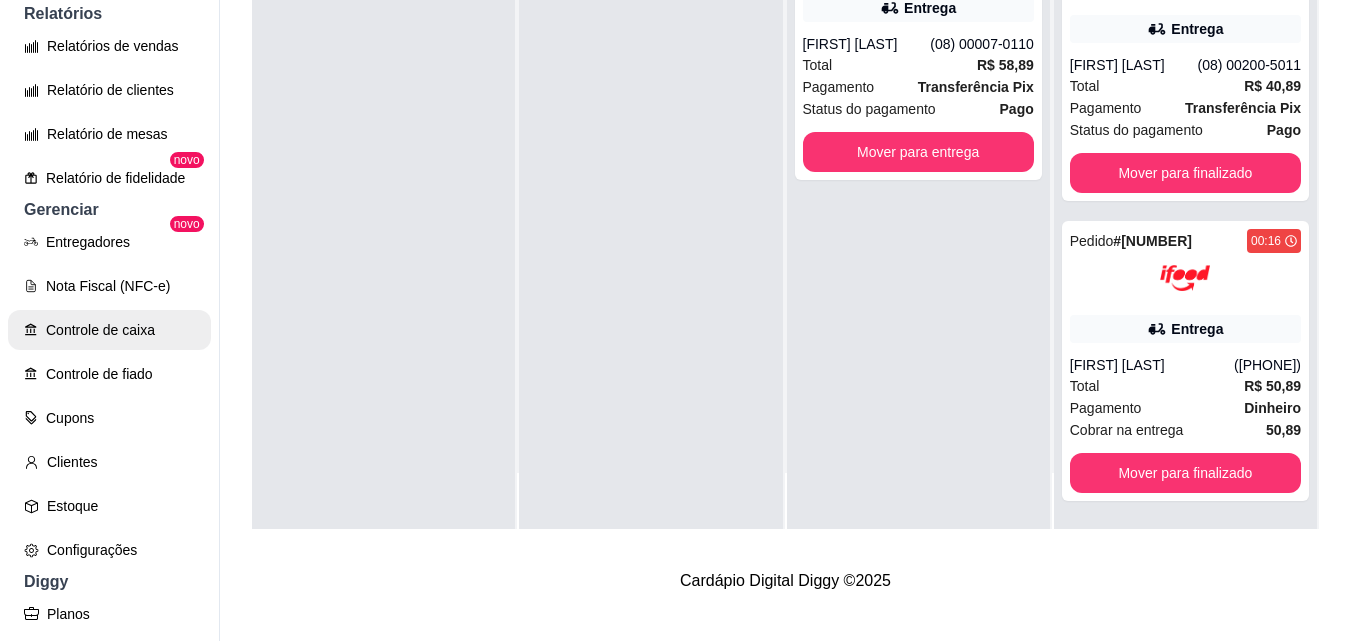 click on "Controle de caixa" at bounding box center [109, 330] 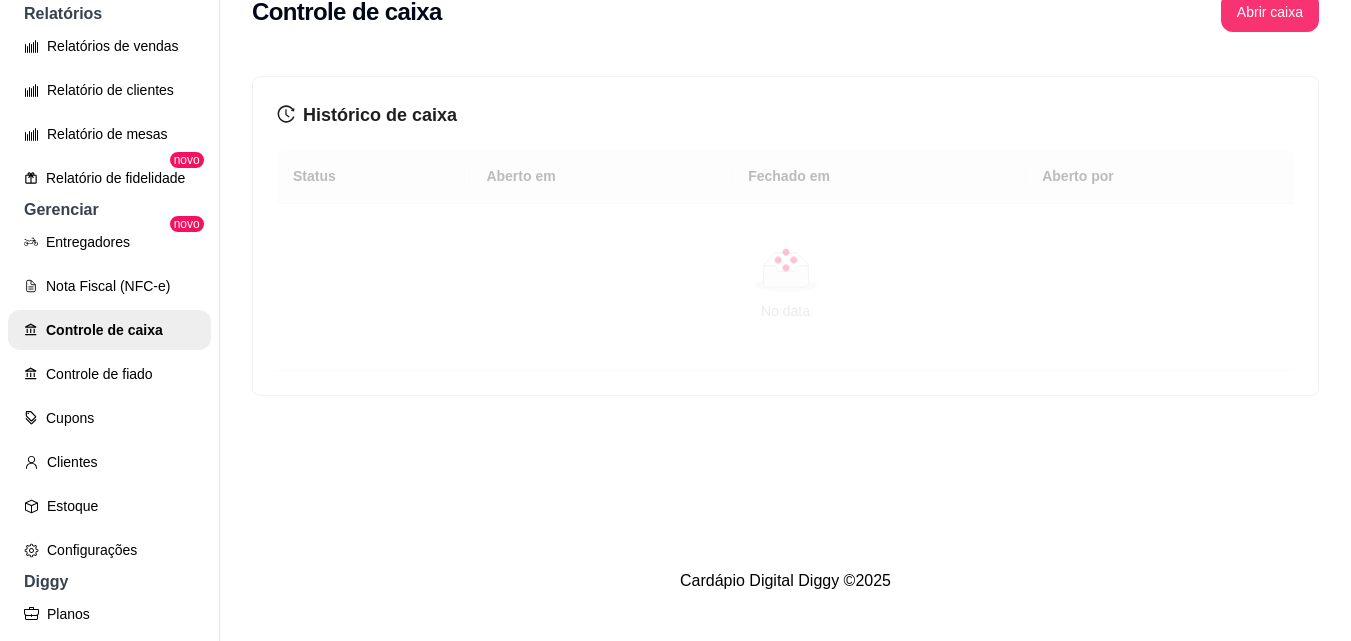 scroll, scrollTop: 0, scrollLeft: 0, axis: both 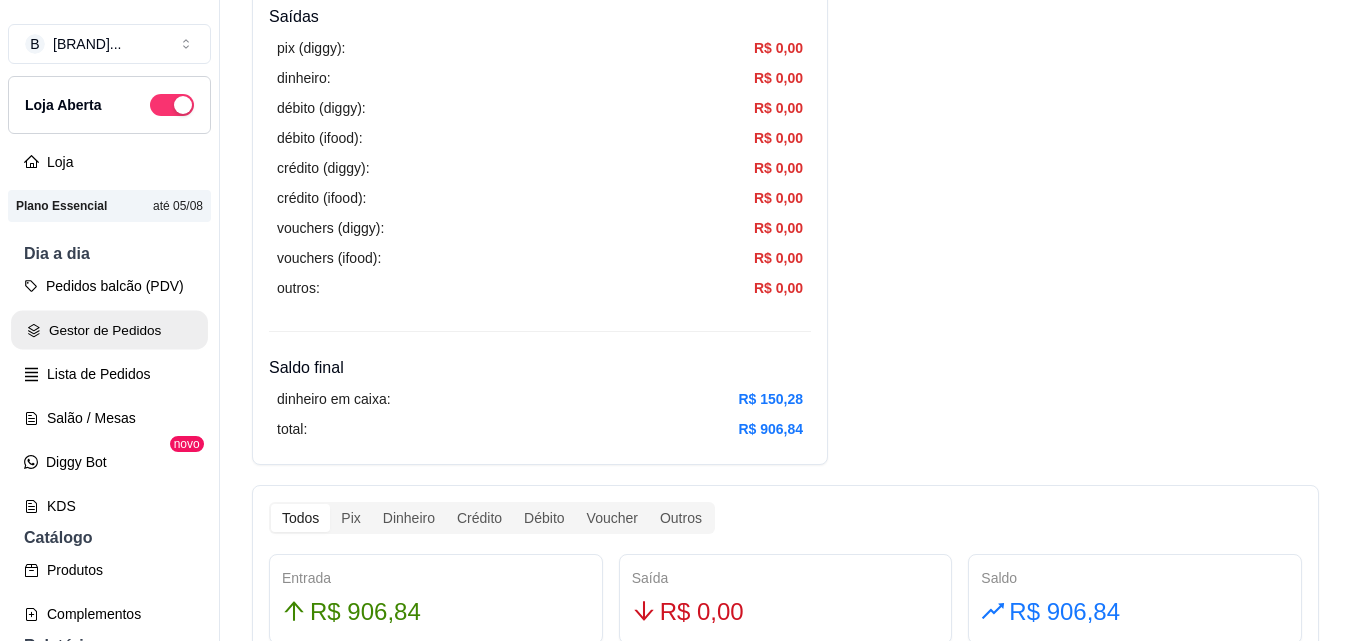 click on "Gestor de Pedidos" at bounding box center [109, 330] 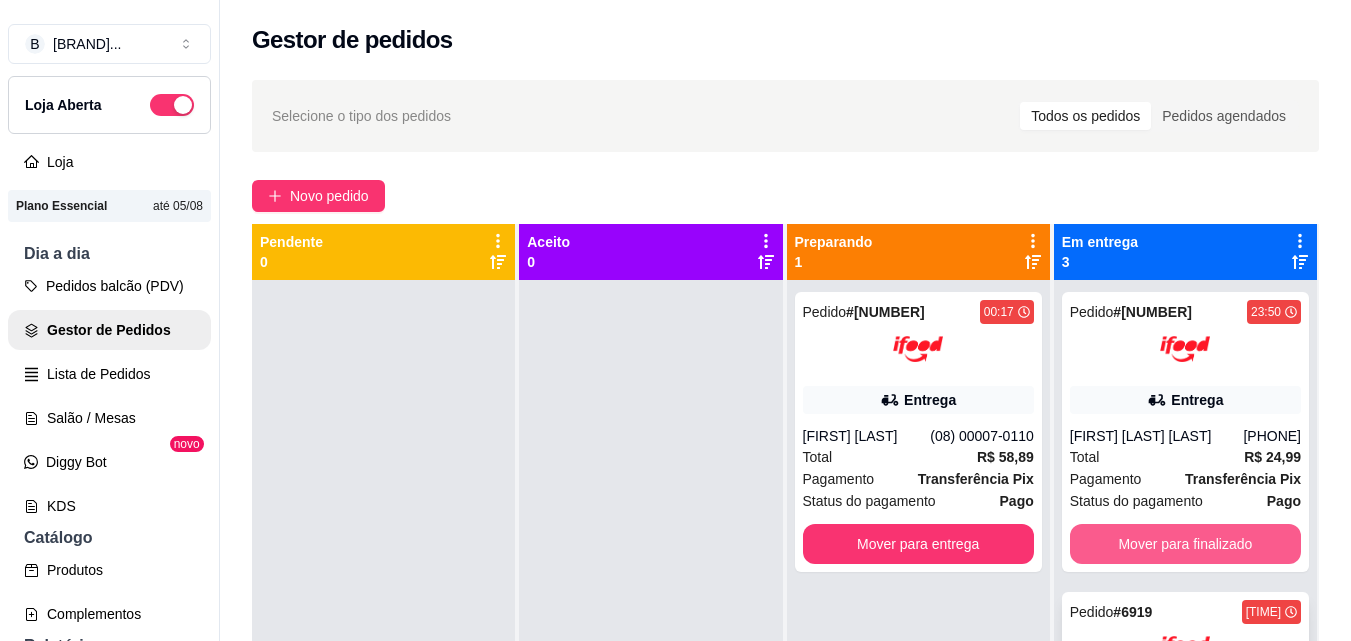 scroll, scrollTop: 300, scrollLeft: 0, axis: vertical 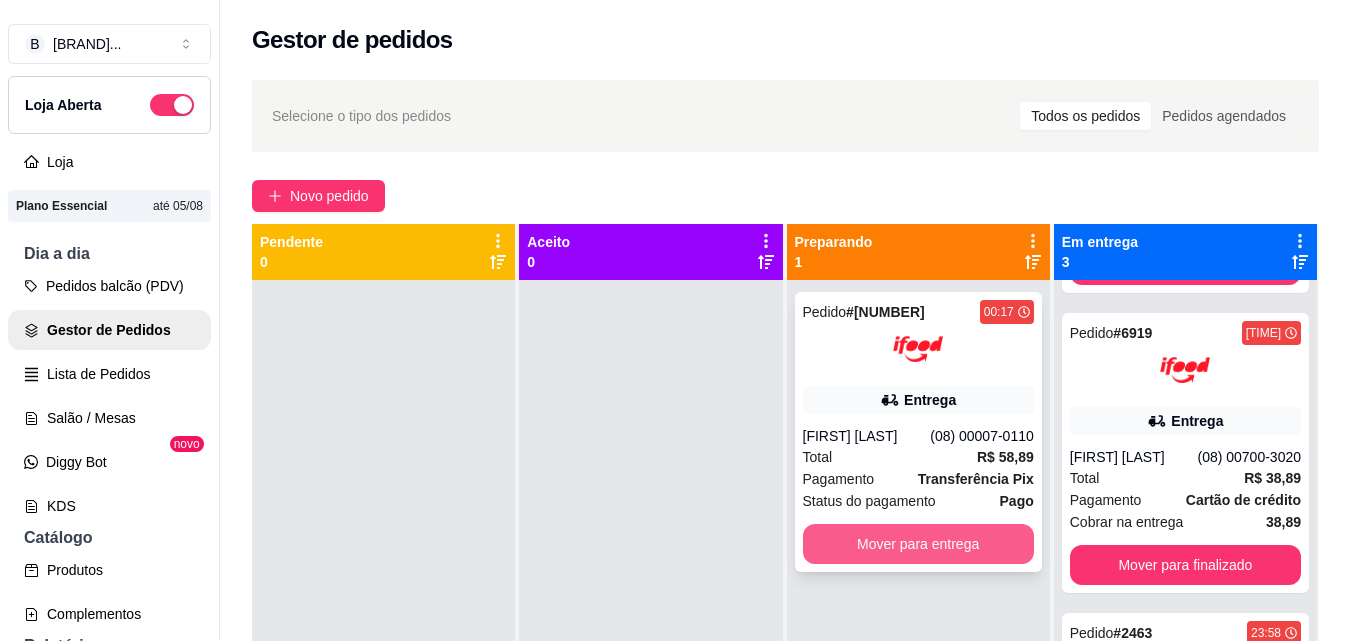 click on "Mover para entrega" at bounding box center (918, 544) 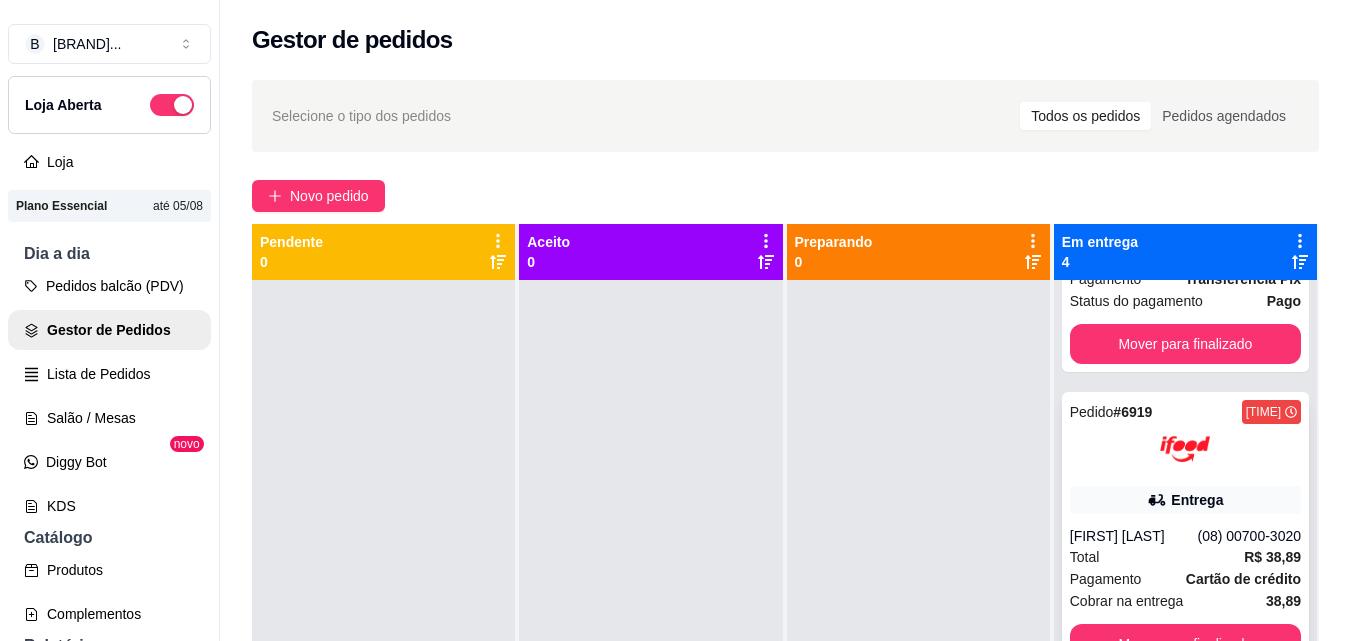 scroll, scrollTop: 0, scrollLeft: 0, axis: both 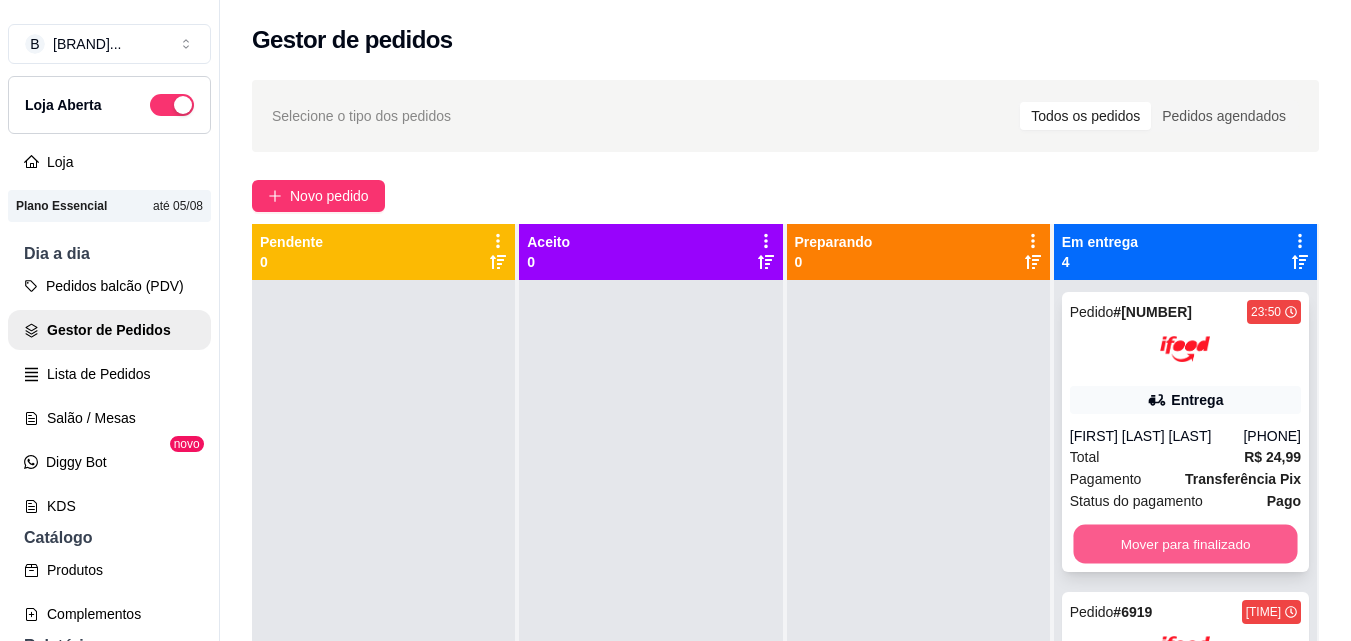 click on "Mover para finalizado" at bounding box center (1185, 544) 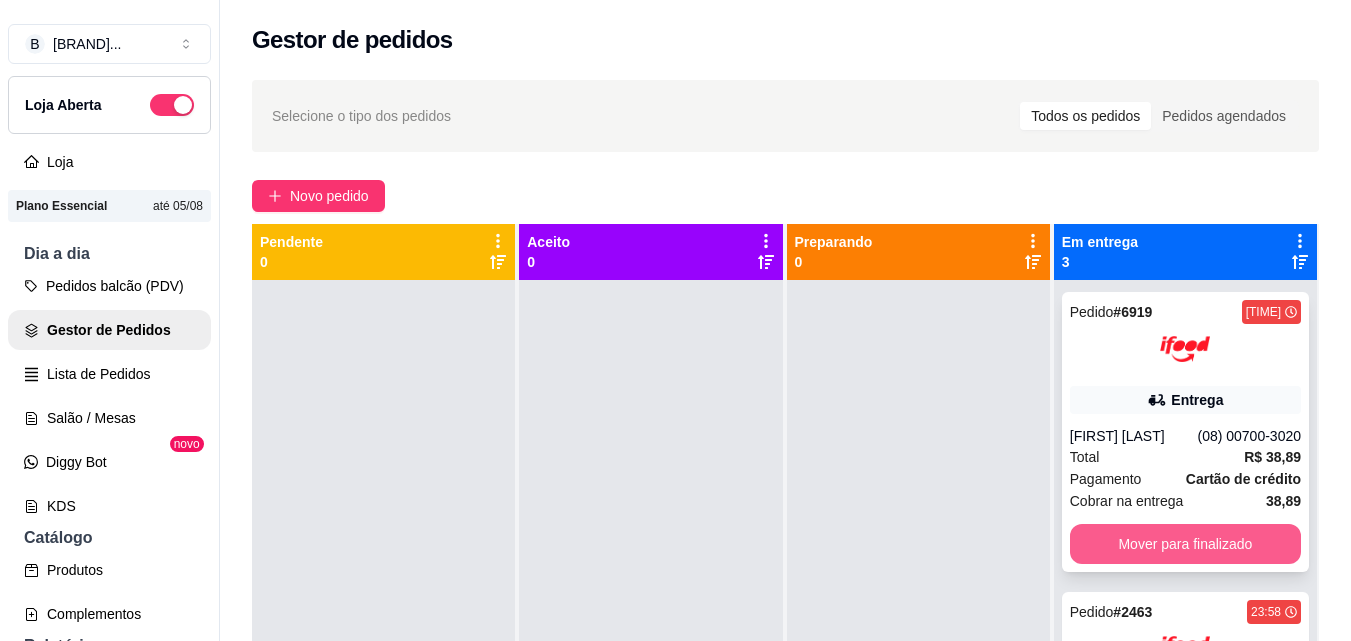 click on "Mover para finalizado" at bounding box center [1185, 544] 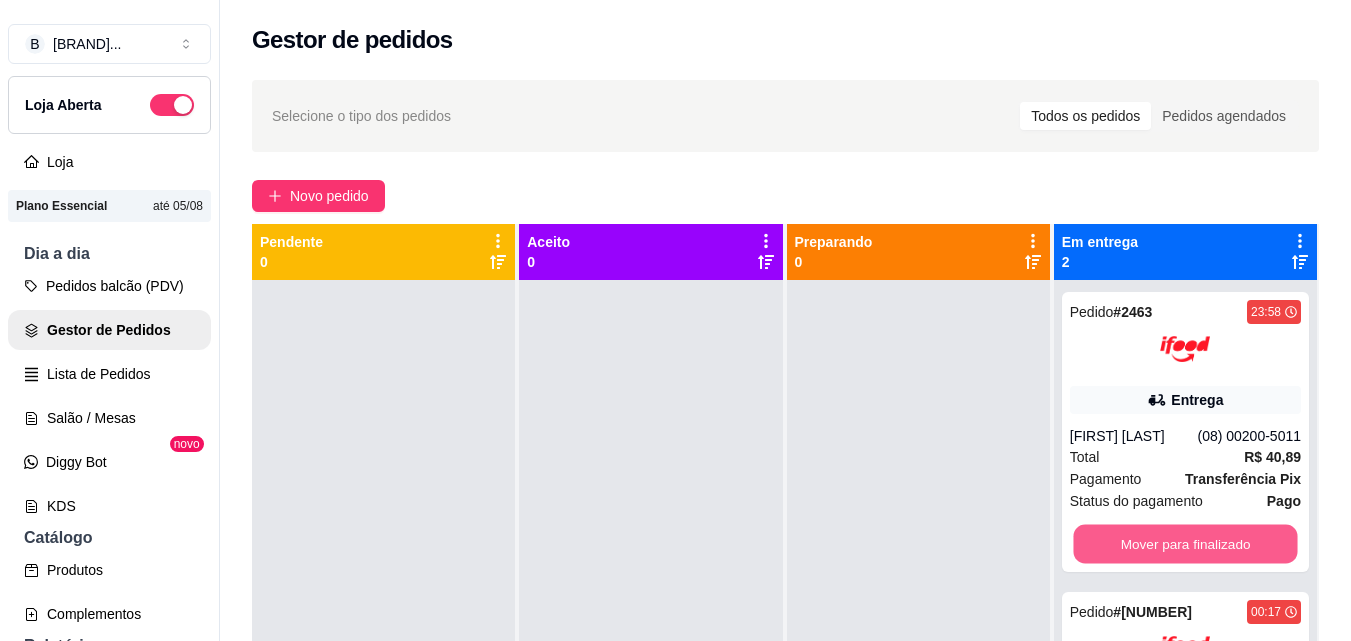click on "Mover para finalizado" at bounding box center (1185, 544) 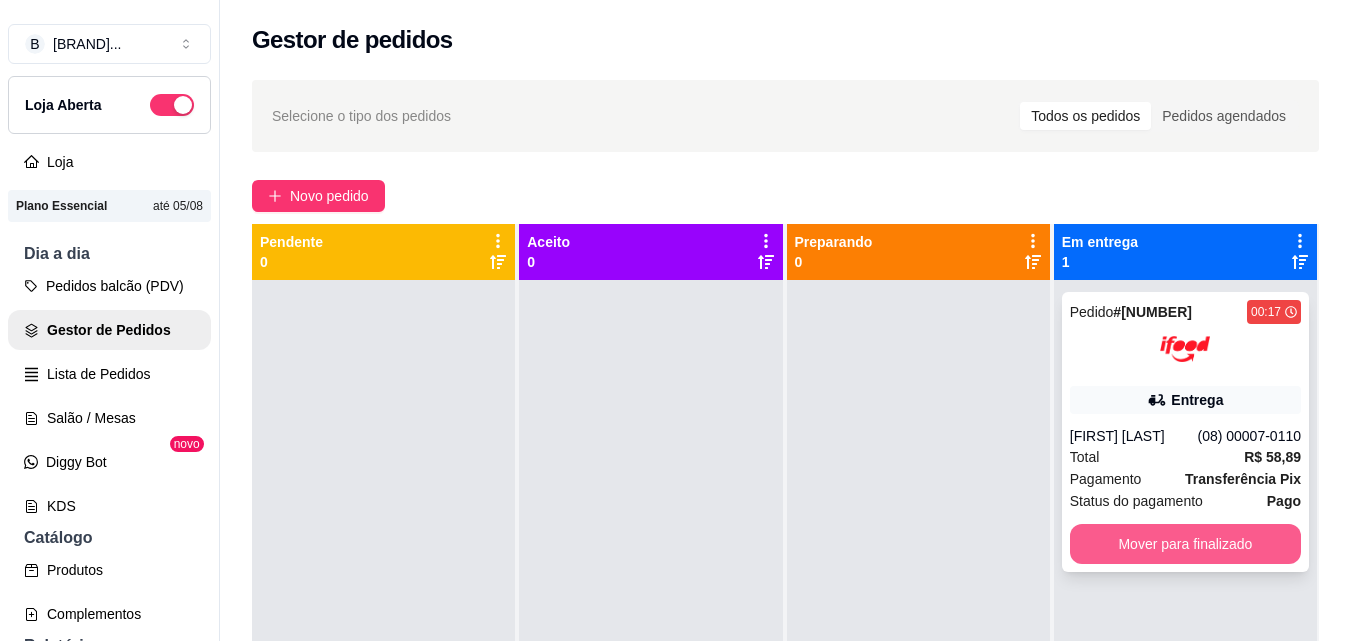 click on "Mover para finalizado" at bounding box center (1185, 544) 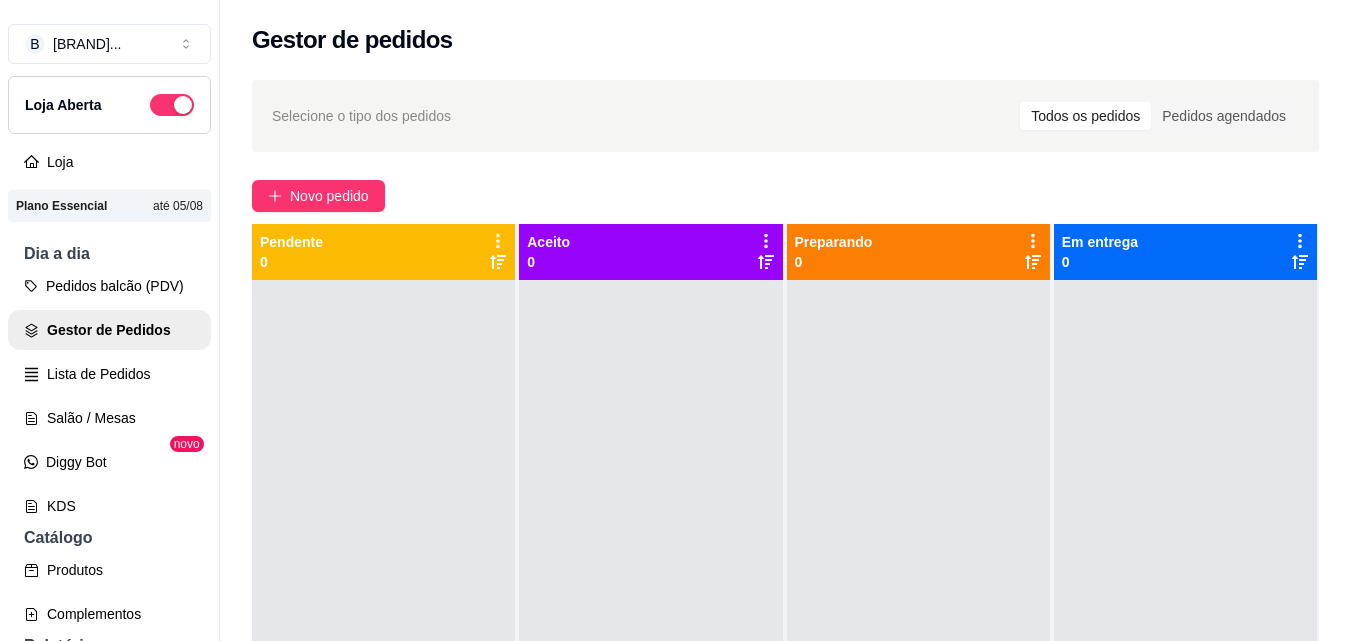 scroll, scrollTop: 32, scrollLeft: 0, axis: vertical 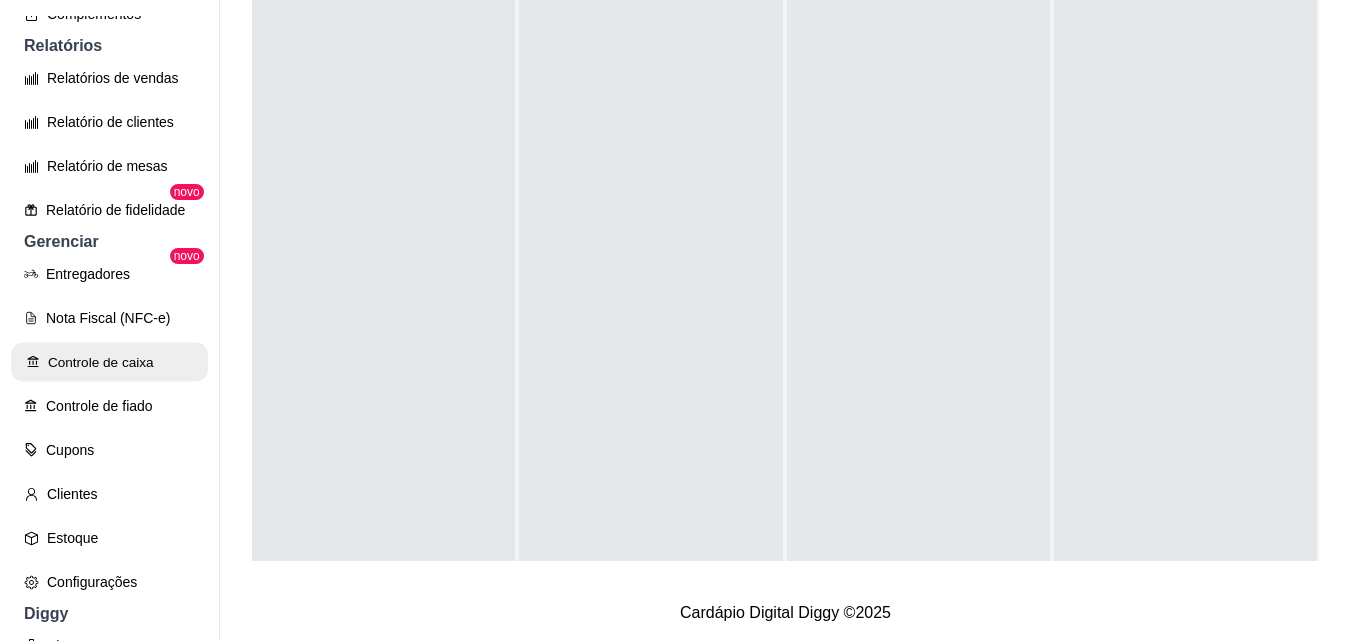 click on "Controle de caixa" at bounding box center [109, 362] 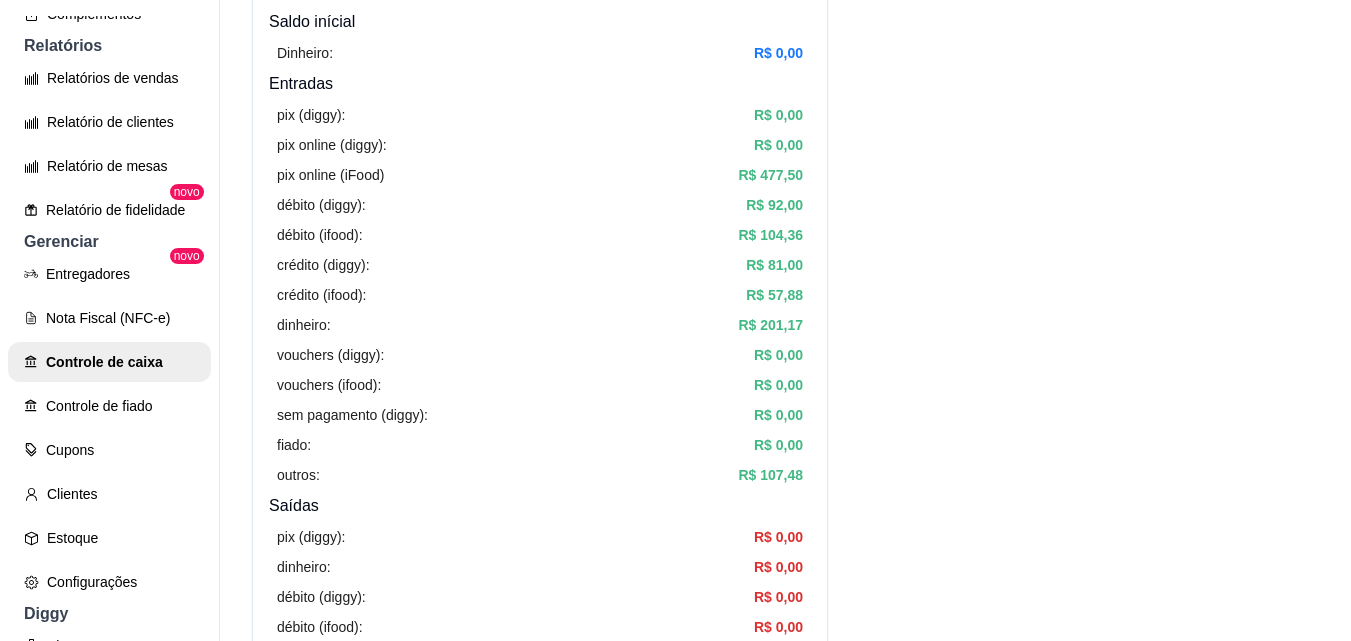 scroll, scrollTop: 0, scrollLeft: 0, axis: both 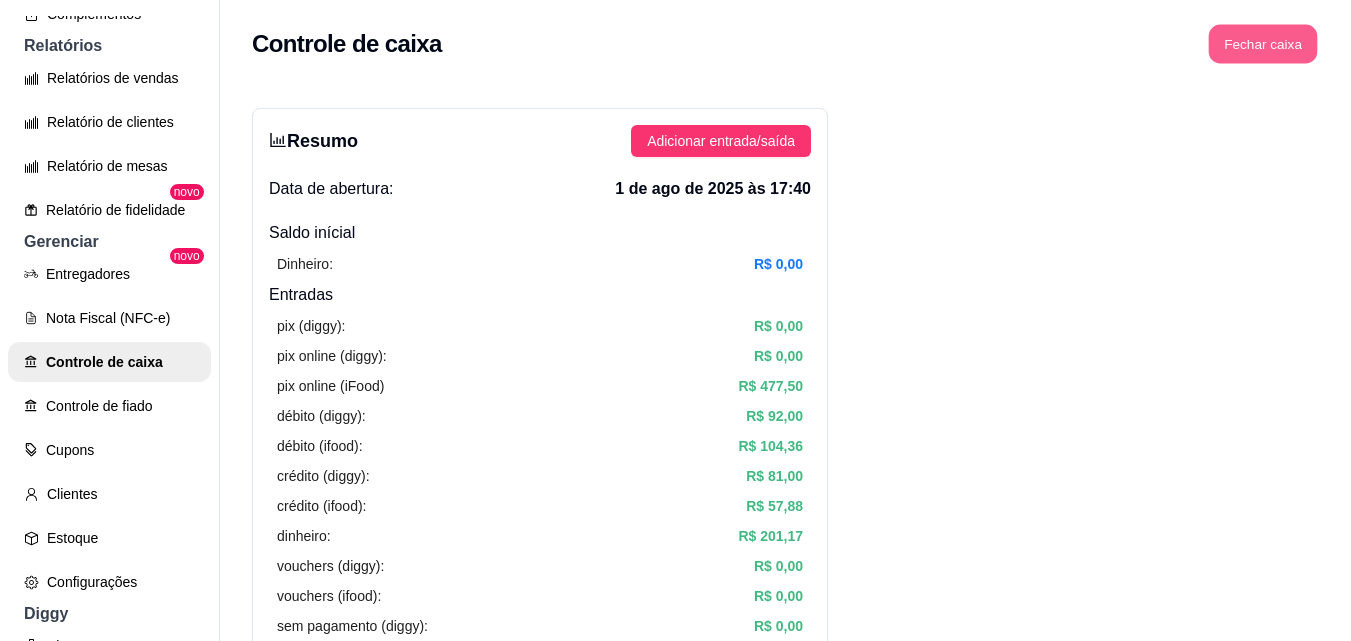 click on "Fechar caixa" at bounding box center [1263, 44] 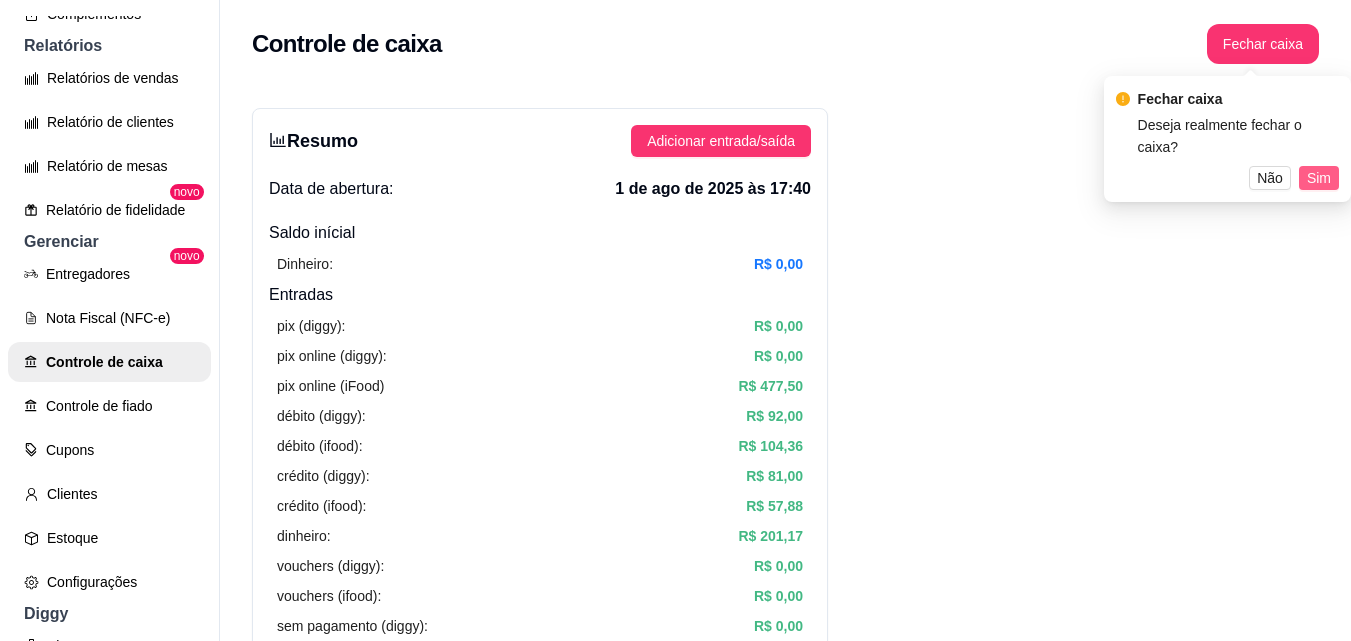 click on "Sim" at bounding box center (1319, 178) 